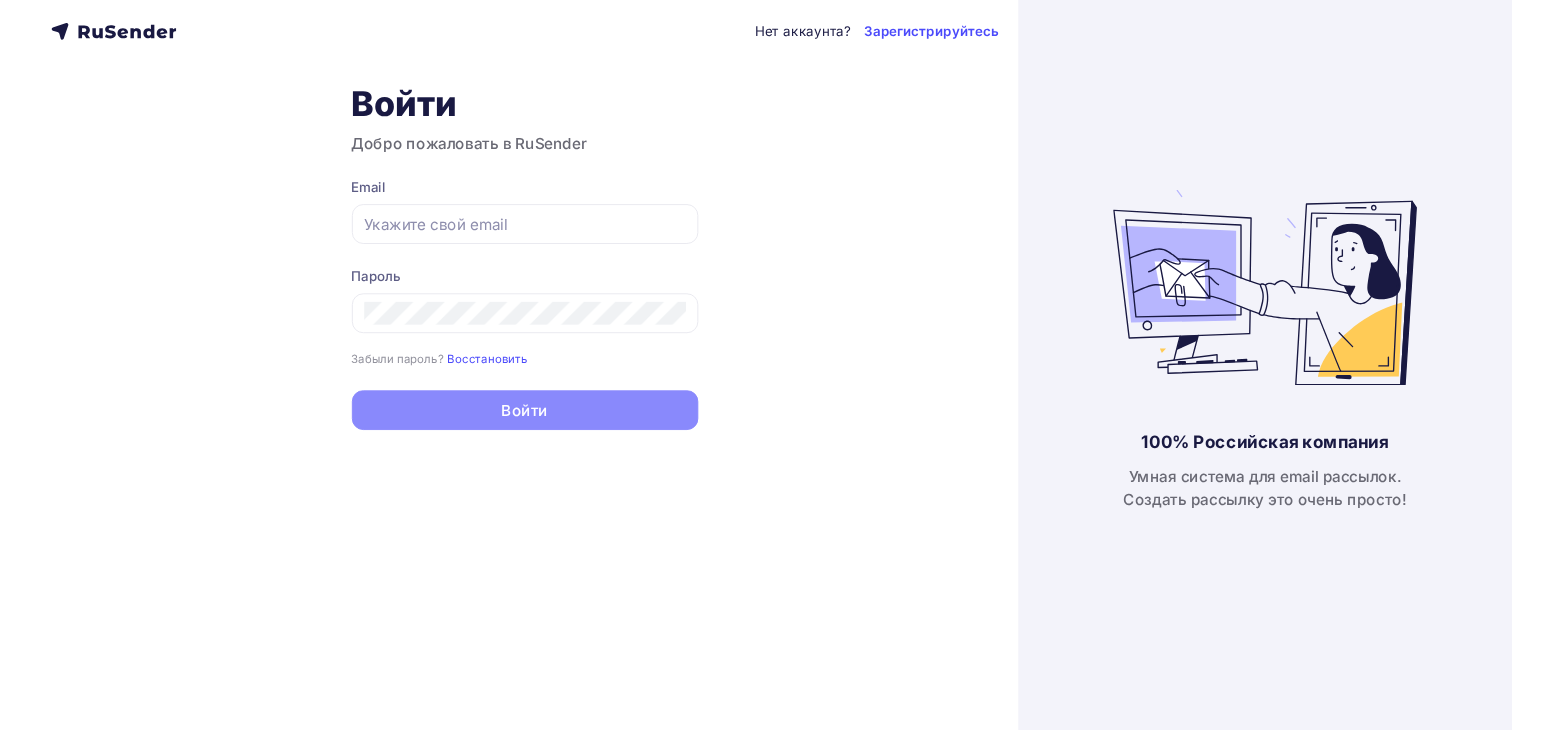 scroll, scrollTop: 0, scrollLeft: 0, axis: both 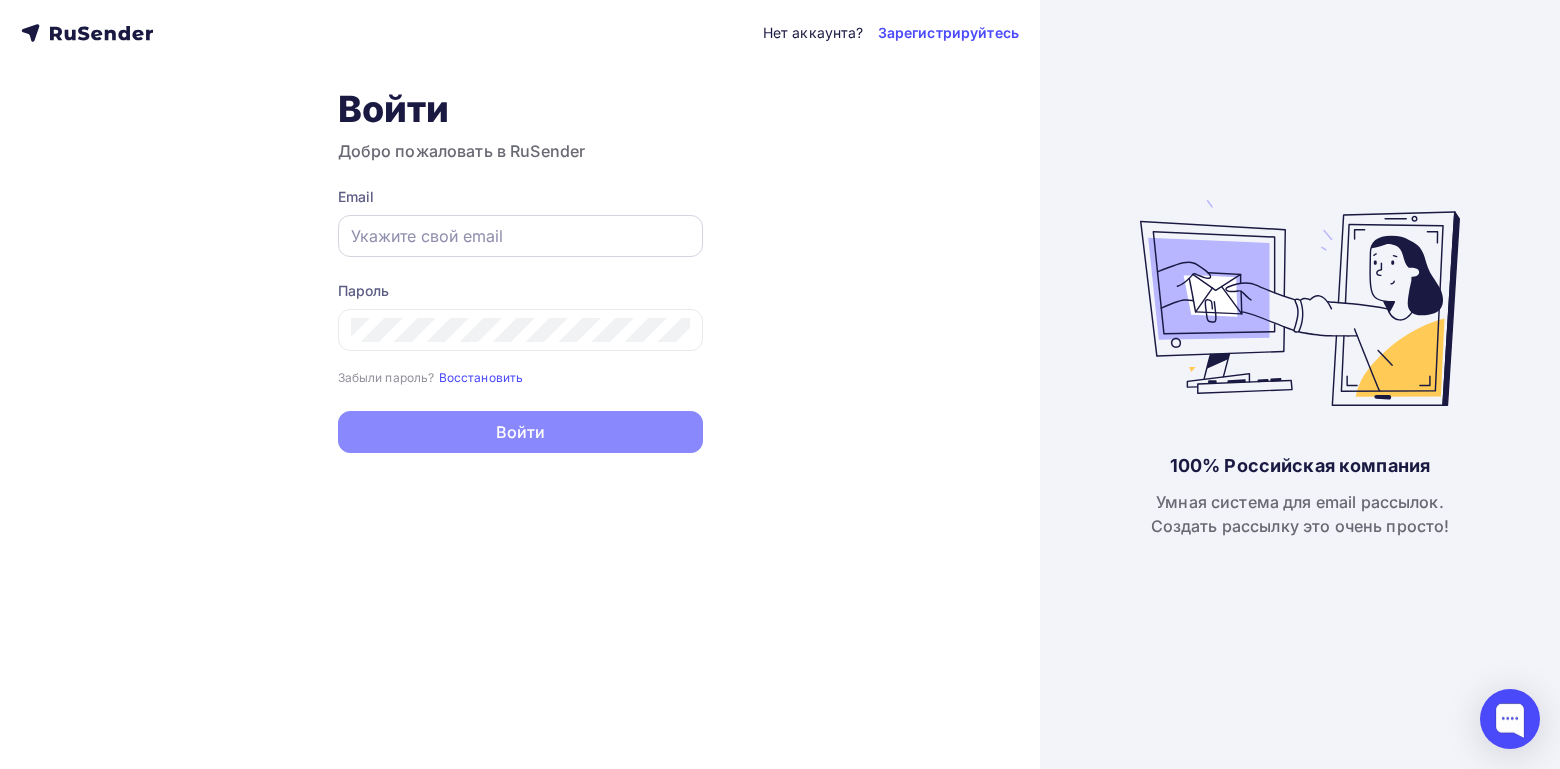 click at bounding box center (520, 236) 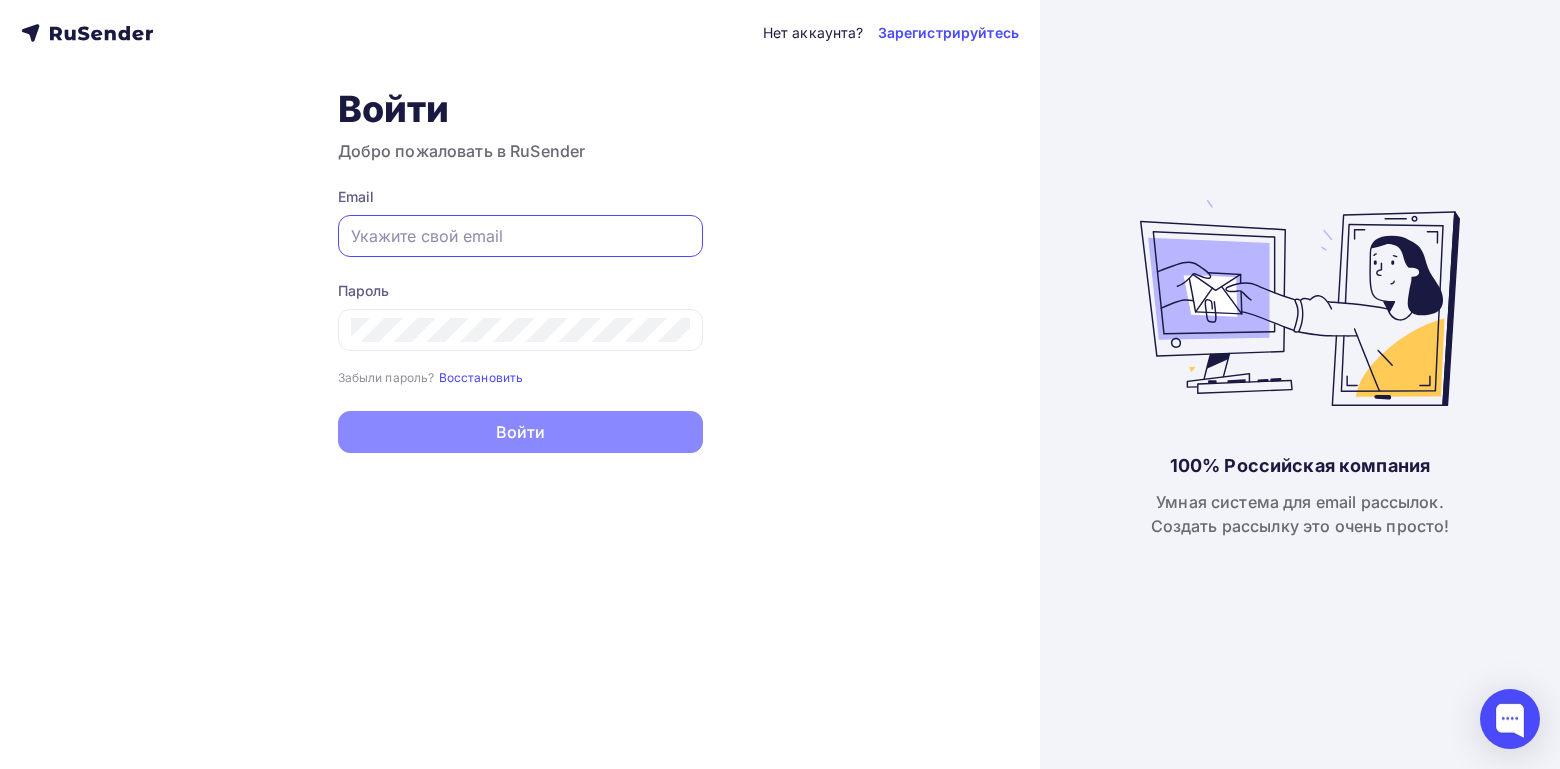 paste on "[EMAIL]" 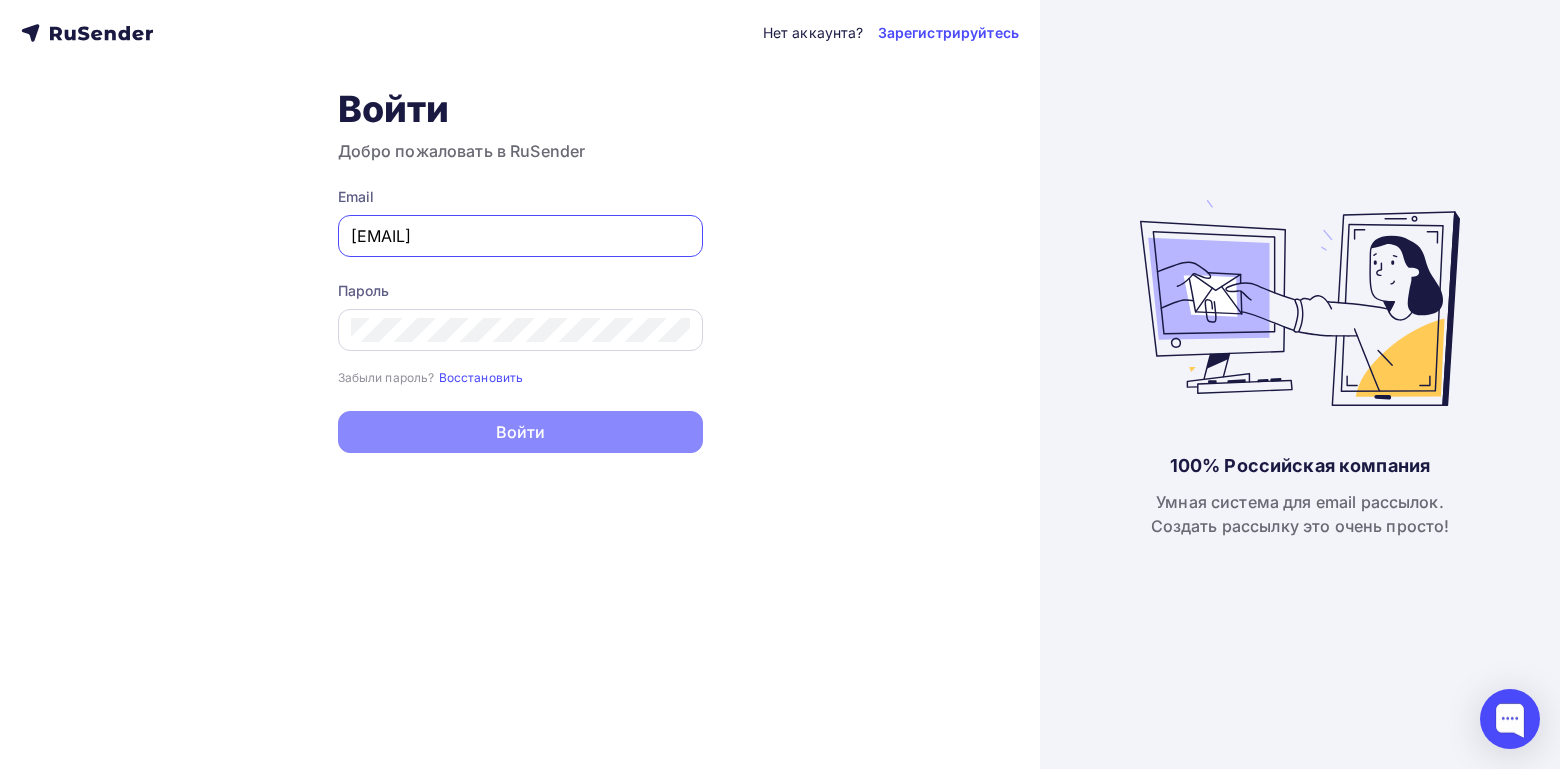 type on "[EMAIL]" 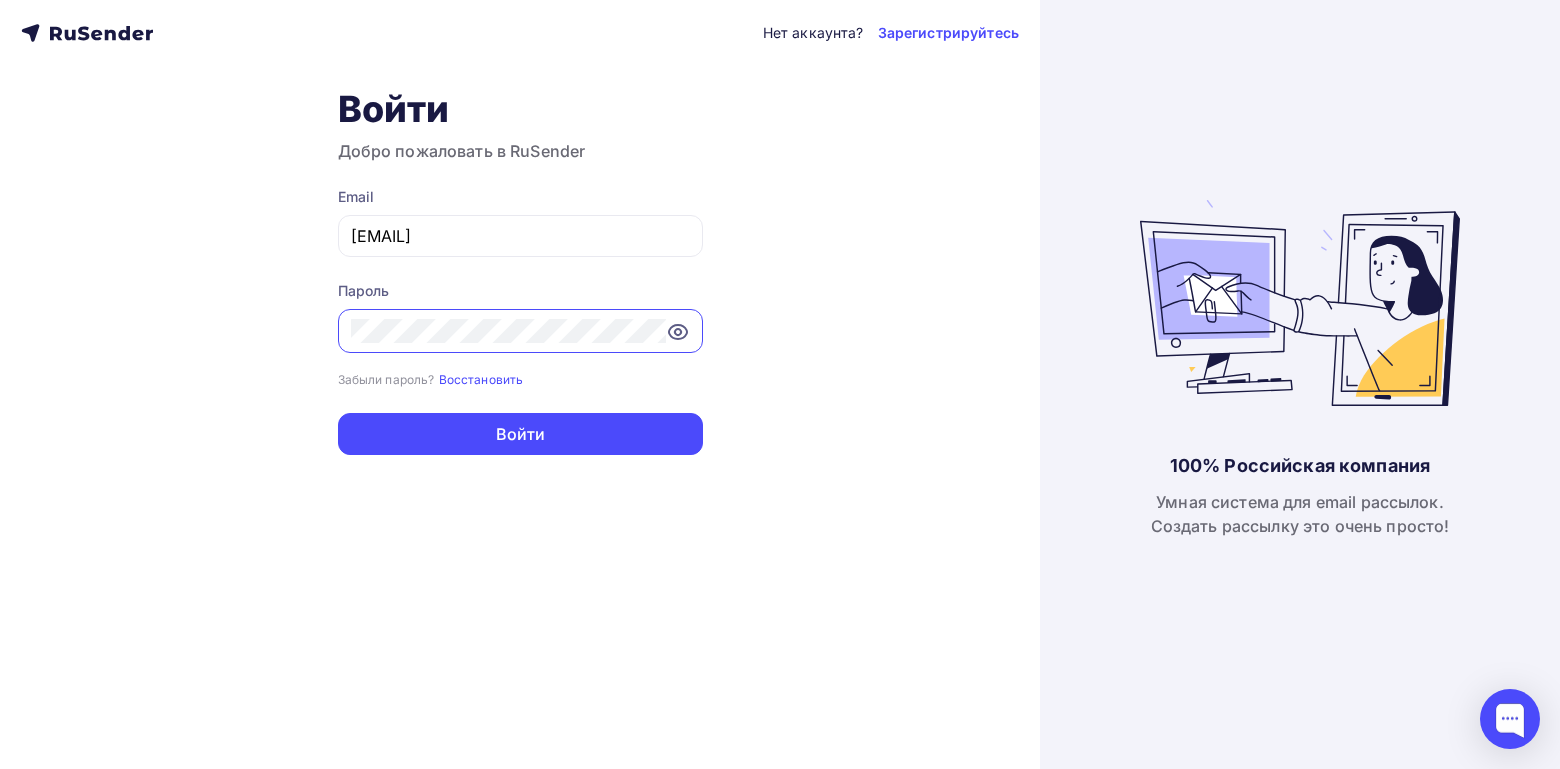click 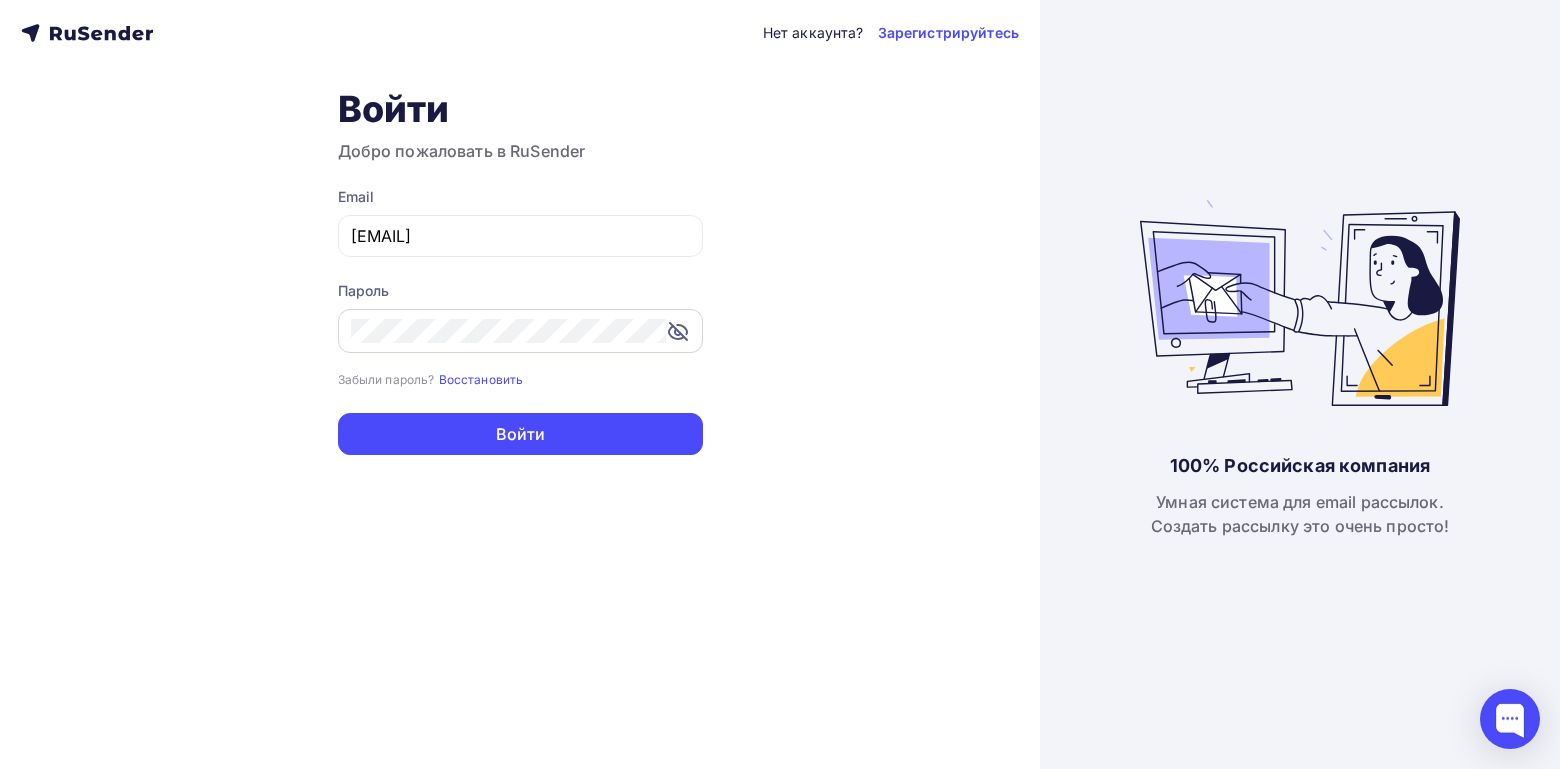click on "Пароль
Забыли пароль?   Восстановить
Забыли пароль?
Восстановить" at bounding box center [520, 335] 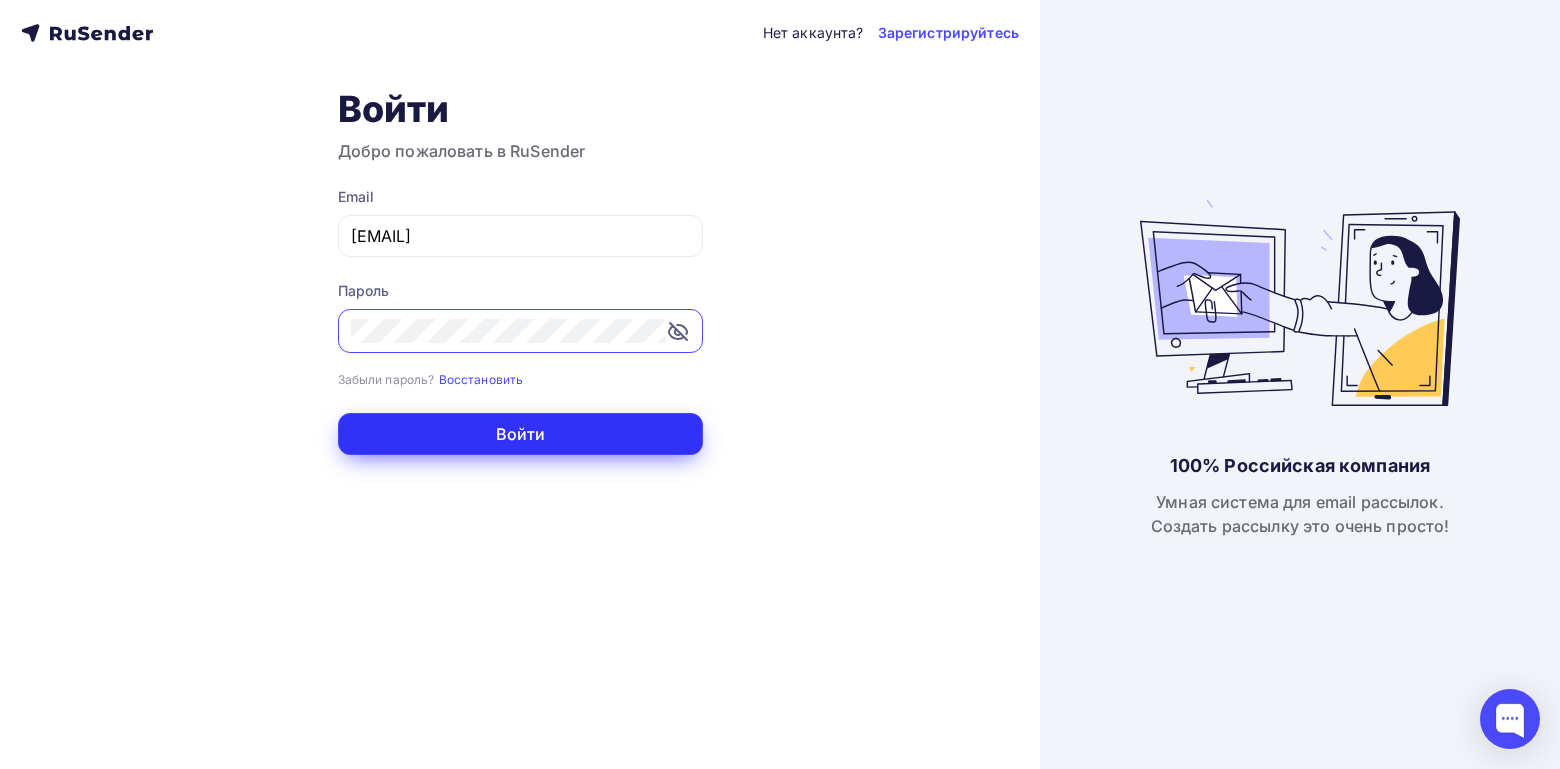 click on "Войти" at bounding box center [520, 434] 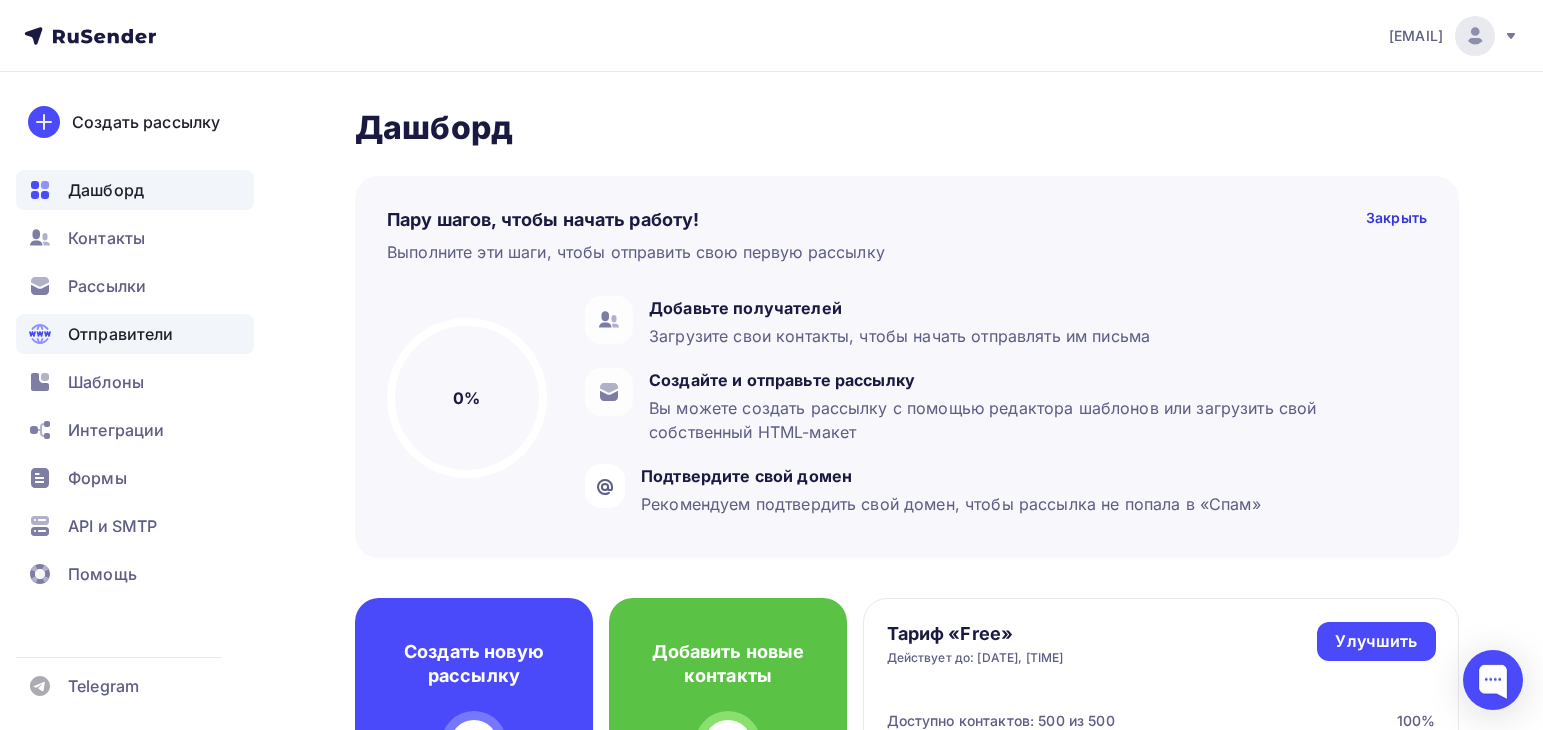 click on "Отправители" at bounding box center (121, 334) 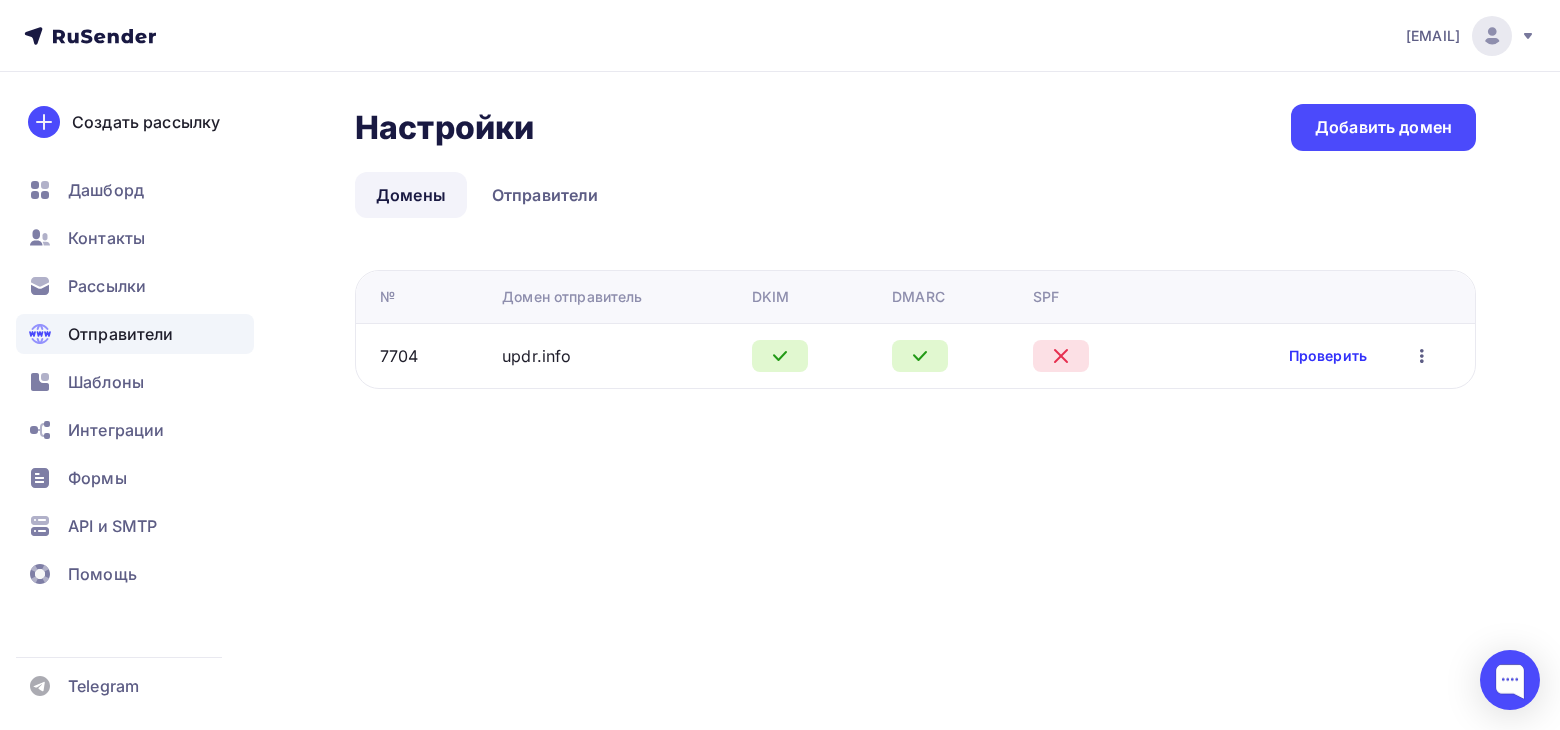 click on "Проверить" at bounding box center (1328, 356) 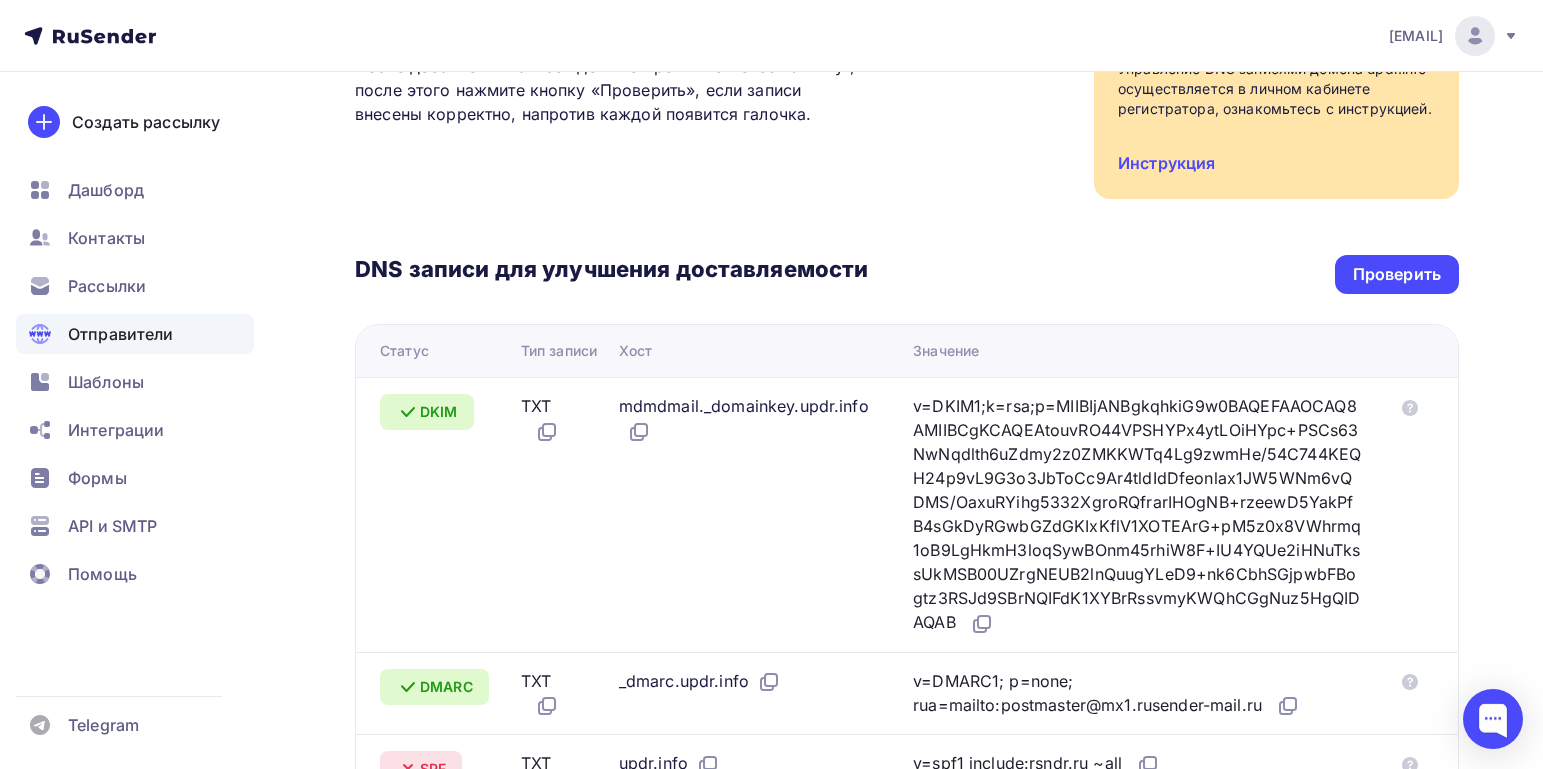 scroll, scrollTop: 300, scrollLeft: 0, axis: vertical 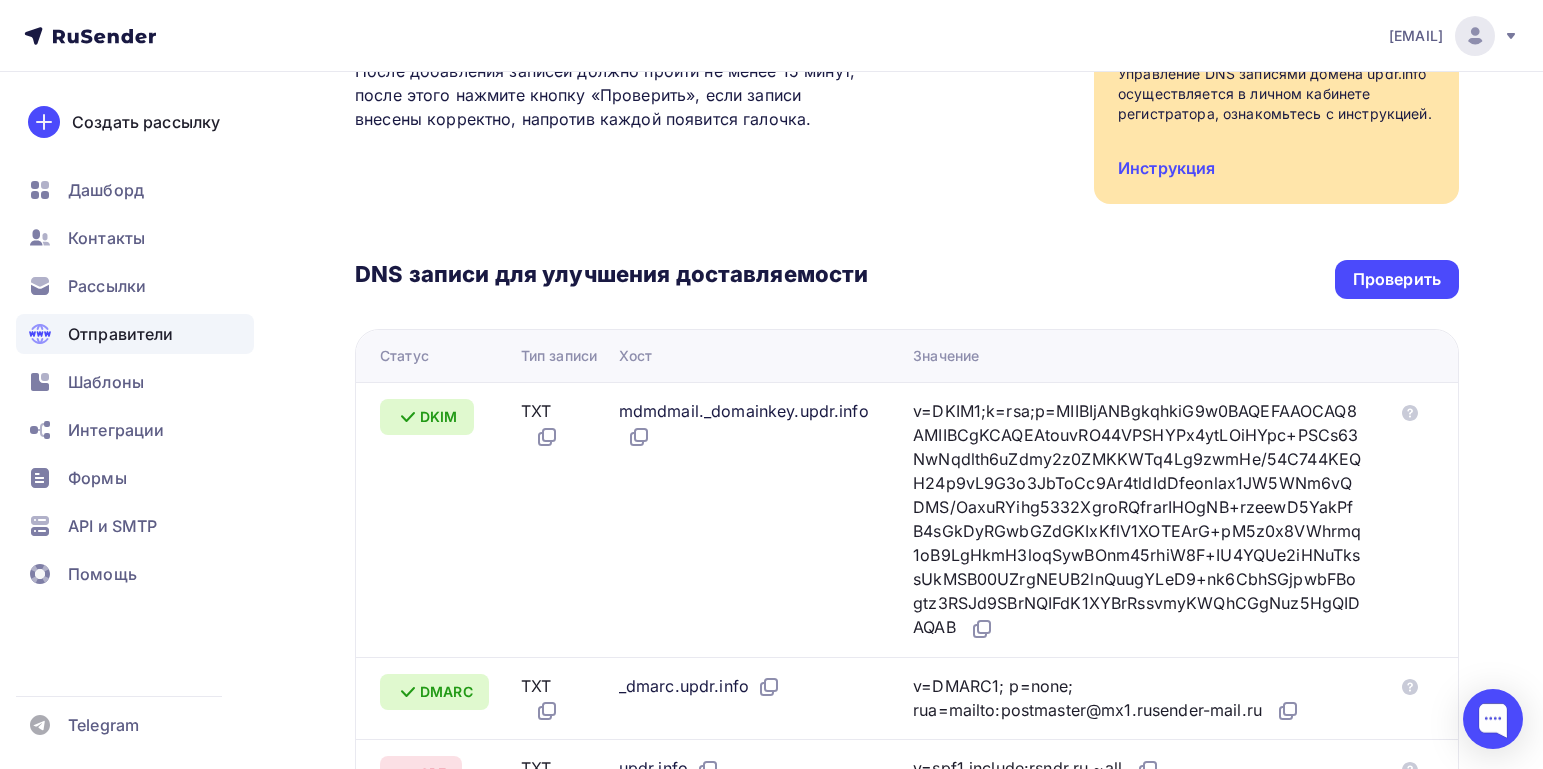 drag, startPoint x: 798, startPoint y: 410, endPoint x: 622, endPoint y: 408, distance: 176.01137 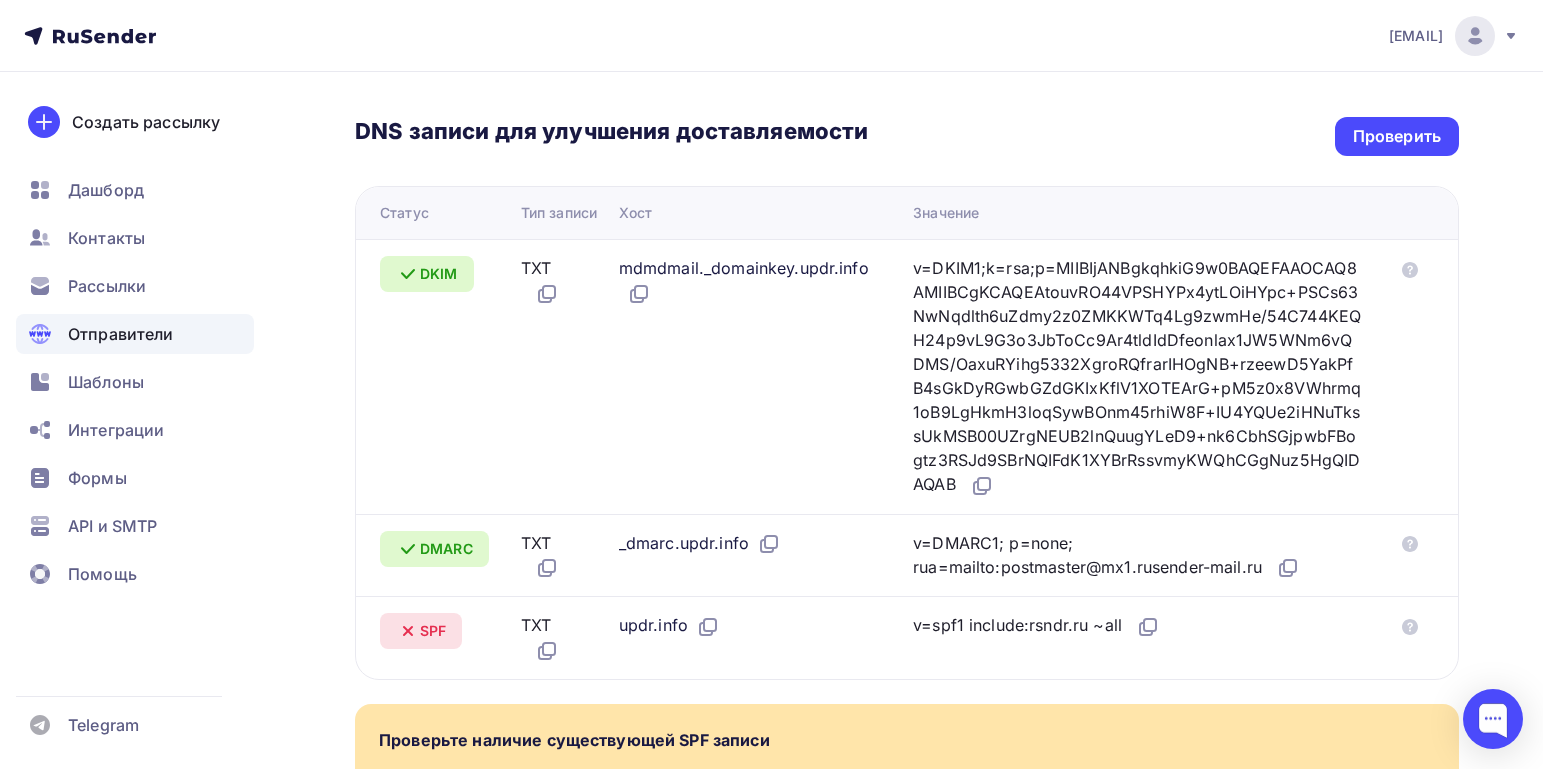 scroll, scrollTop: 707, scrollLeft: 0, axis: vertical 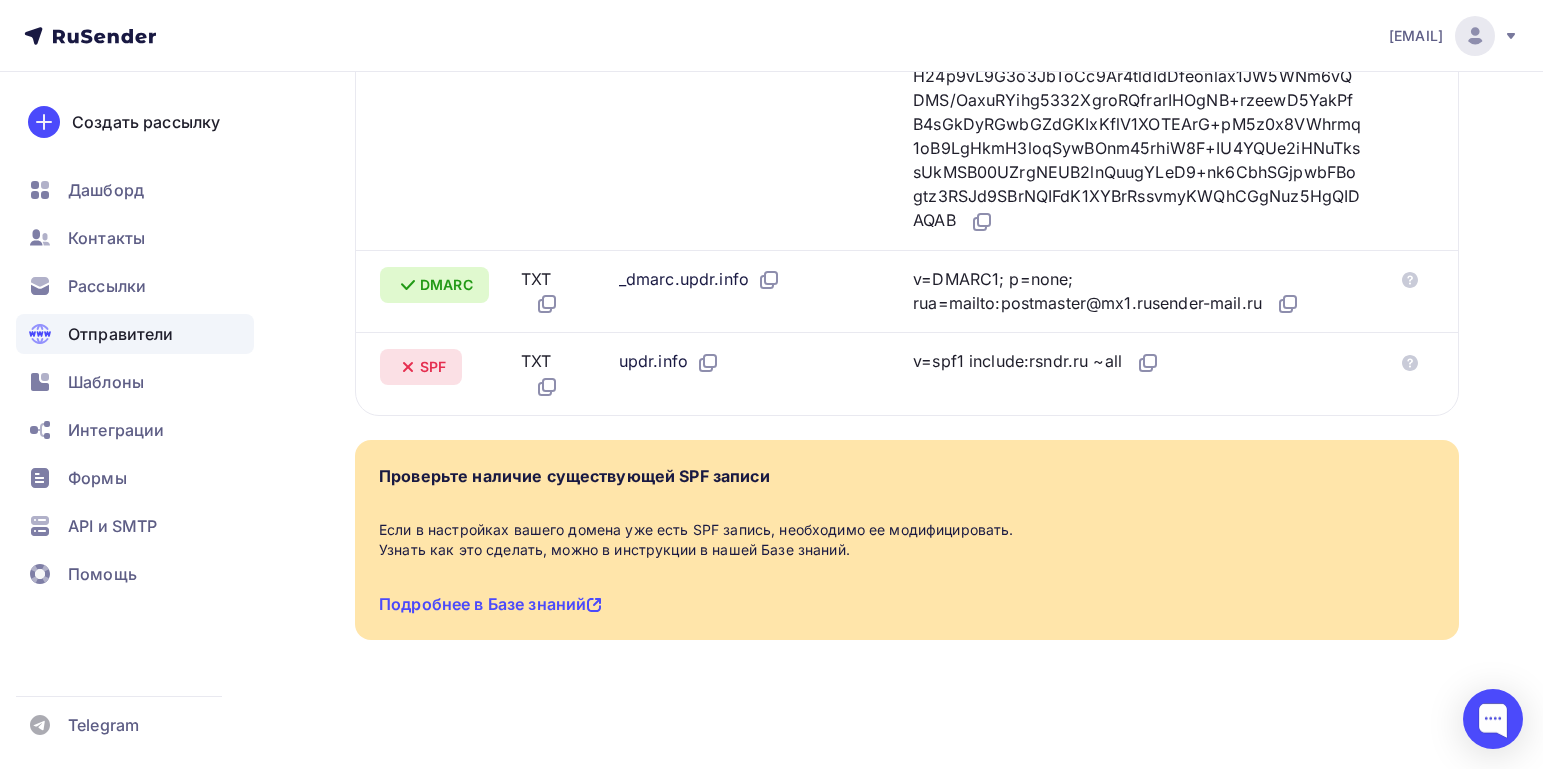 click on "SPF" at bounding box center (433, 367) 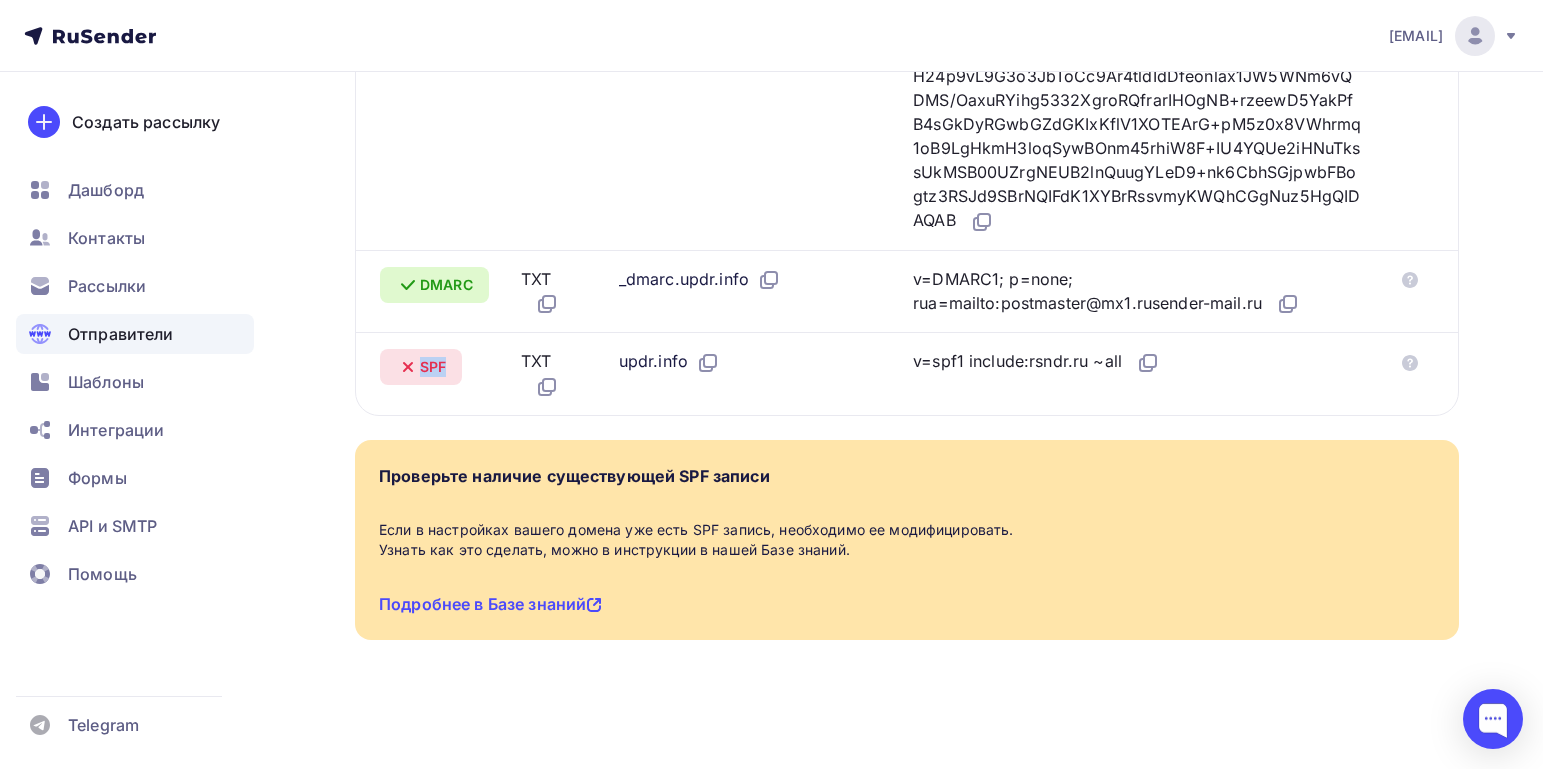 click on "SPF" at bounding box center [433, 367] 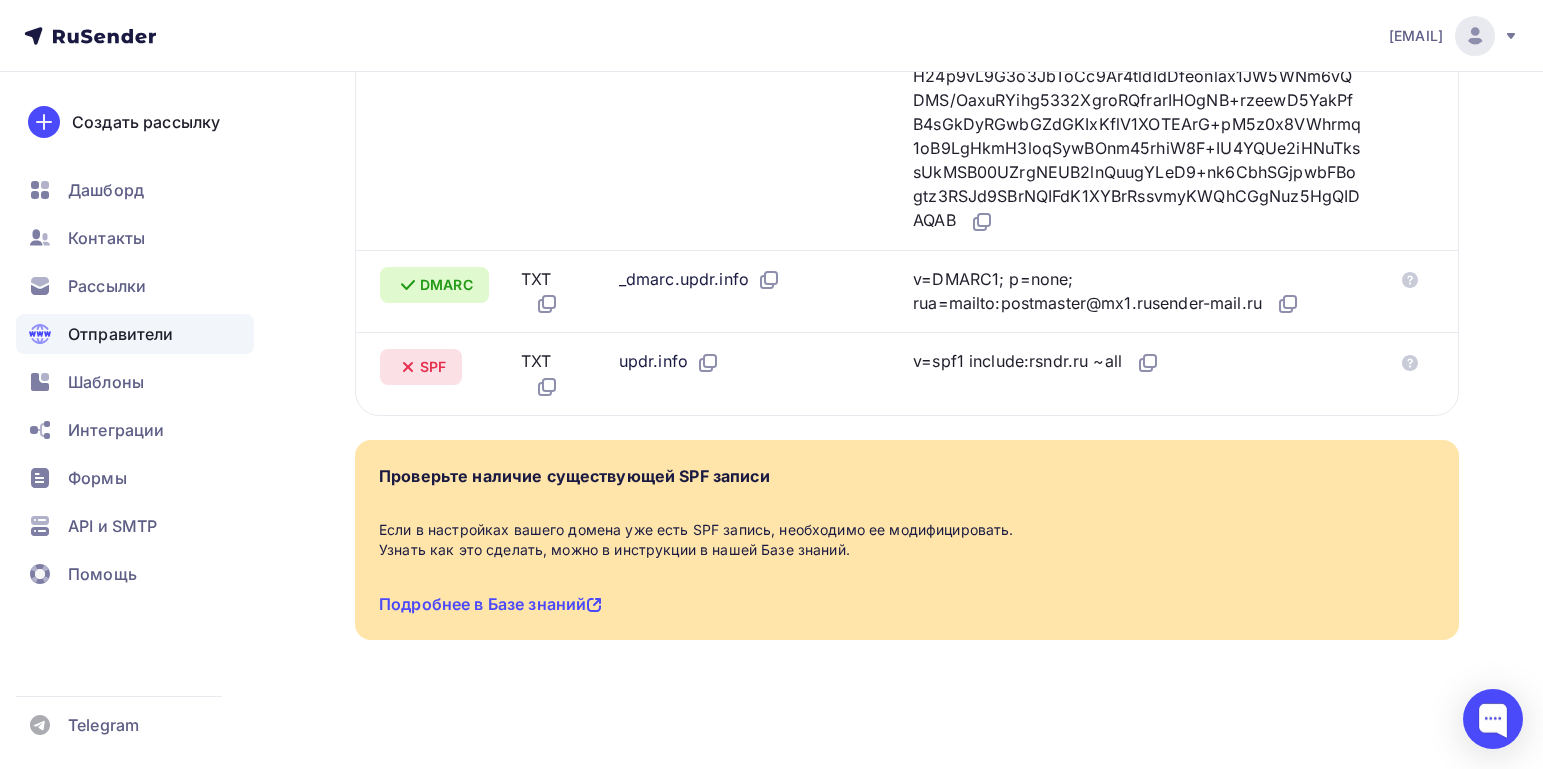click on "v=spf1 include:rsndr.ru ~all" at bounding box center (1036, 362) 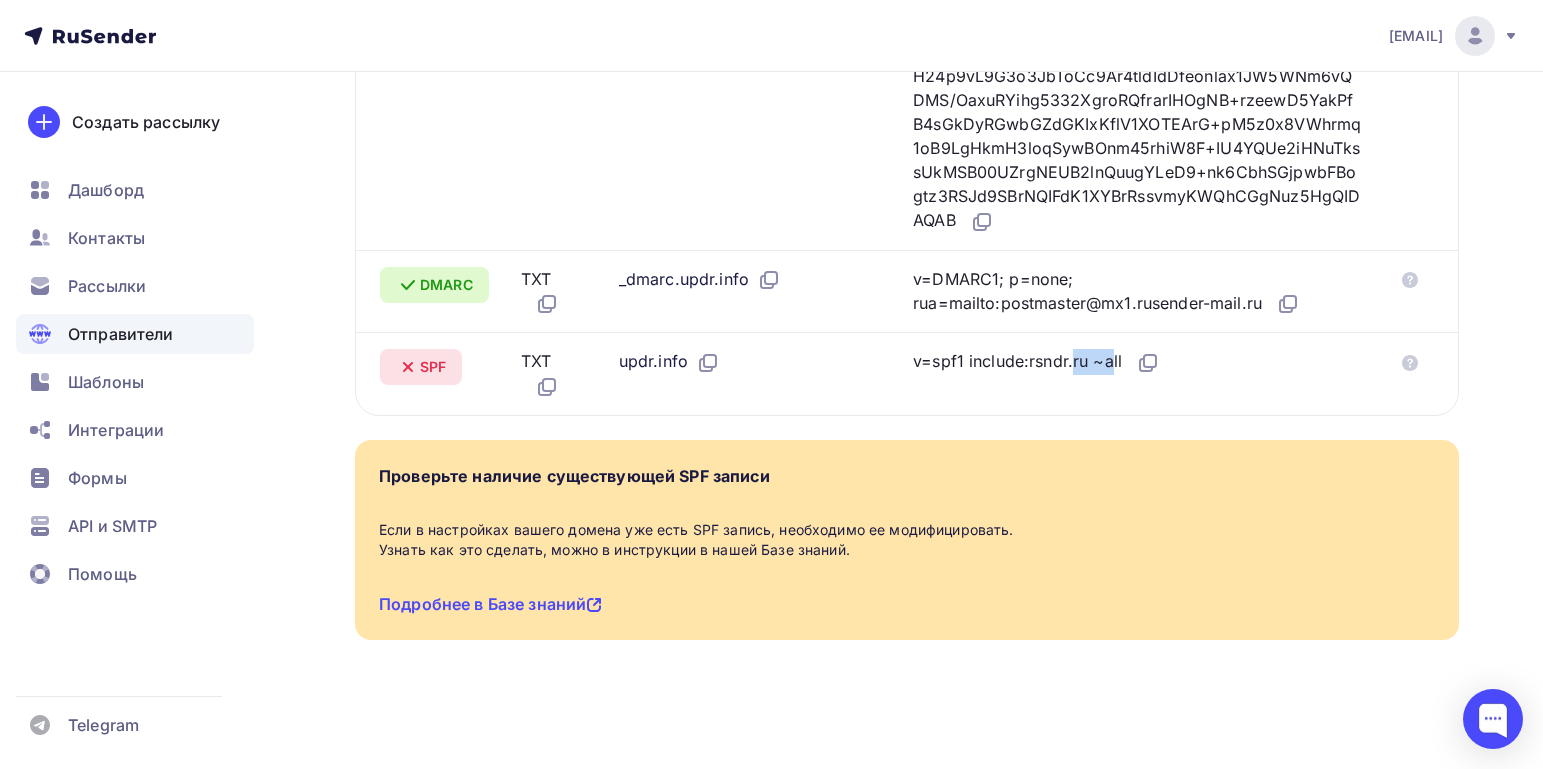 click on "v=spf1 include:rsndr.ru ~all" at bounding box center [1036, 362] 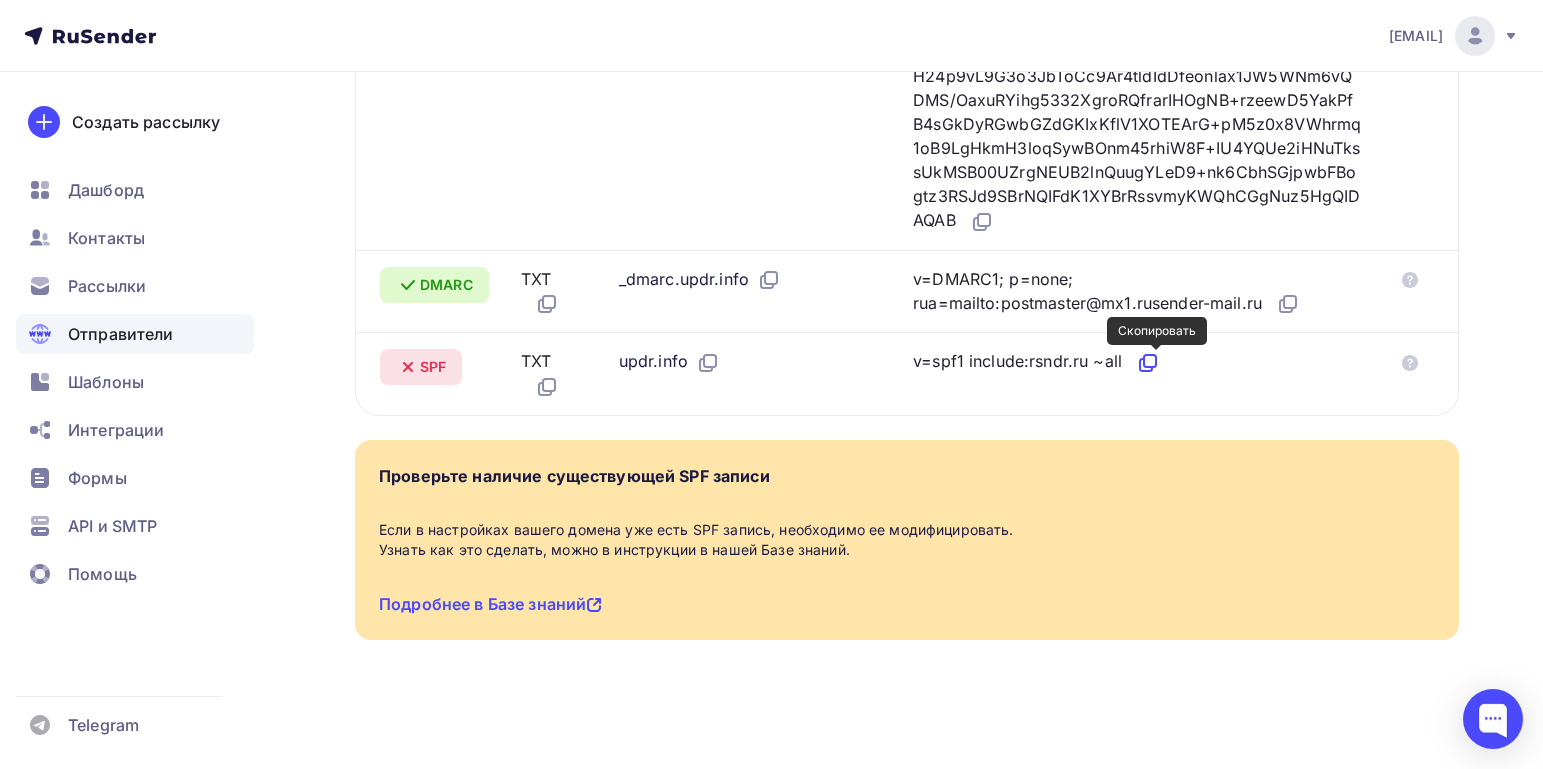 click 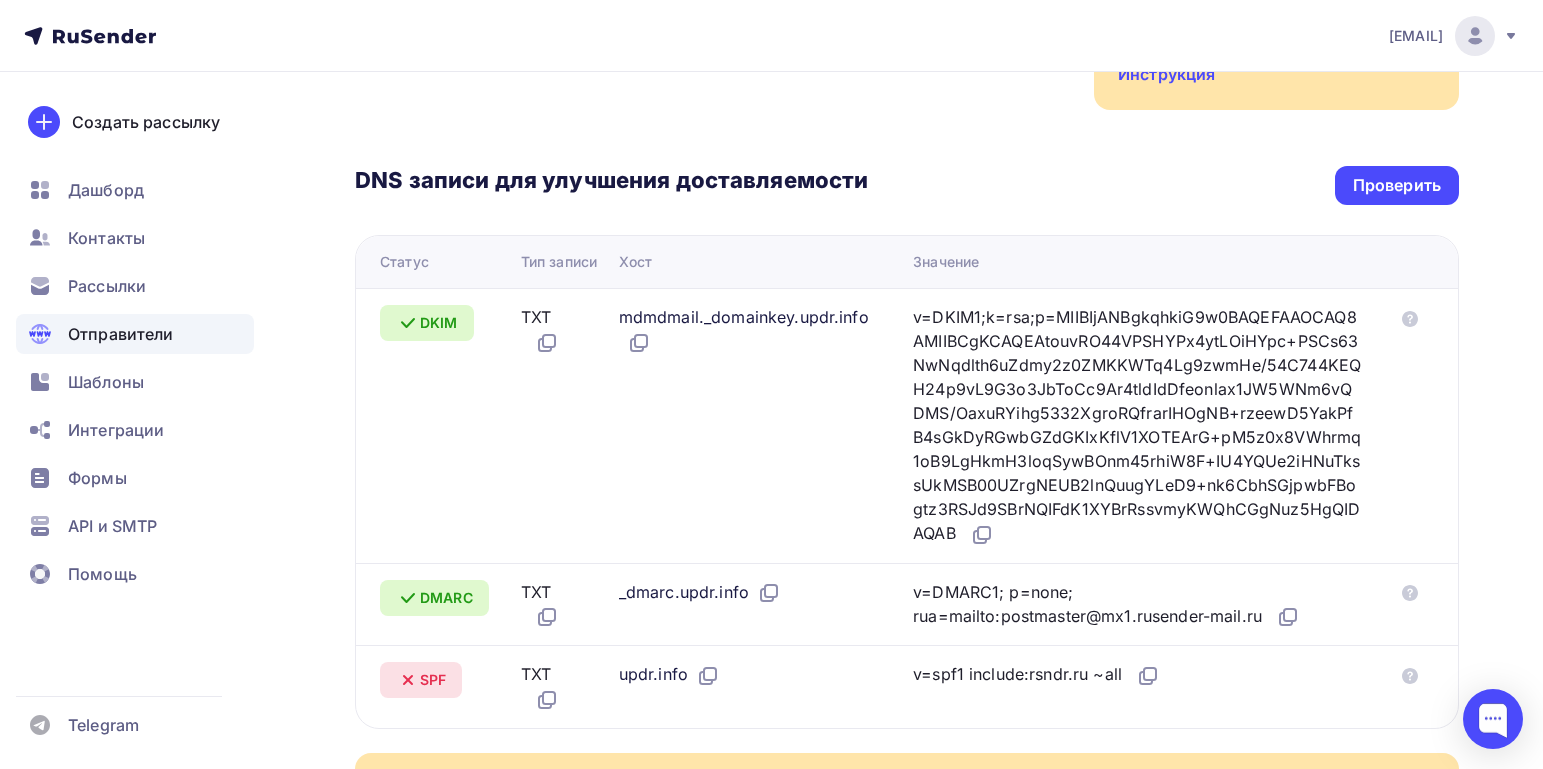 scroll, scrollTop: 386, scrollLeft: 0, axis: vertical 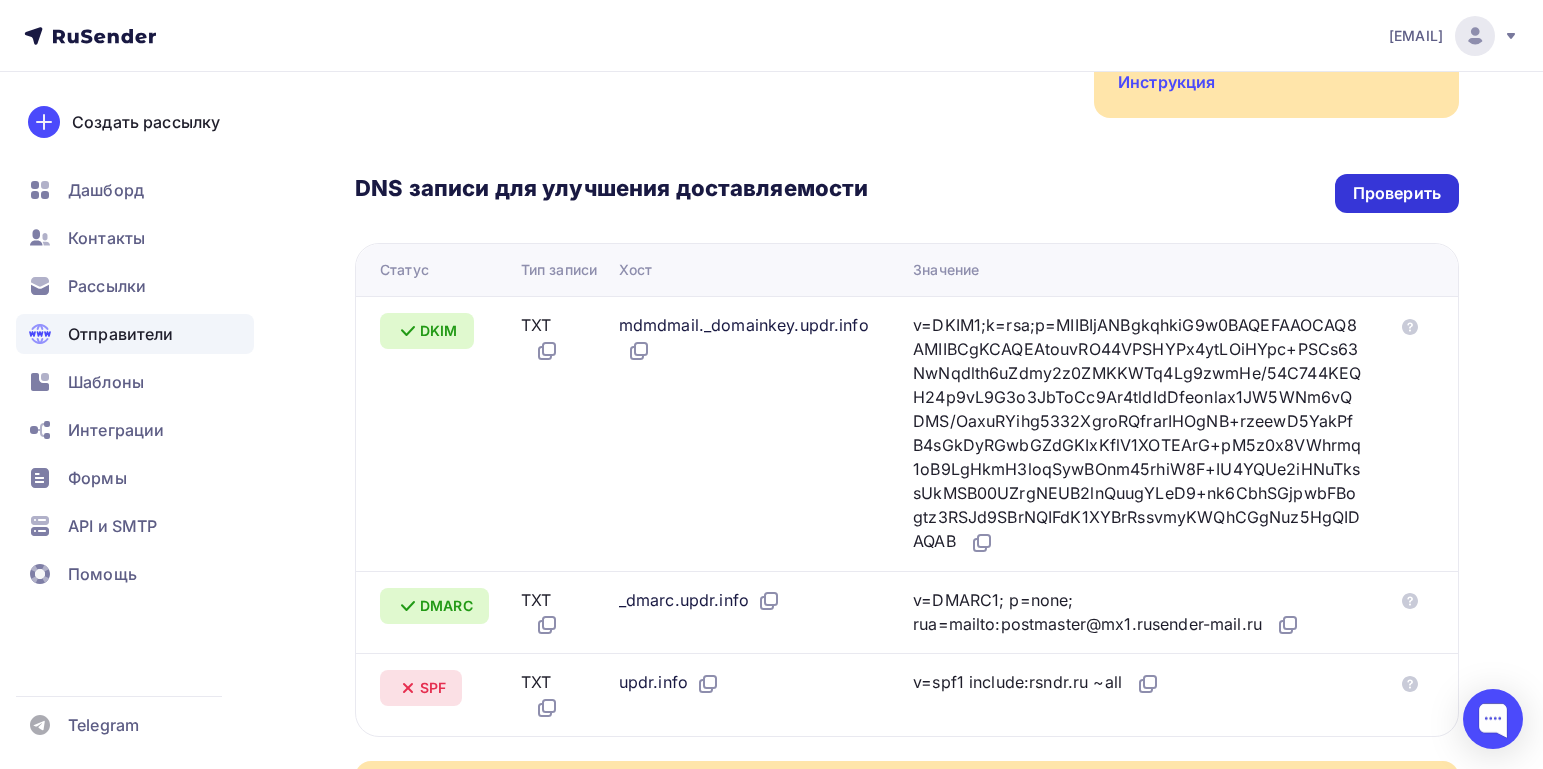 click on "Проверить" at bounding box center [1397, 193] 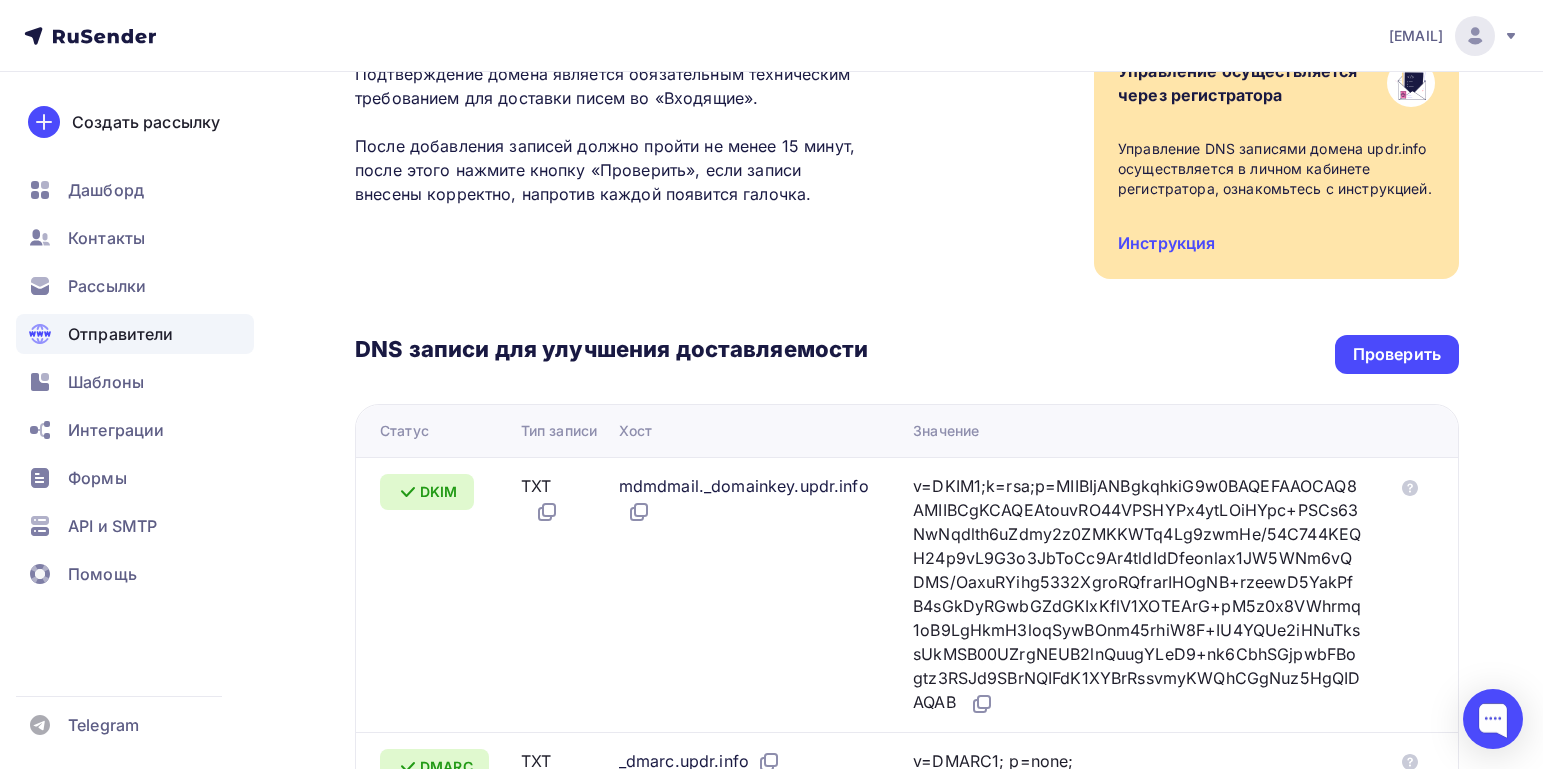 scroll, scrollTop: 203, scrollLeft: 0, axis: vertical 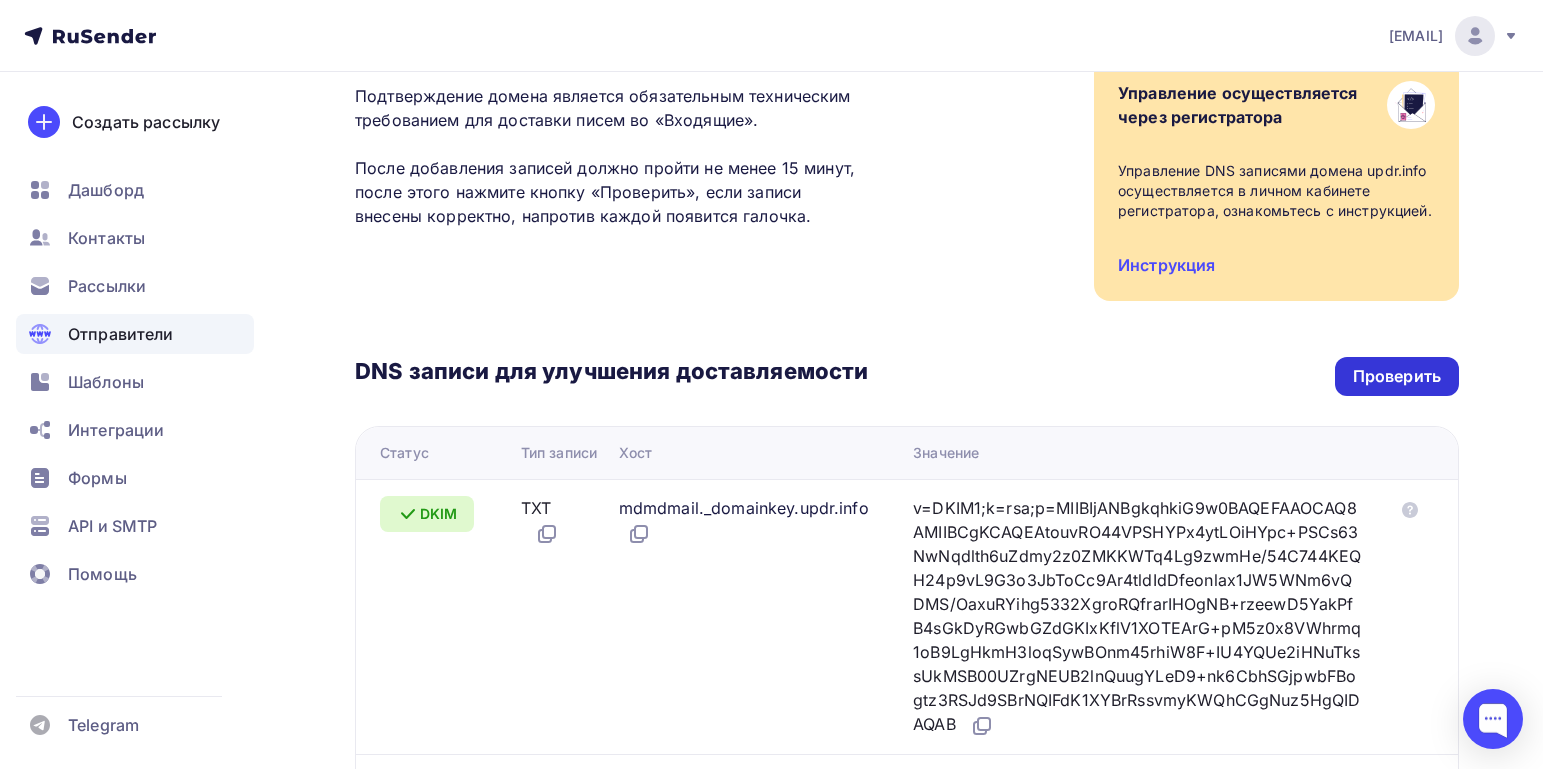 click on "Проверить" at bounding box center [1397, 376] 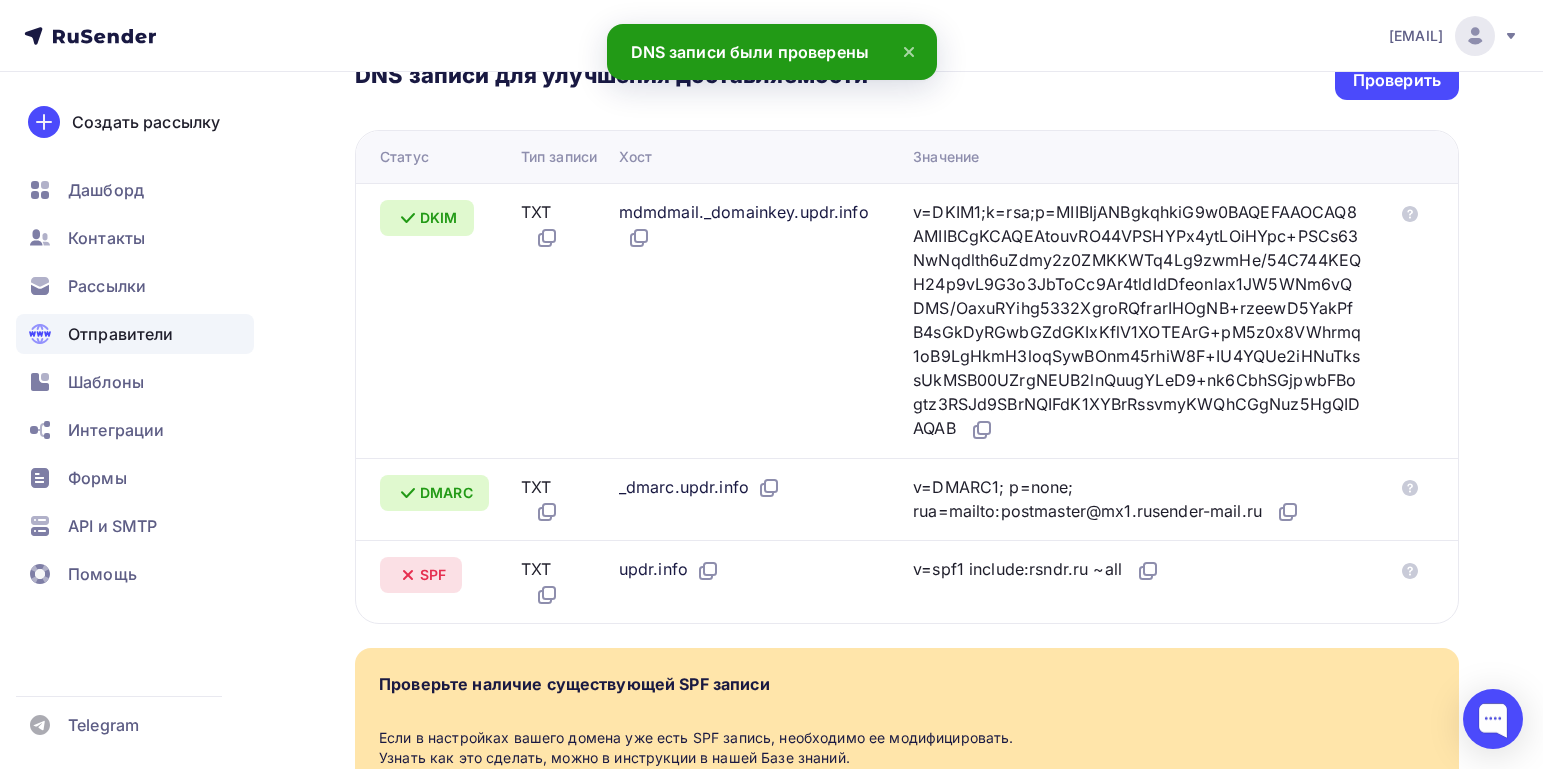 scroll, scrollTop: 503, scrollLeft: 0, axis: vertical 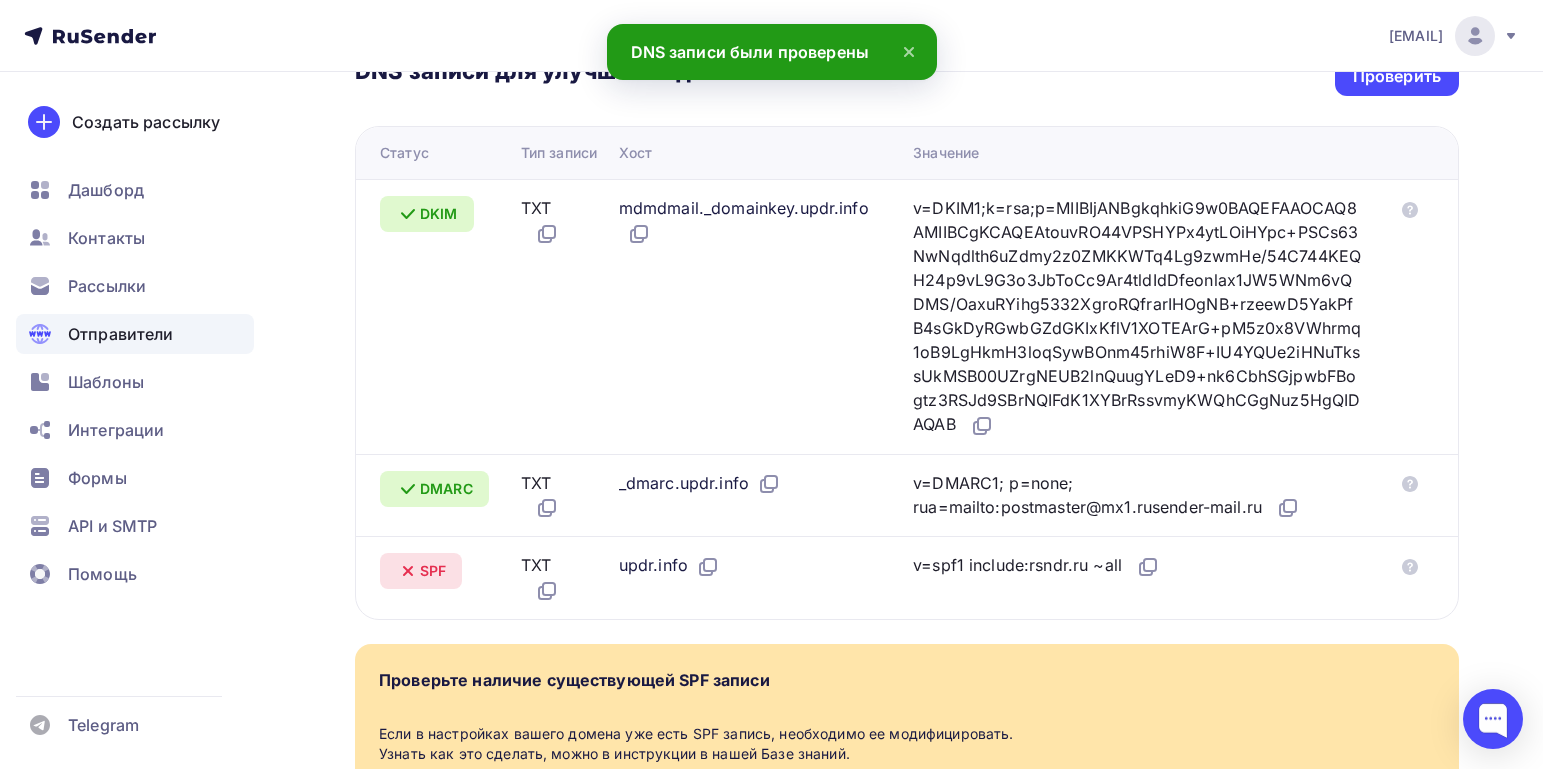 click on "v=DKIM1;k=rsa;p=MIIBIjANBgkqhkiG9w0BAQEFAAOCAQ8AMIIBCgKCAQEAtouvRO44VPSHYPx4ytLOiHYpc+PSCs63NwNqdlth6uZdmy2z0ZMKKWTq4Lg9zwmHe/54C744KEQH24p9vL9G3o3JbToCc9Ar4tldIdDfeonlax1JW5WNm6vQDMS/OaxuRYihg5332XgroRQfrarIHOgNB+rzeewD5YakPfB4sGkDyRGwbGZdGKIxKflV1XOTEArG+pM5z0x8VWhrmq1oB9LgHkmH3loqSywBOnm45rhiW8F+IU4YQUe2iHNuTkssUkMSB00UZrgNEUB2lnQuugYLeD9+nk6CbhSGjpwbFBogtz3RSJd9SBrNQIFdK1XYBrRssvmyKWQhCGgNuz5HgQIDAQAB" at bounding box center (1137, 317) 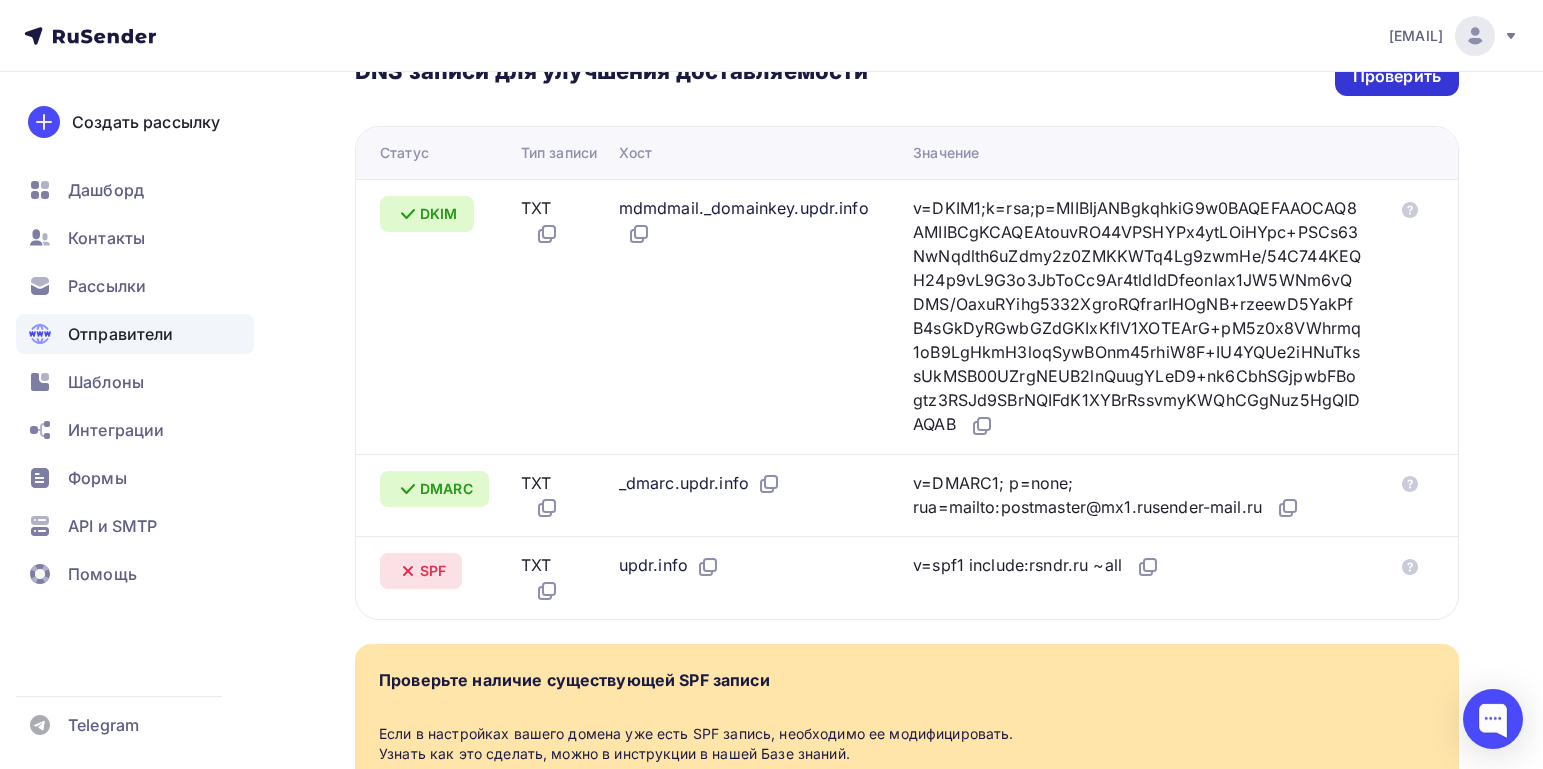click on "Проверить" at bounding box center (1397, 76) 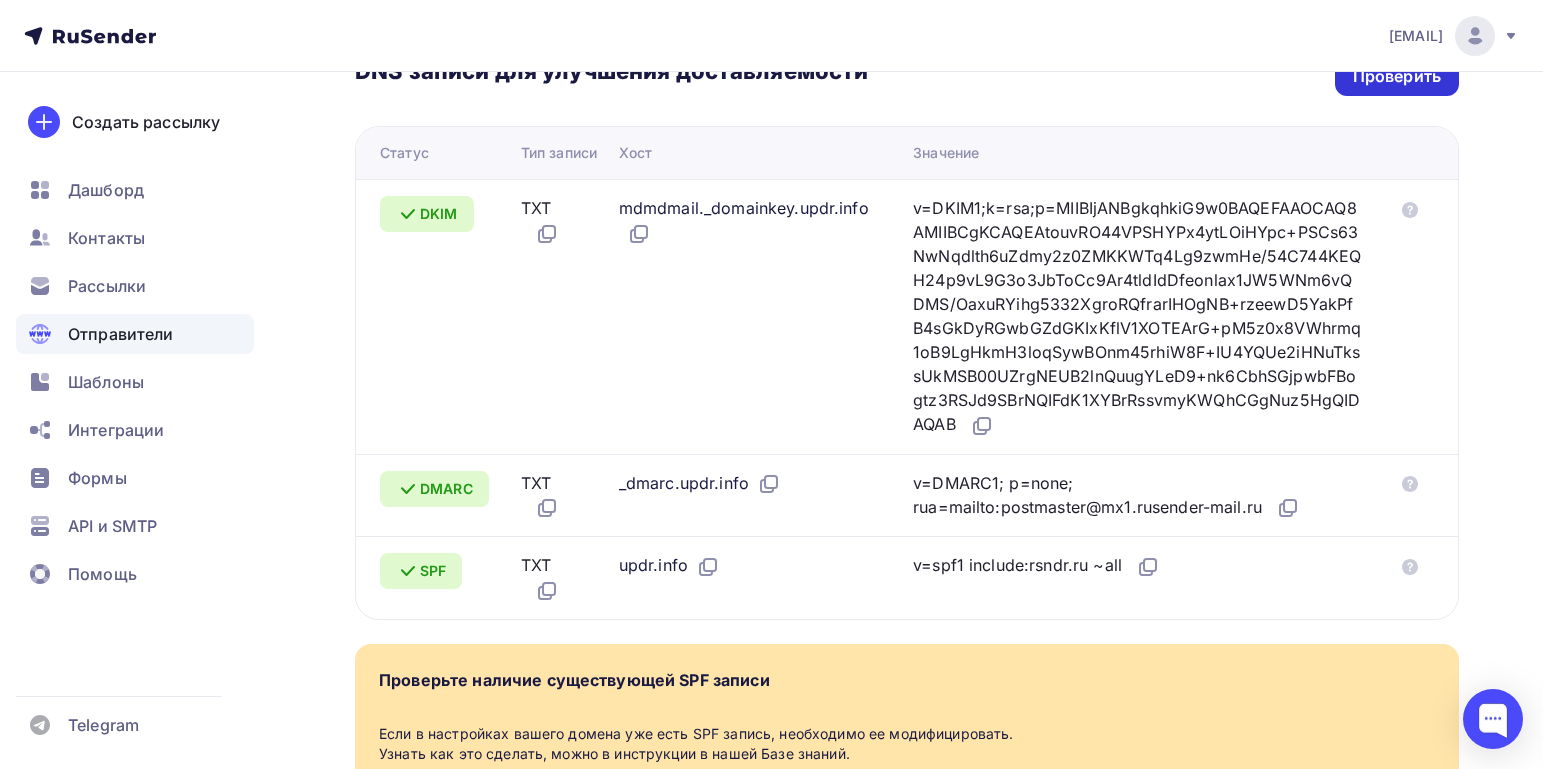 click on "Проверить" at bounding box center (1397, 76) 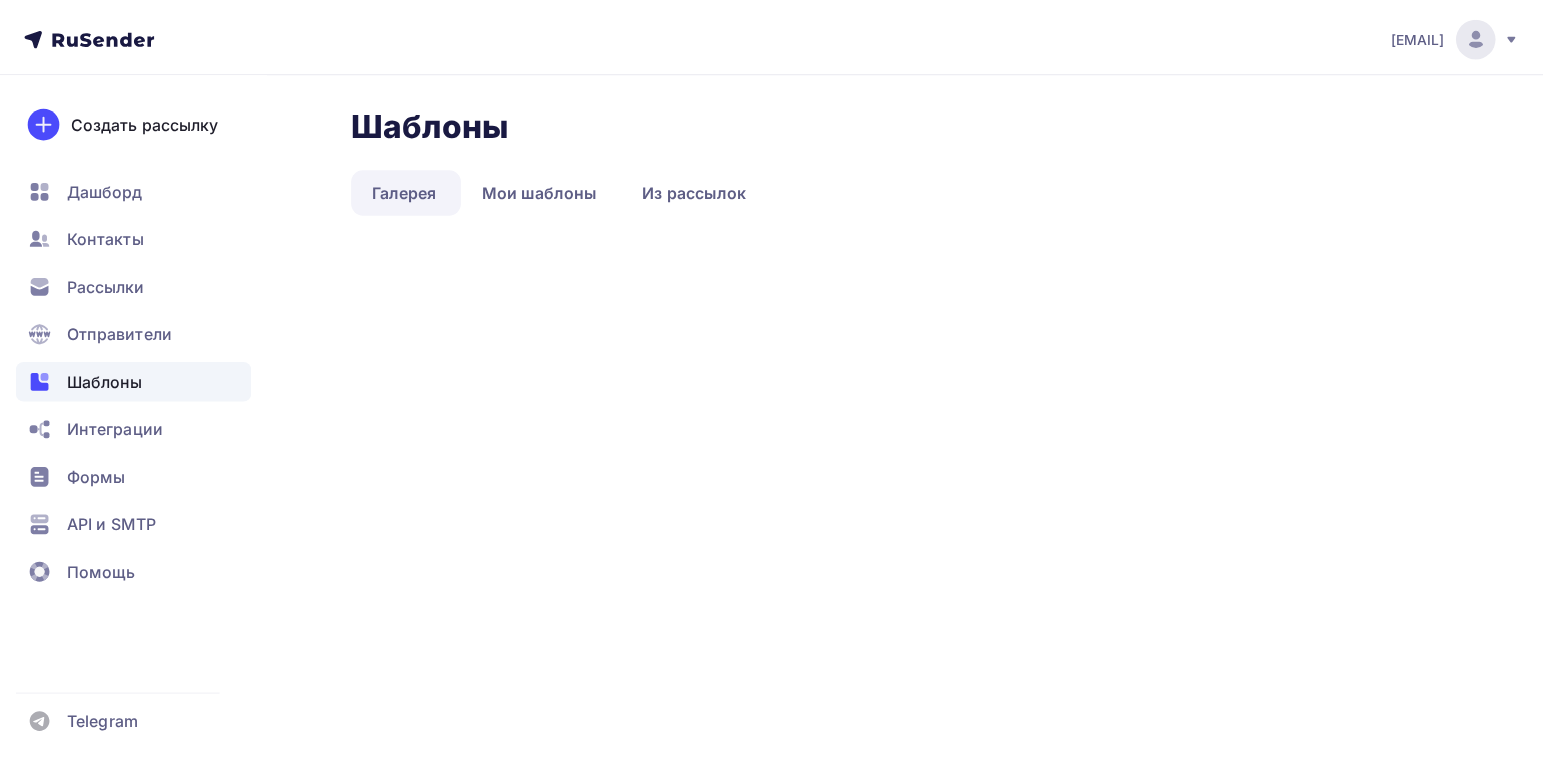 scroll, scrollTop: 0, scrollLeft: 0, axis: both 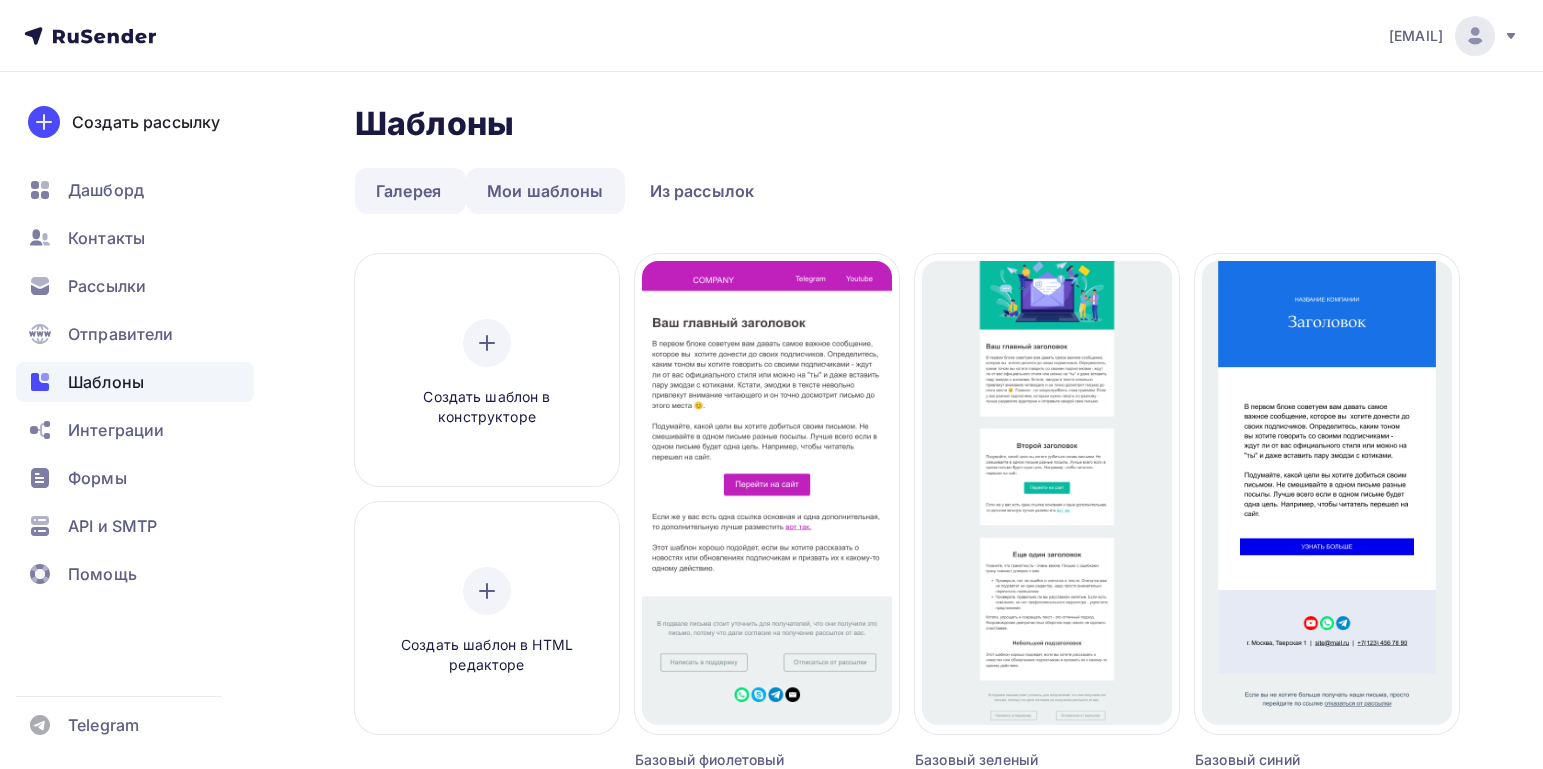 click on "Мои шаблоны" at bounding box center [545, 191] 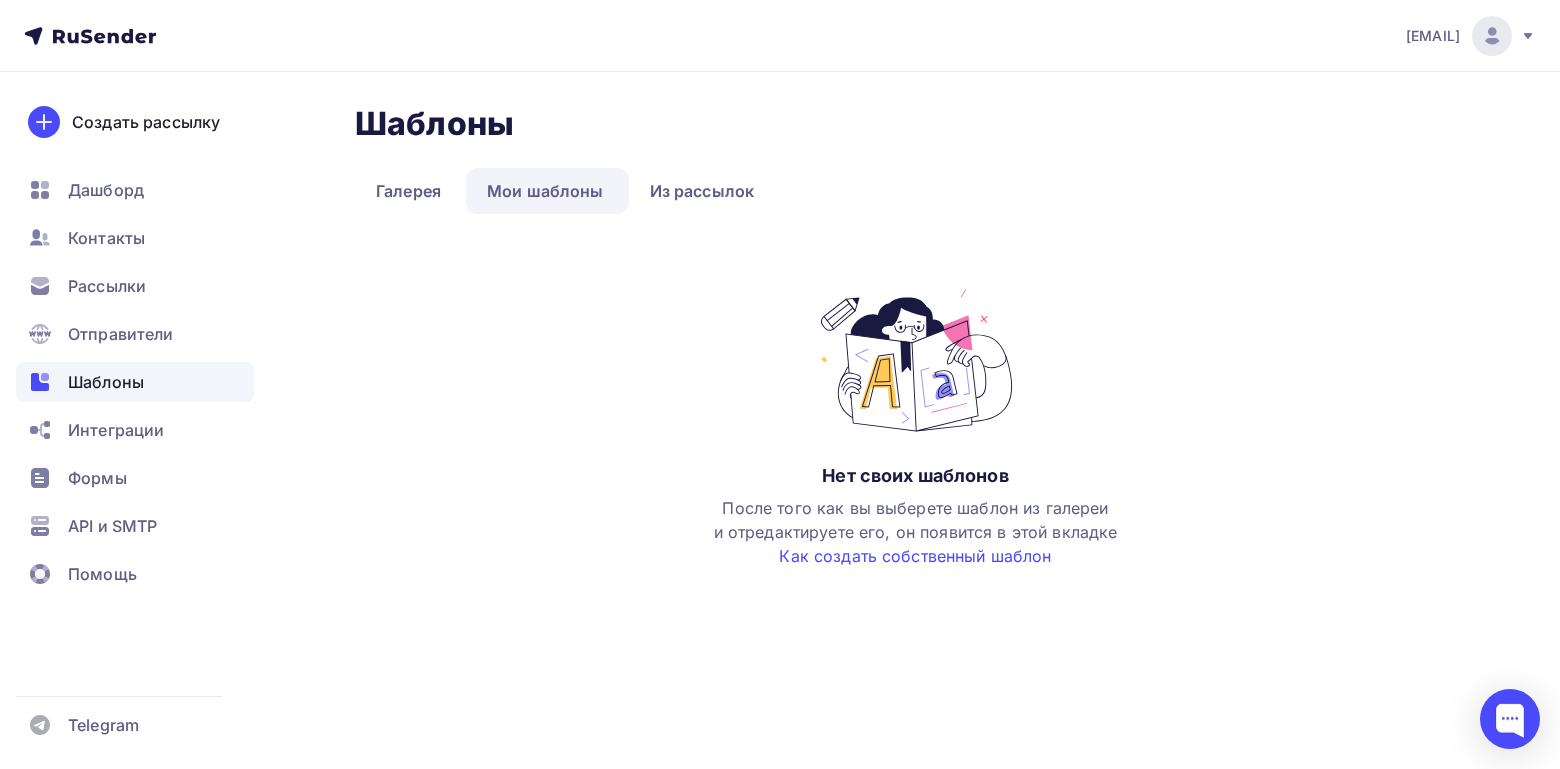 click on "Мои шаблоны" at bounding box center [545, 191] 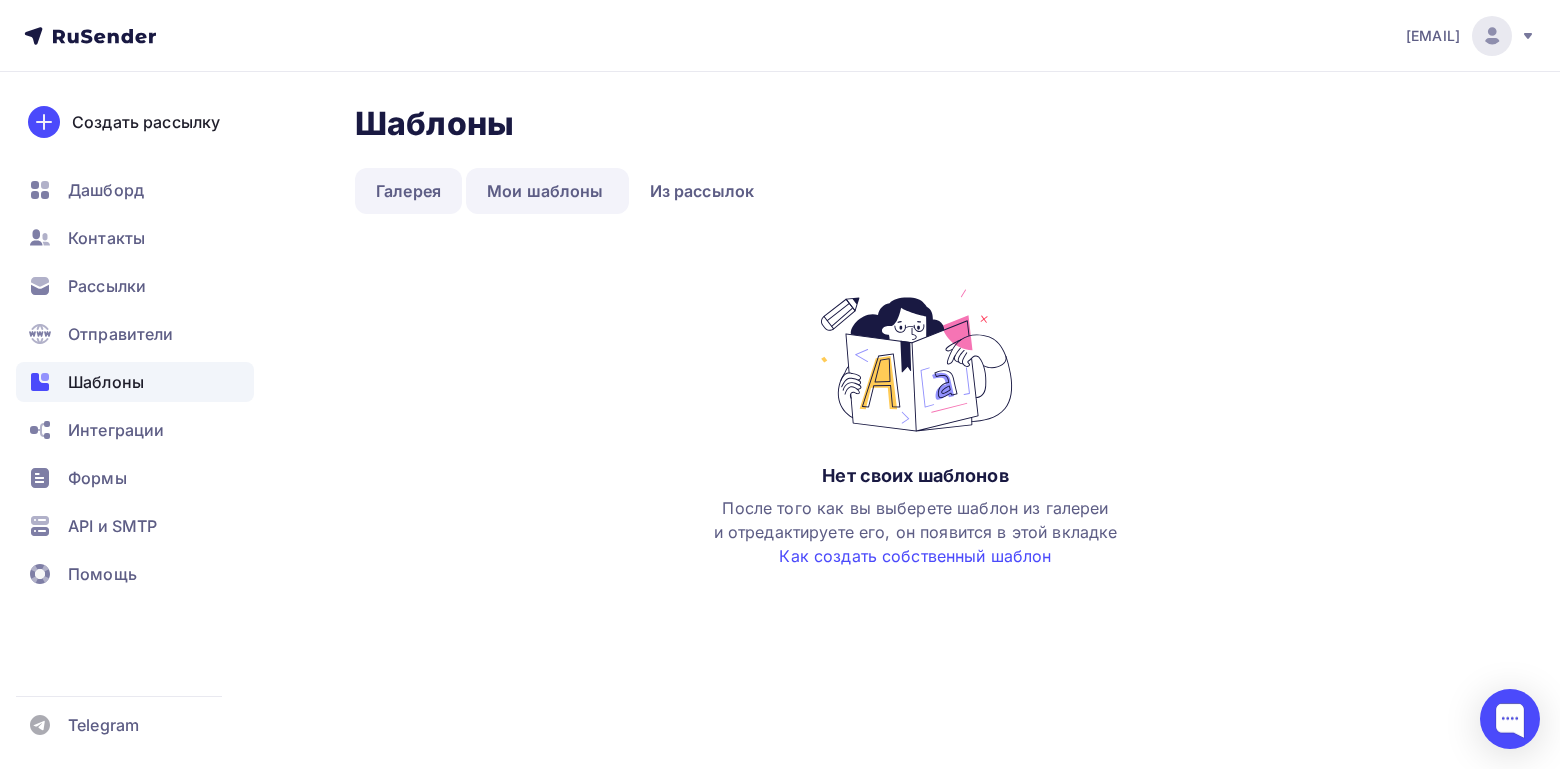 click on "Галерея" at bounding box center [408, 191] 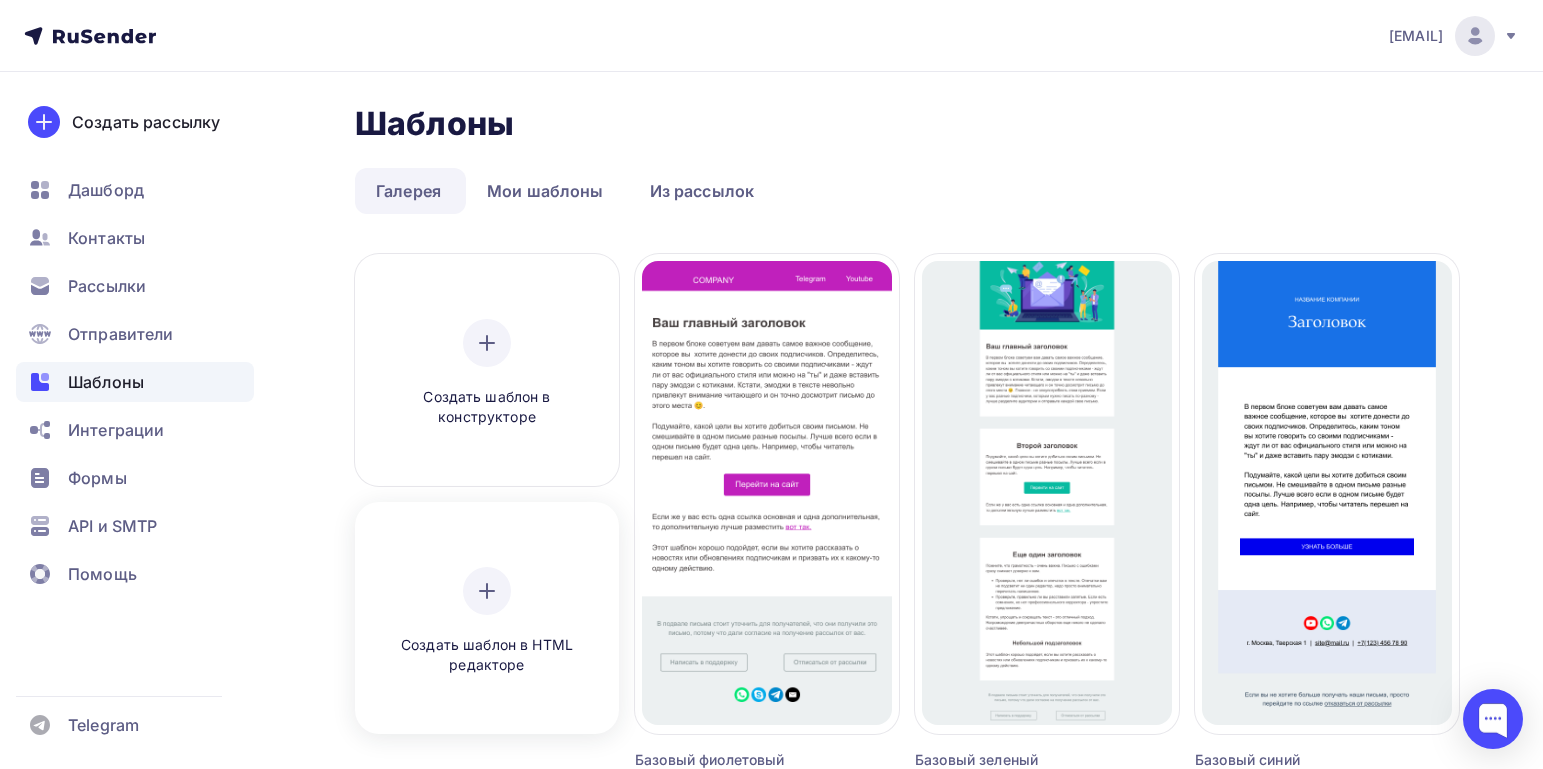 click 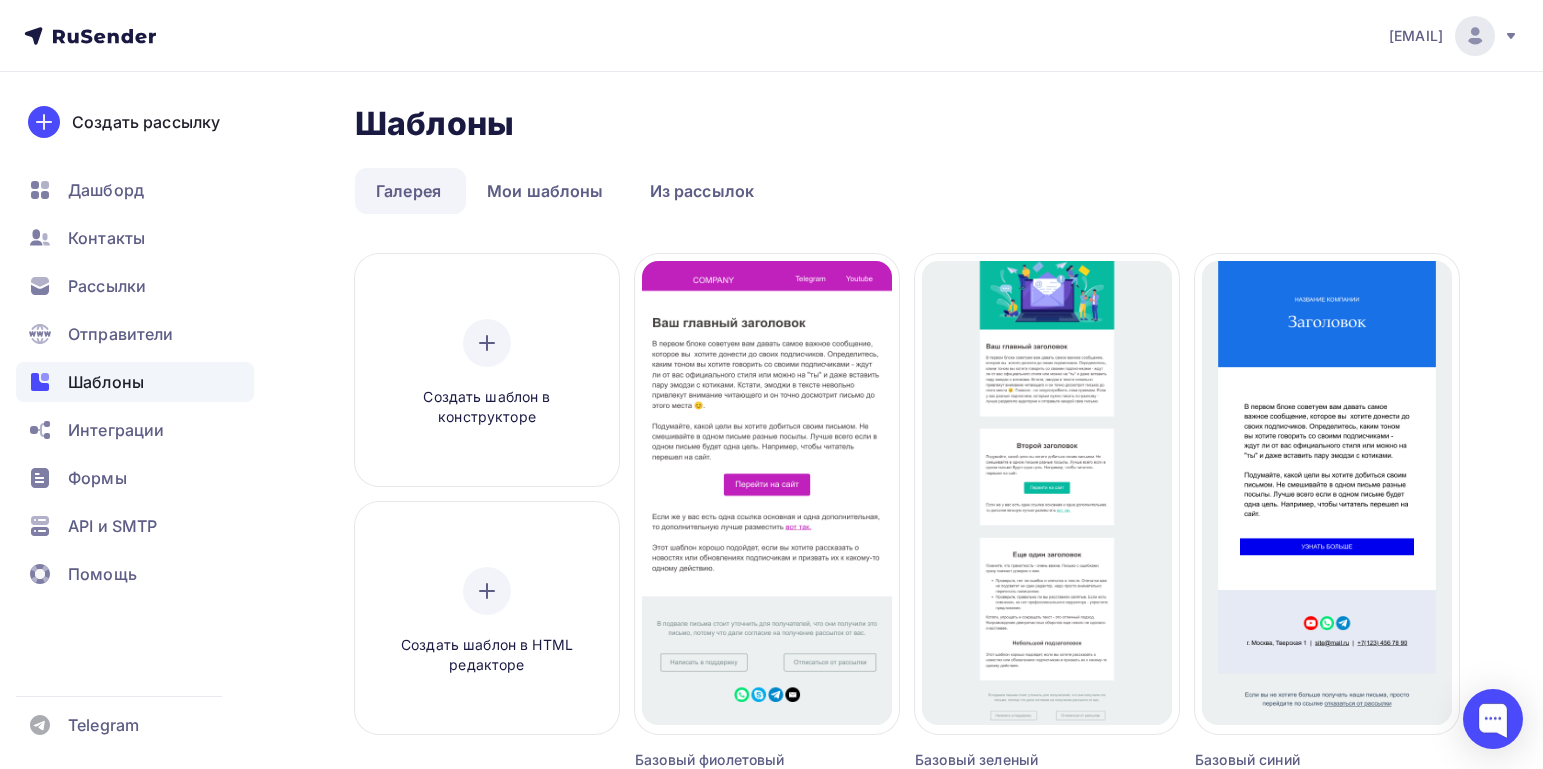 scroll, scrollTop: 100, scrollLeft: 0, axis: vertical 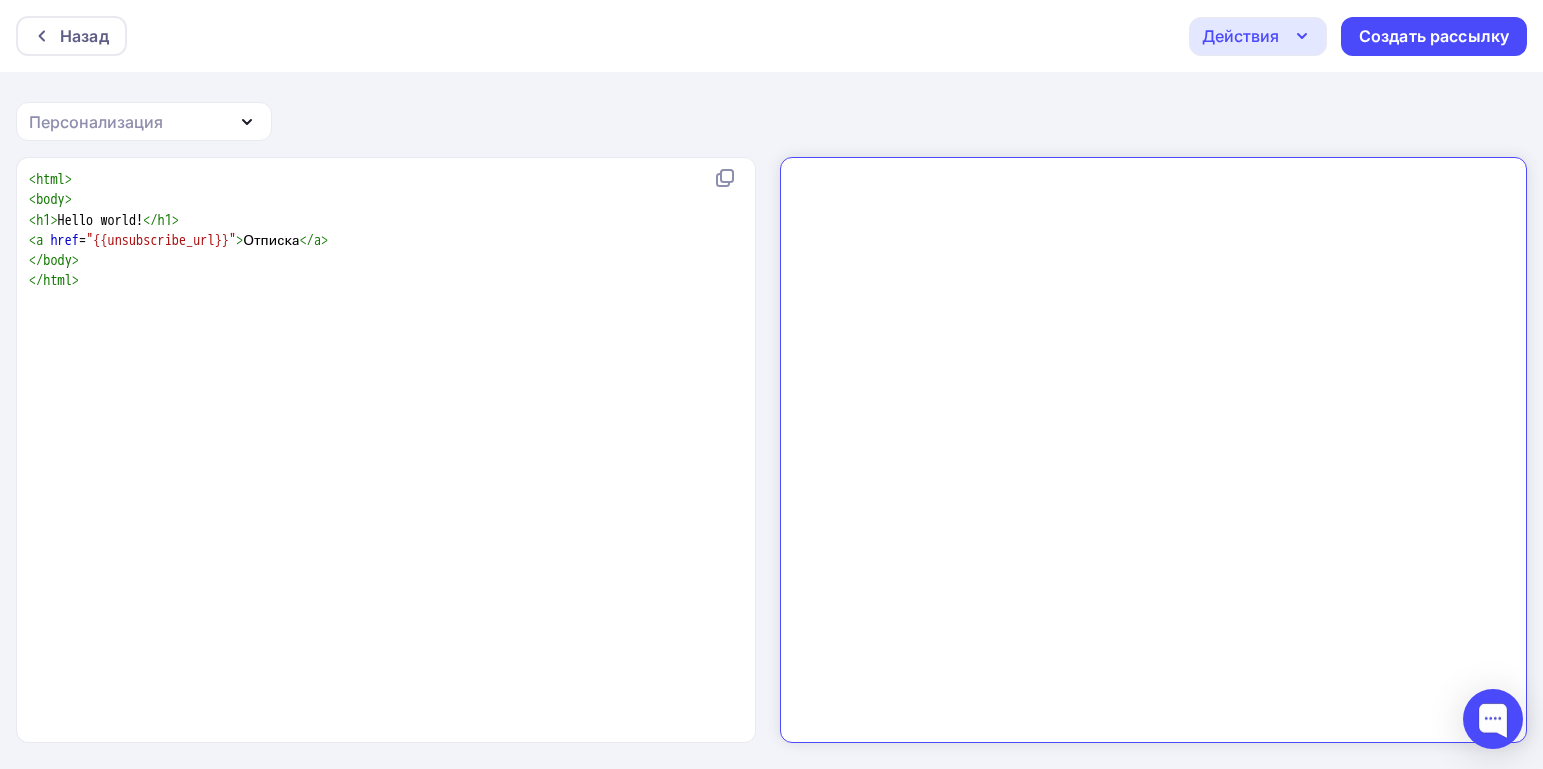 click on "< h1 > Hello world! </ h1 >" at bounding box center (104, 220) 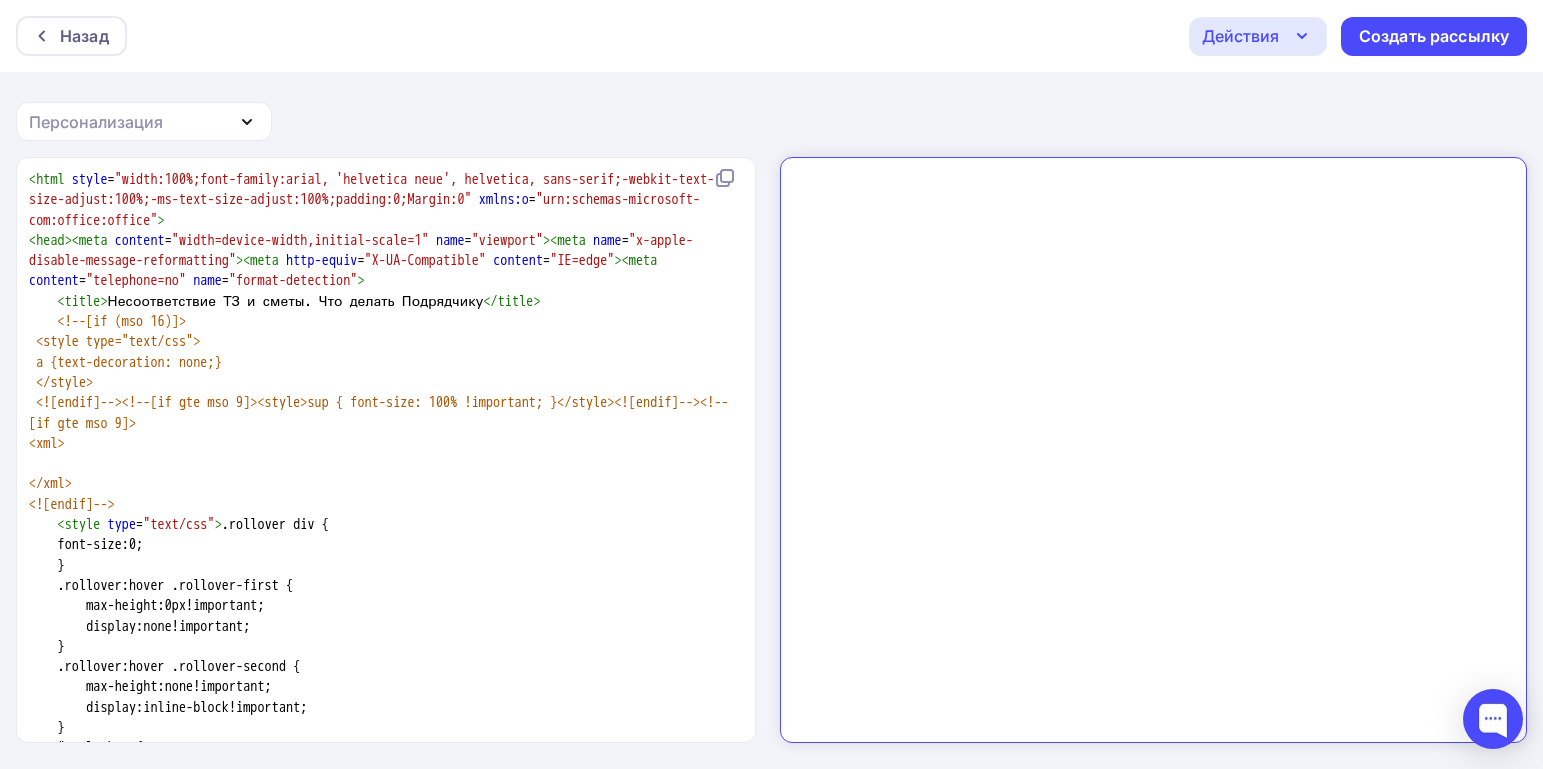 scroll, scrollTop: 30130, scrollLeft: 0, axis: vertical 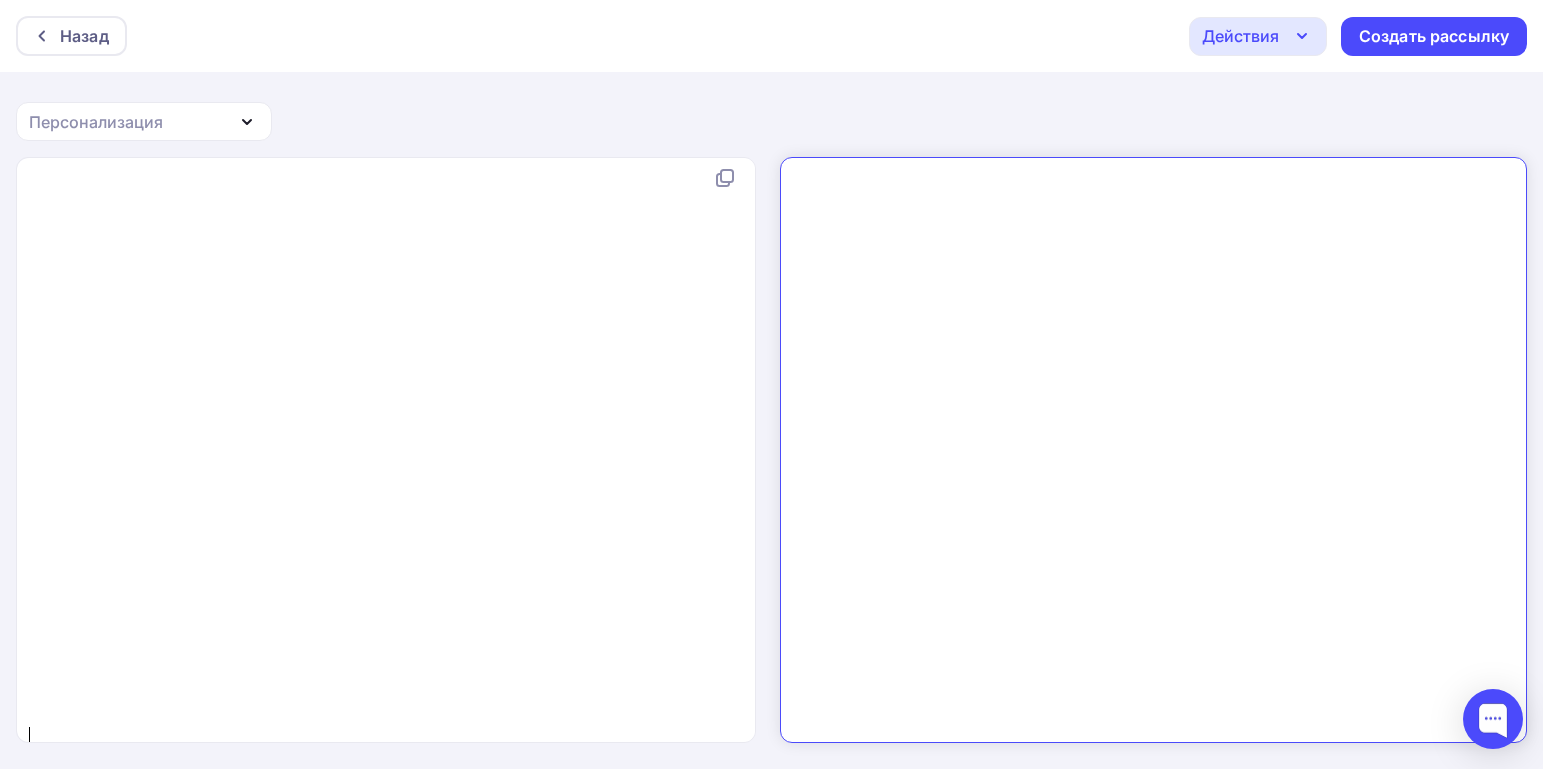 click on "Действия" at bounding box center (1240, 36) 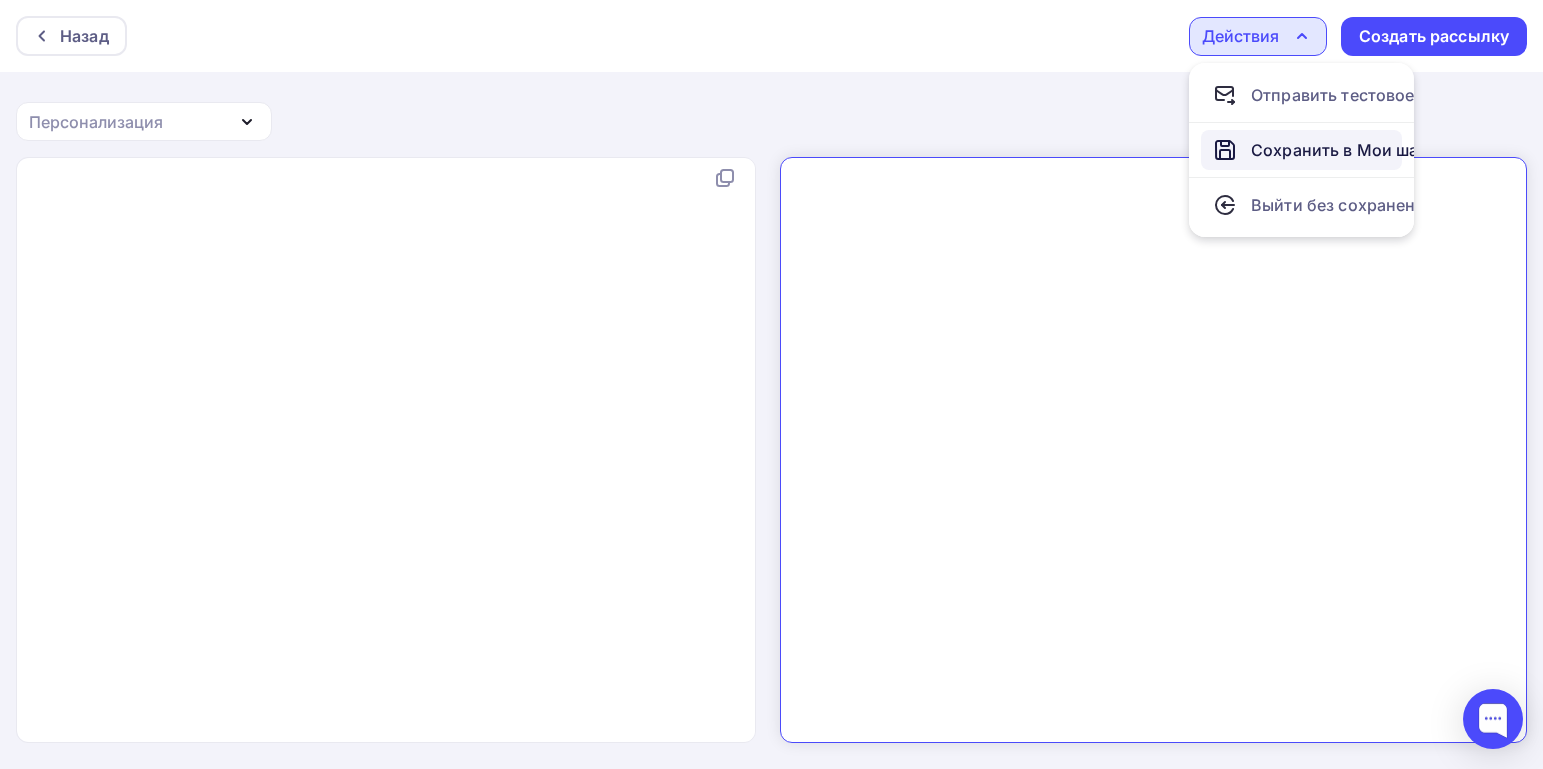 click on "Сохранить в Мои шаблоны" at bounding box center [1360, 150] 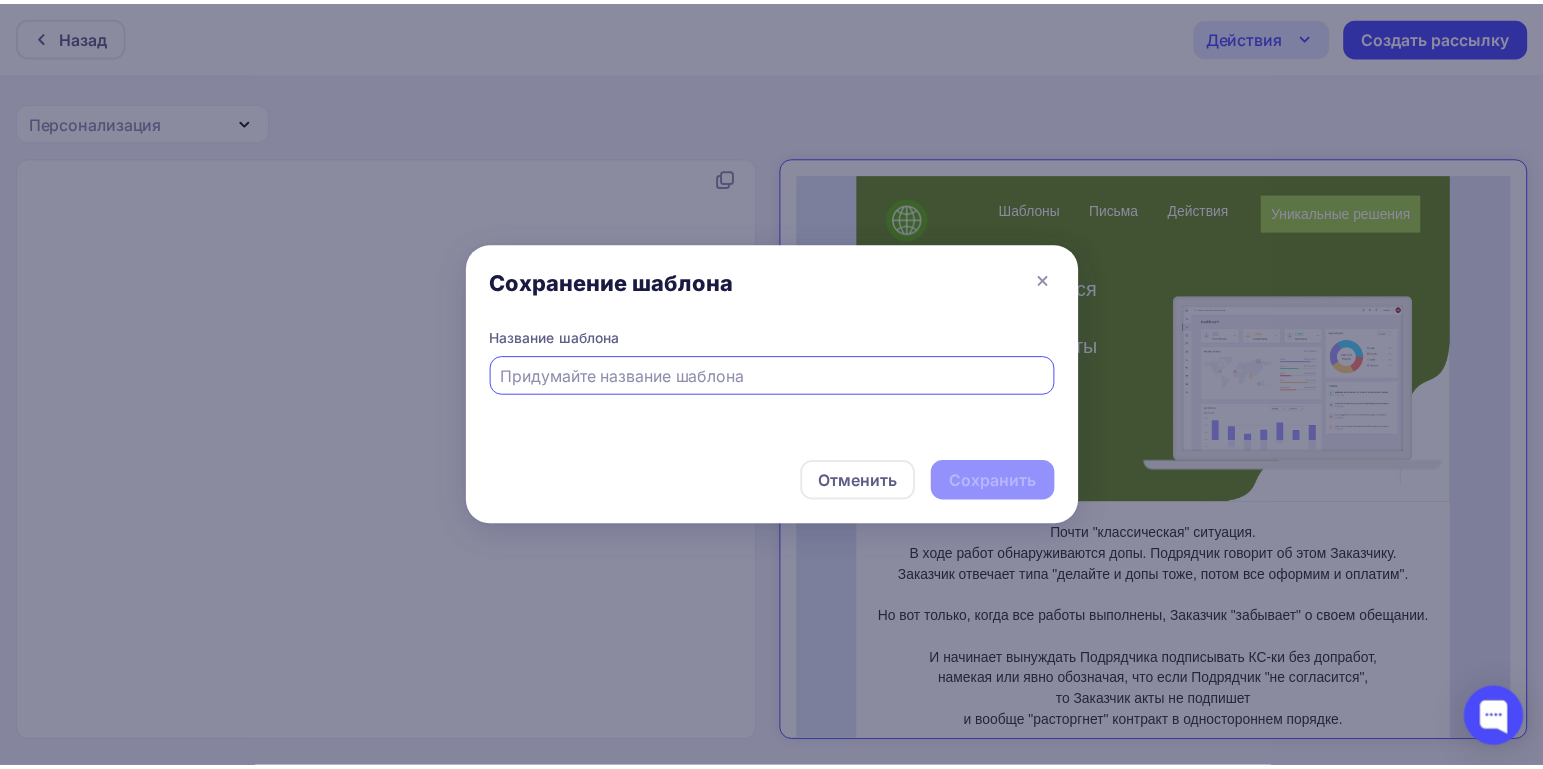 scroll, scrollTop: 0, scrollLeft: 0, axis: both 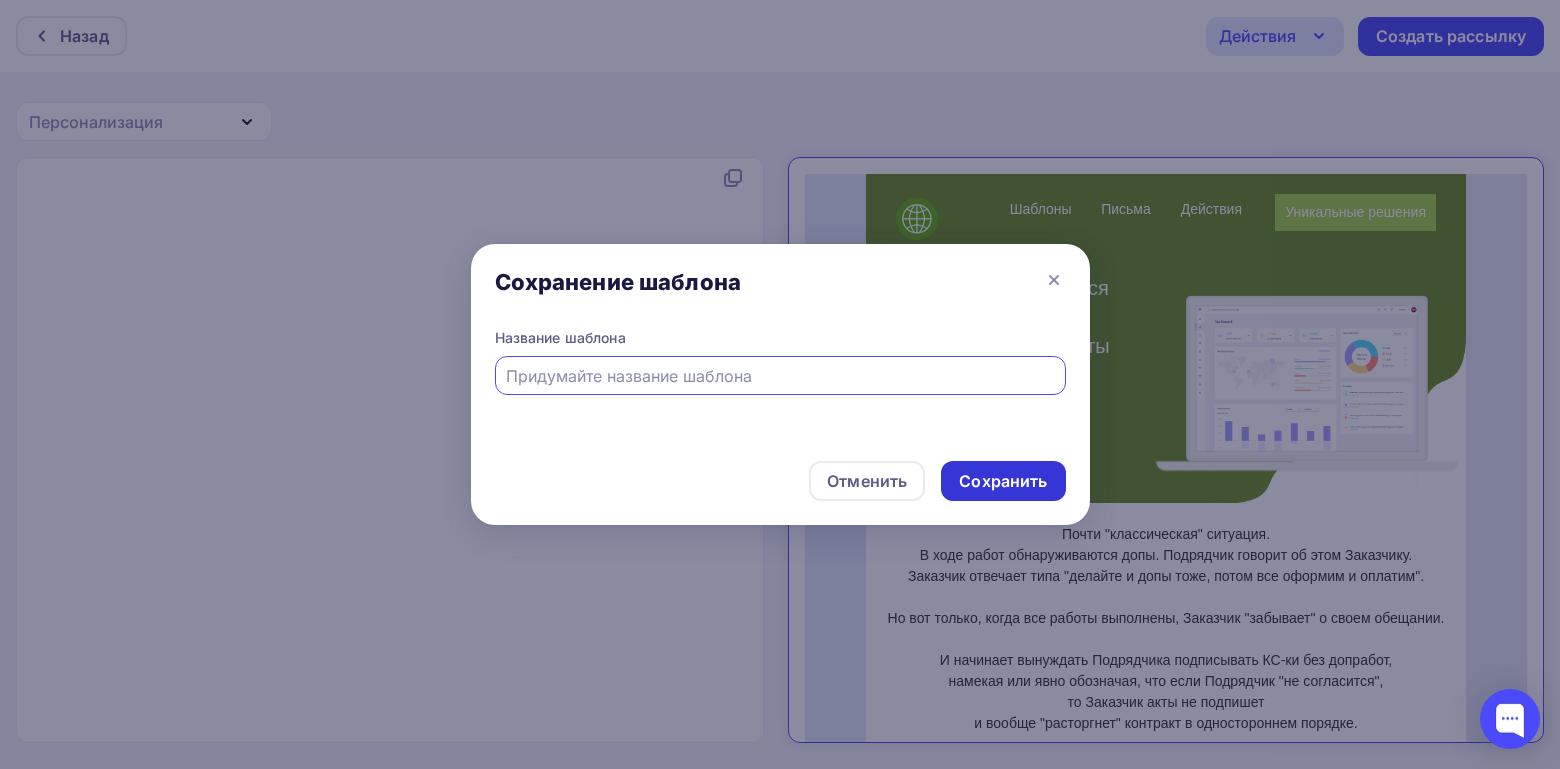 paste on "Заказчик отказывается принимать и оплачивать допработы" 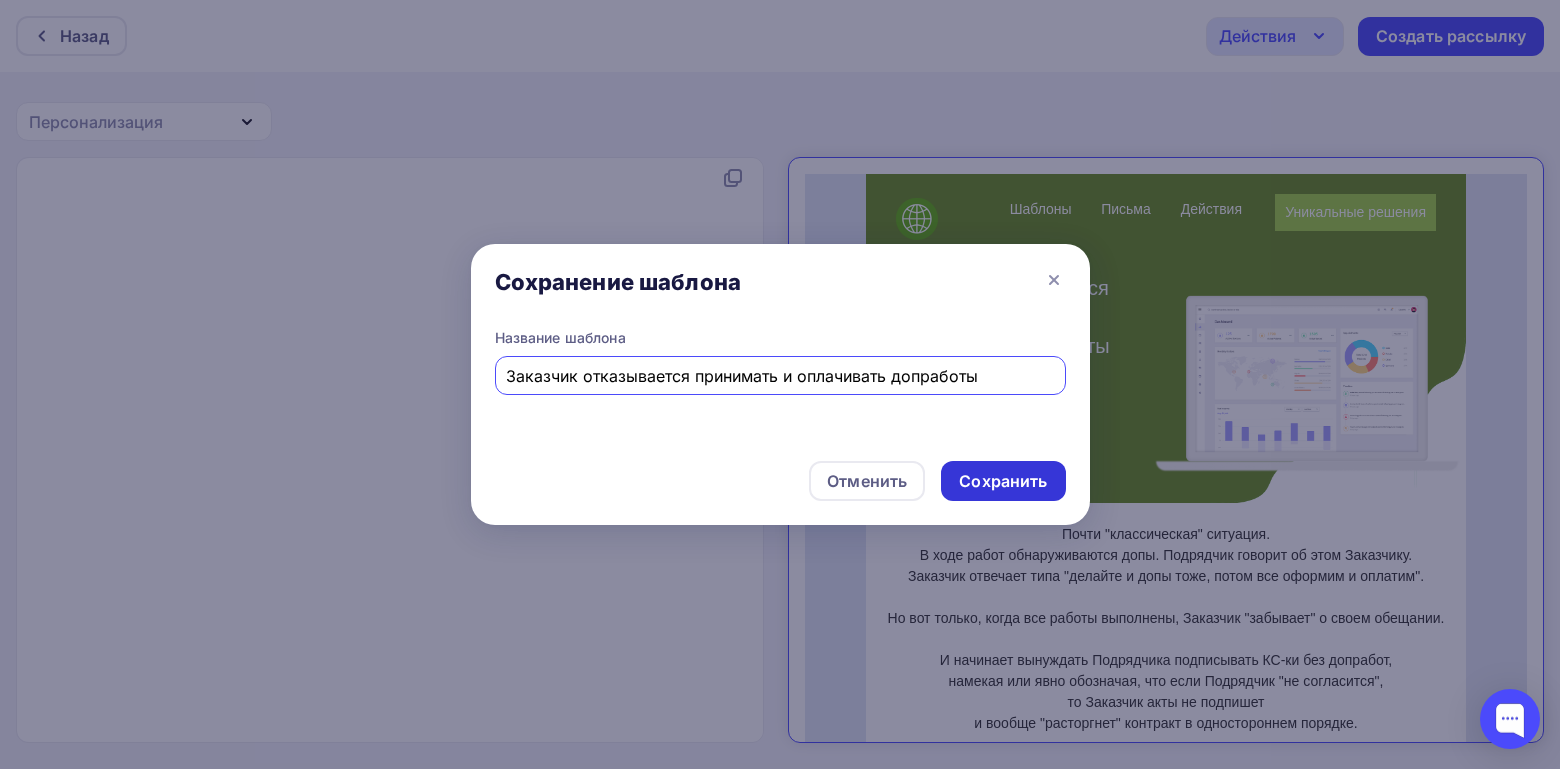 type on "Заказчик отказывается принимать и оплачивать допработы" 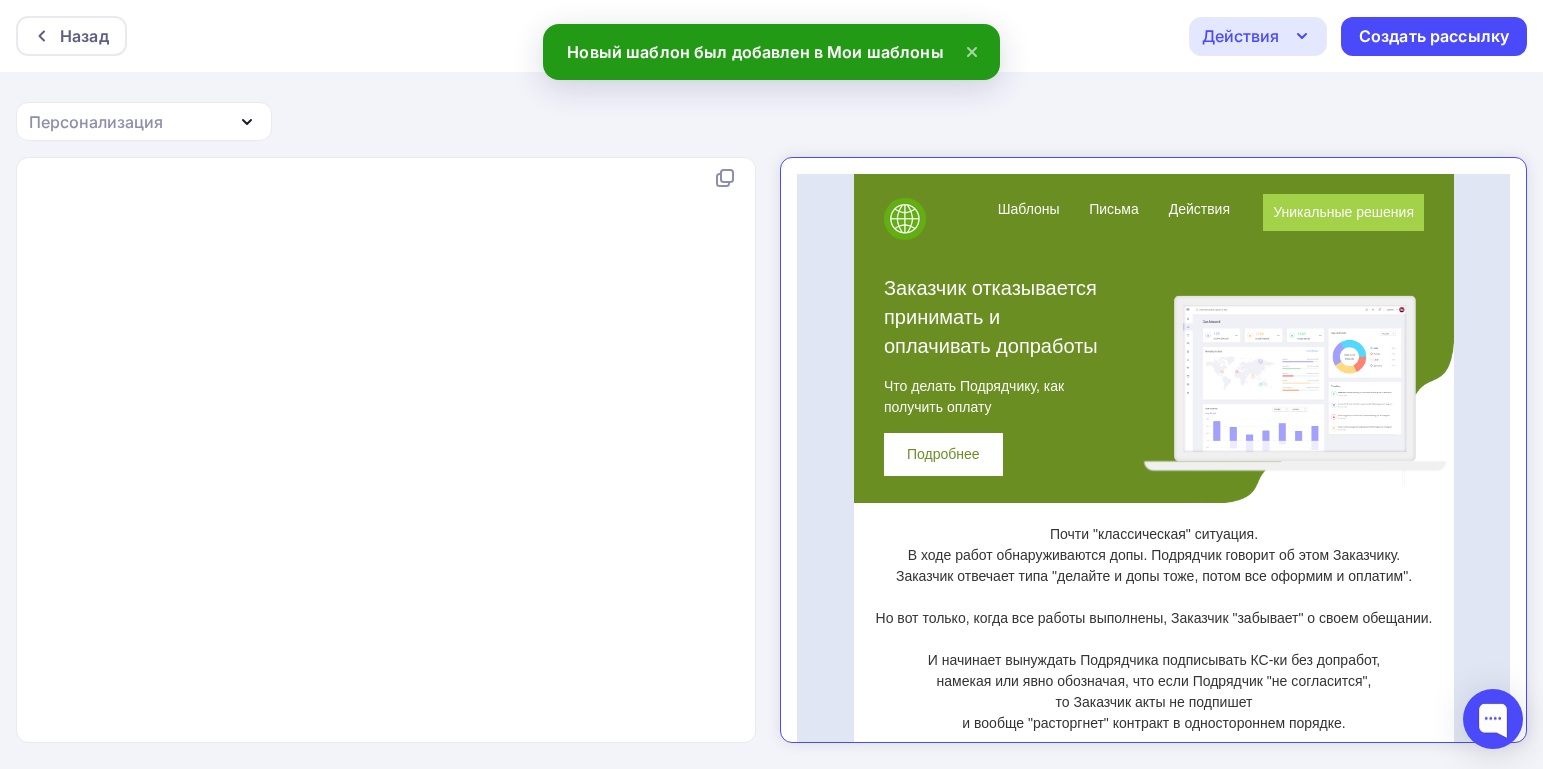 click on "Действия" at bounding box center (1240, 36) 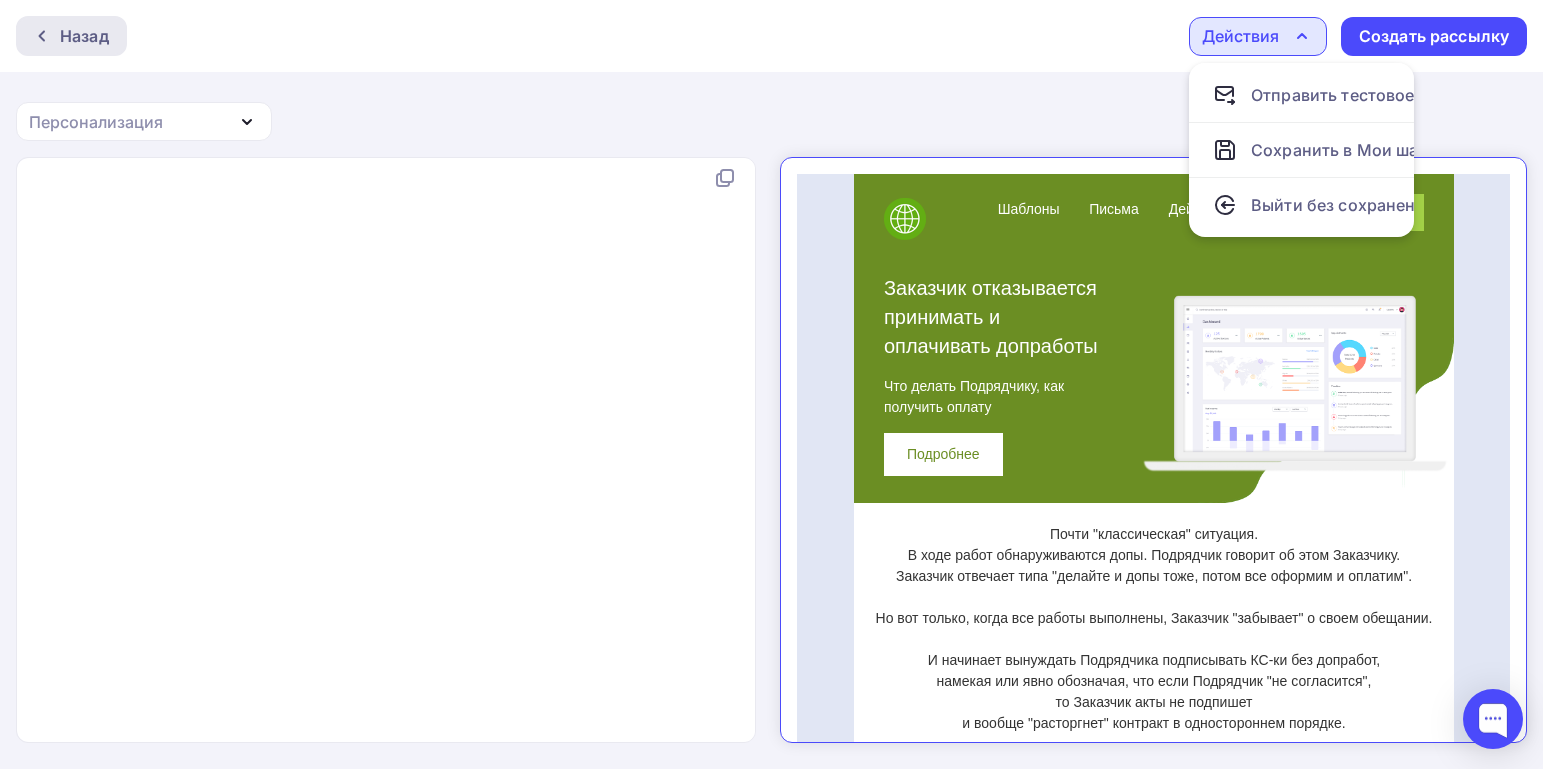 click on "Назад" at bounding box center (84, 36) 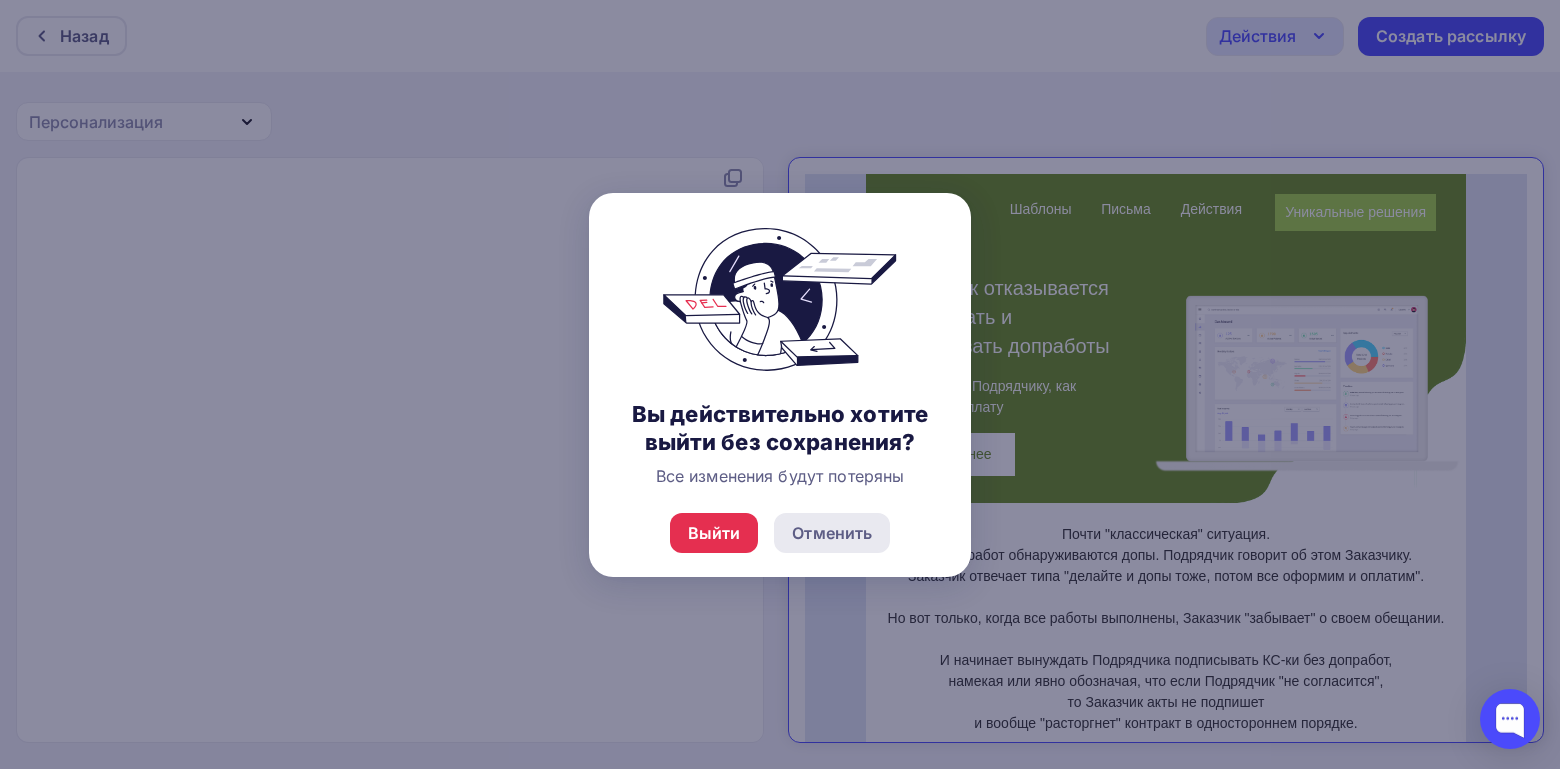 click on "Отменить" at bounding box center [832, 533] 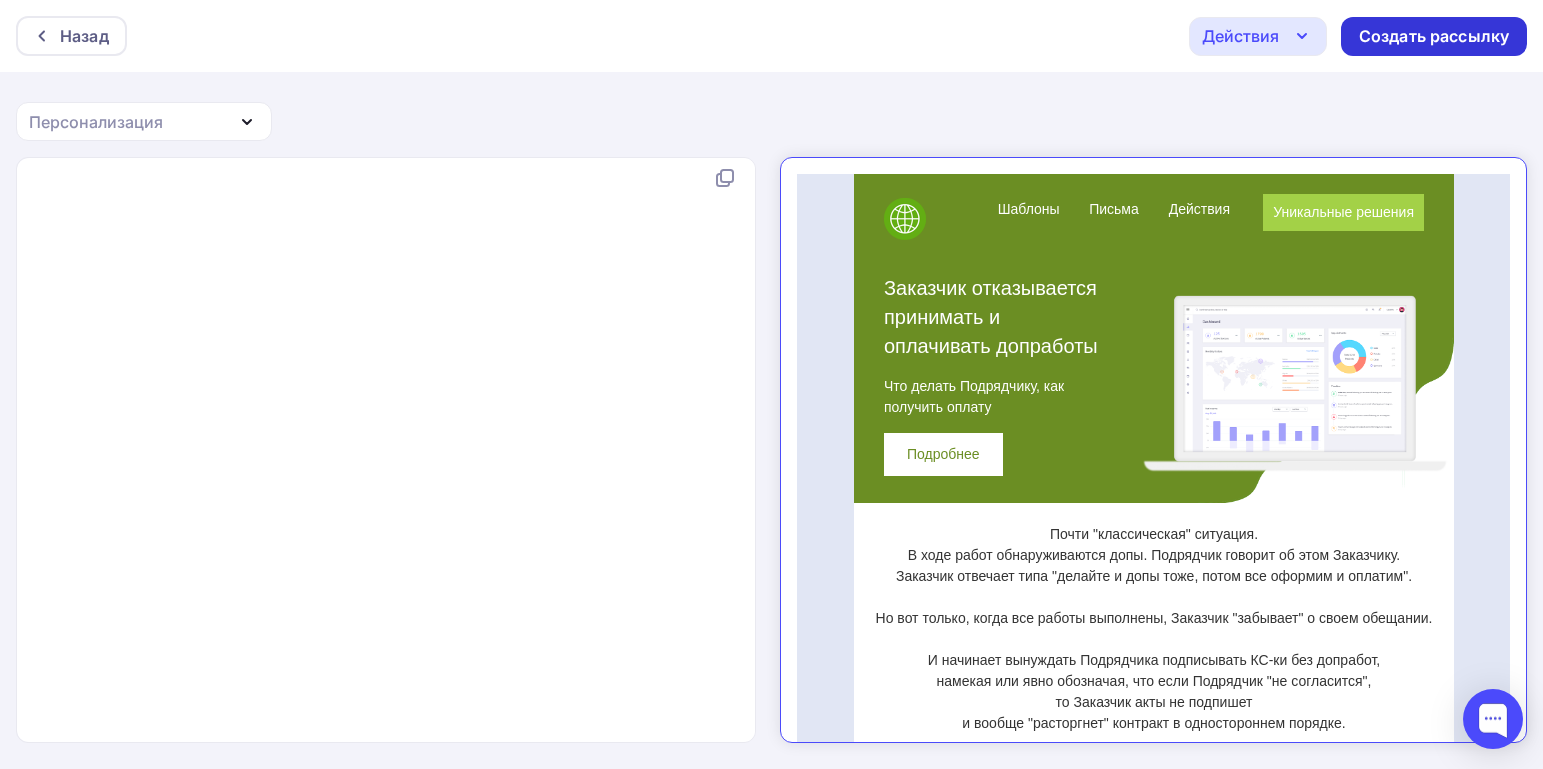 click on "Создать рассылку" at bounding box center [1434, 36] 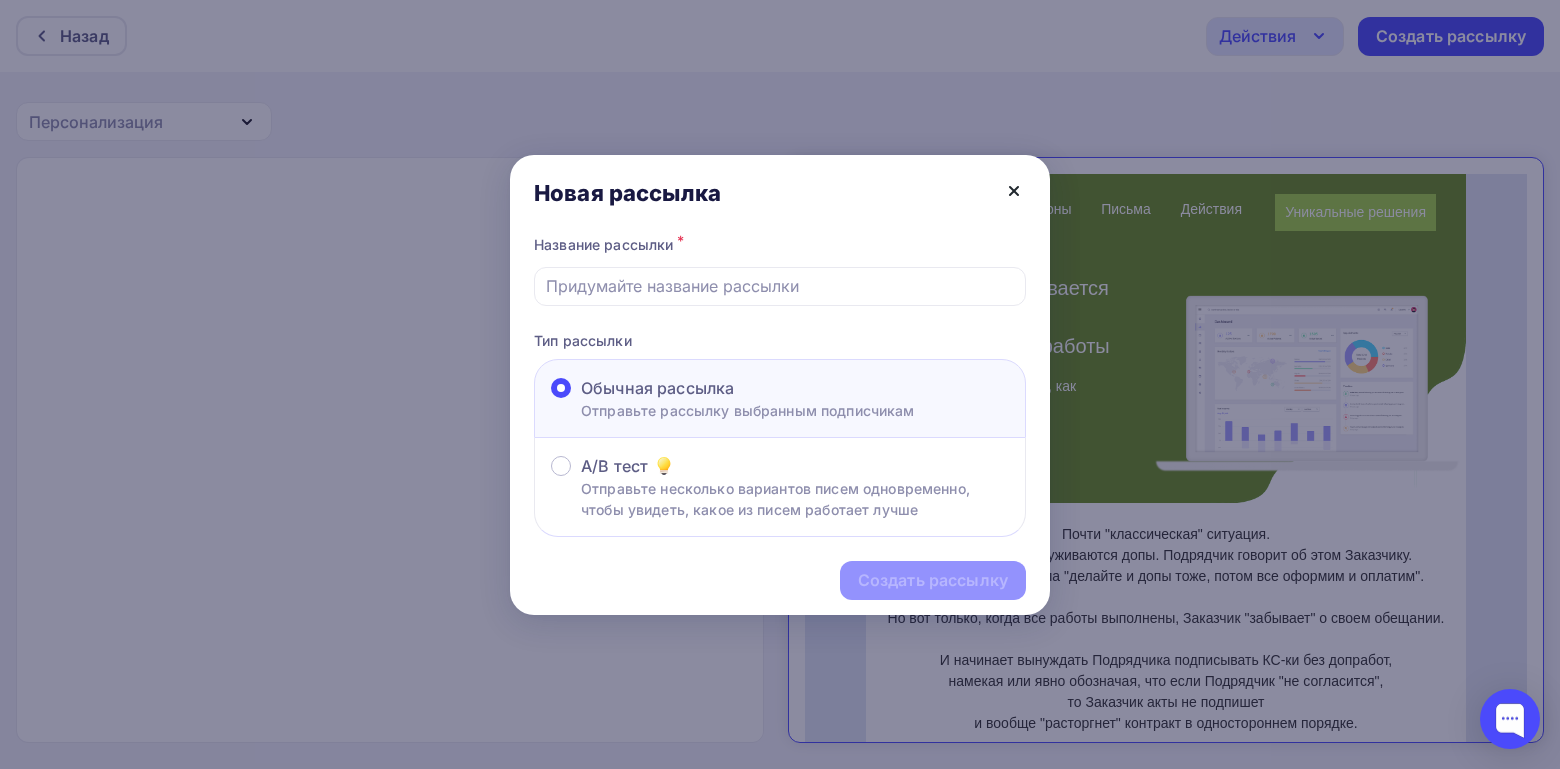 click 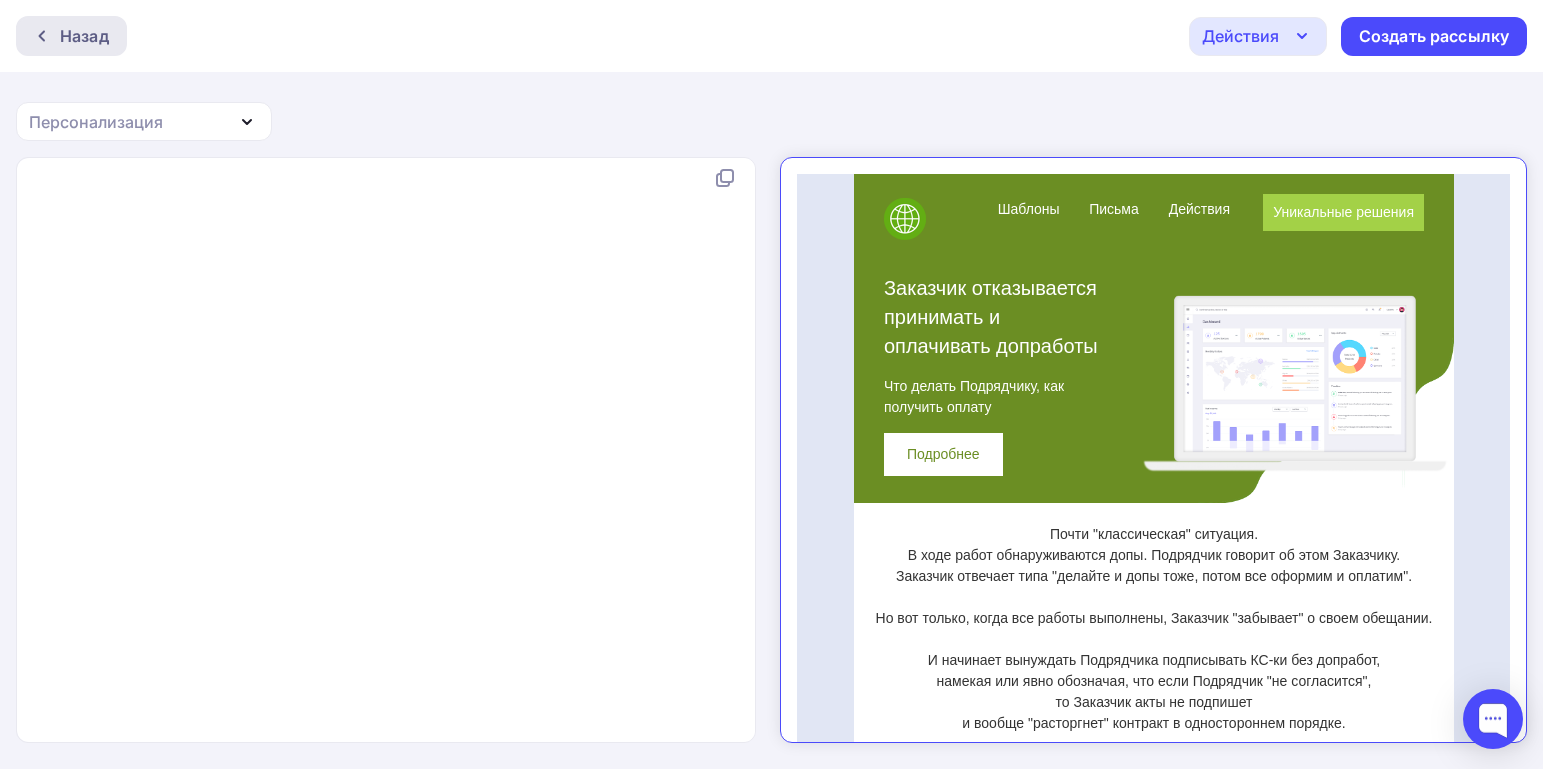click on "Назад" at bounding box center (84, 36) 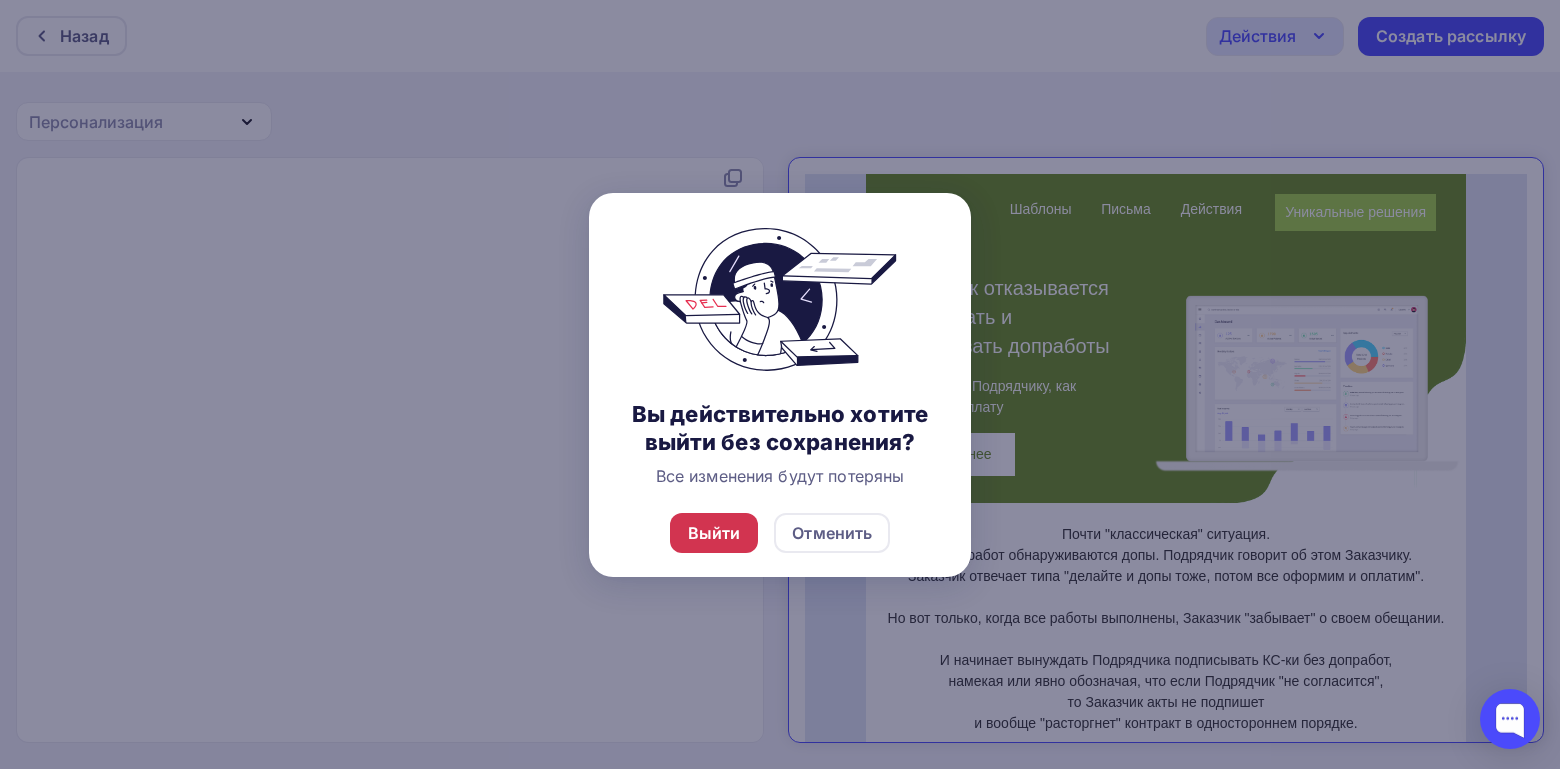 click on "Выйти" at bounding box center [714, 533] 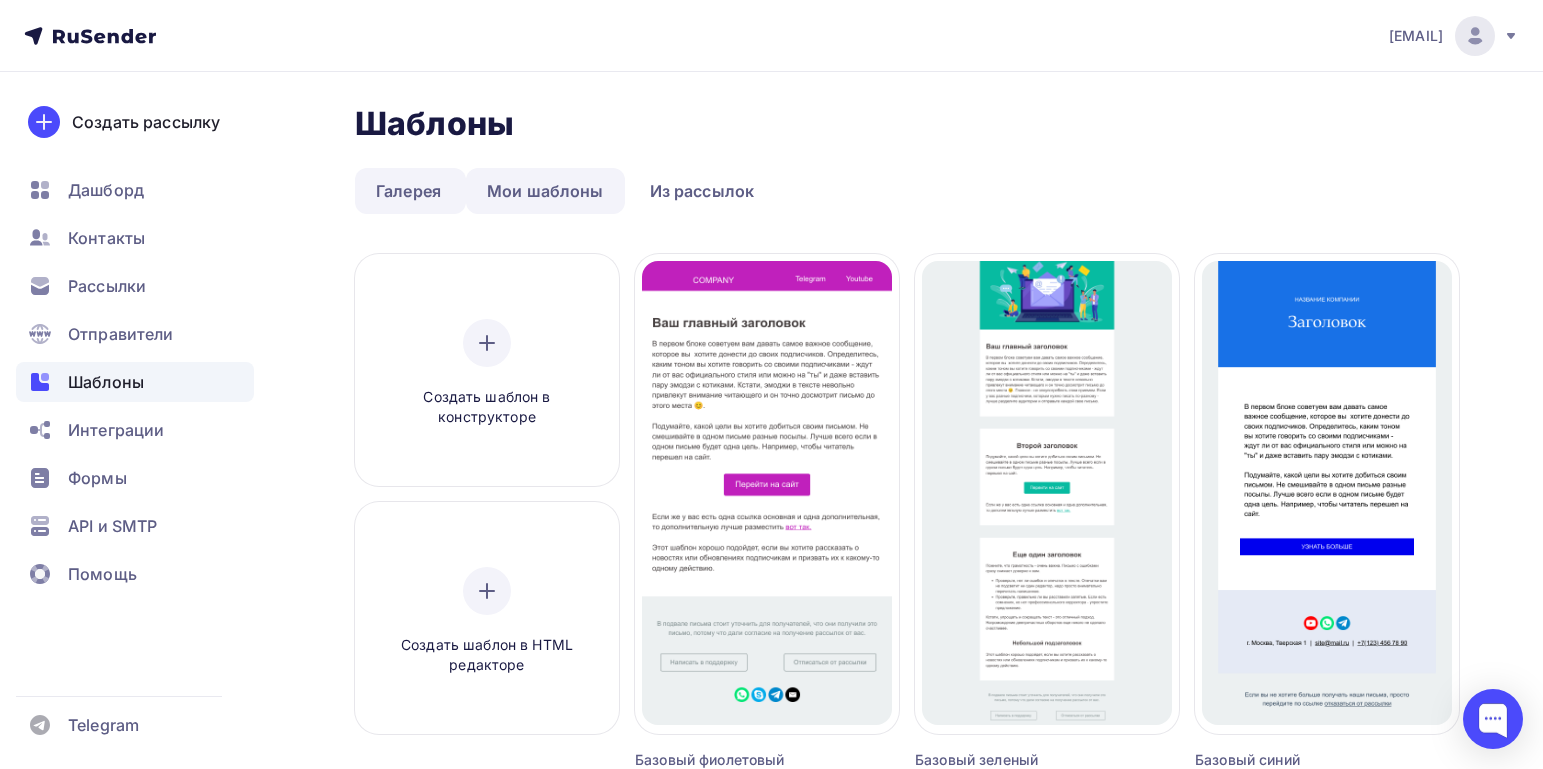 click on "Мои шаблоны" at bounding box center [545, 191] 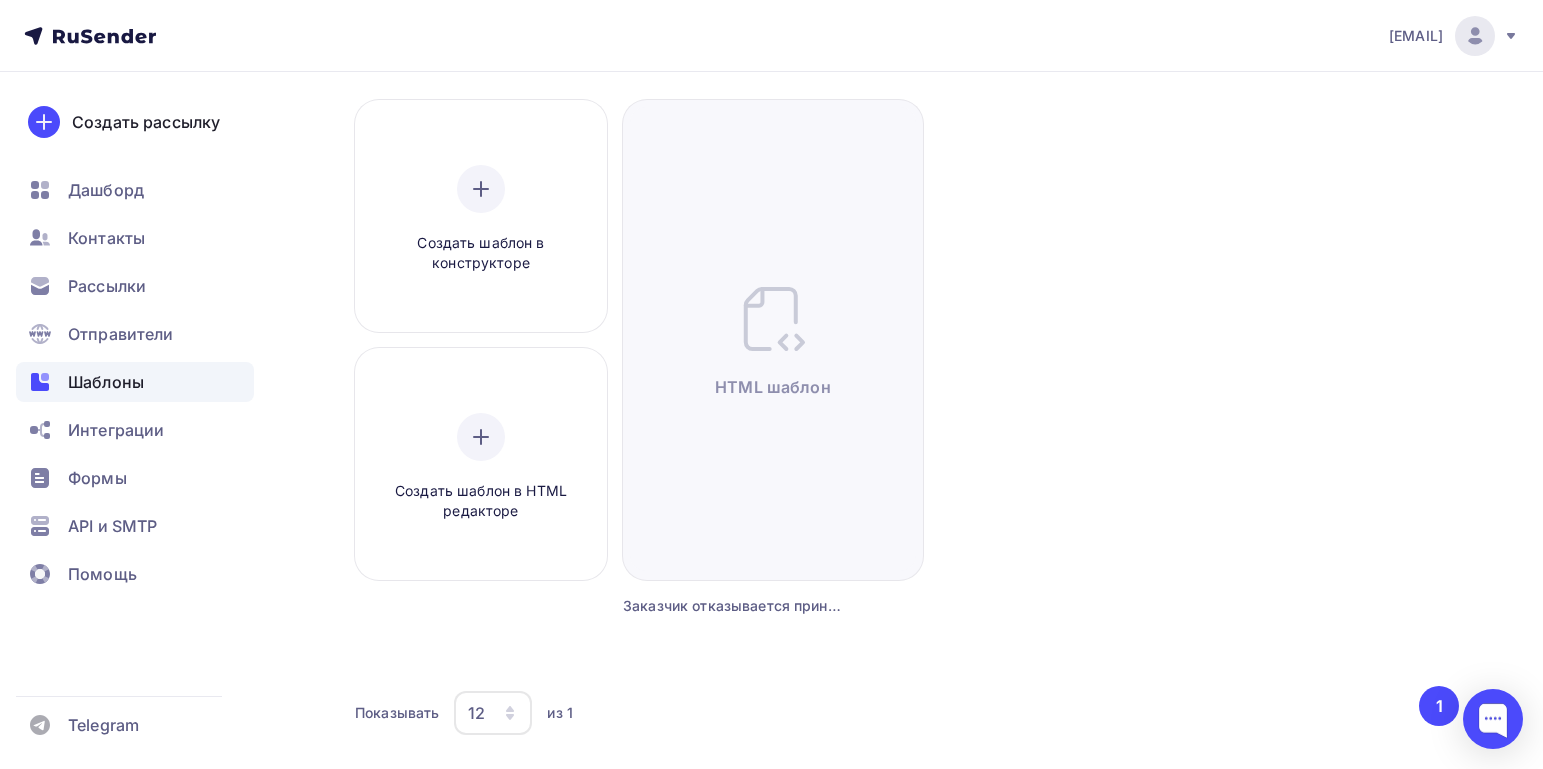 scroll, scrollTop: 200, scrollLeft: 0, axis: vertical 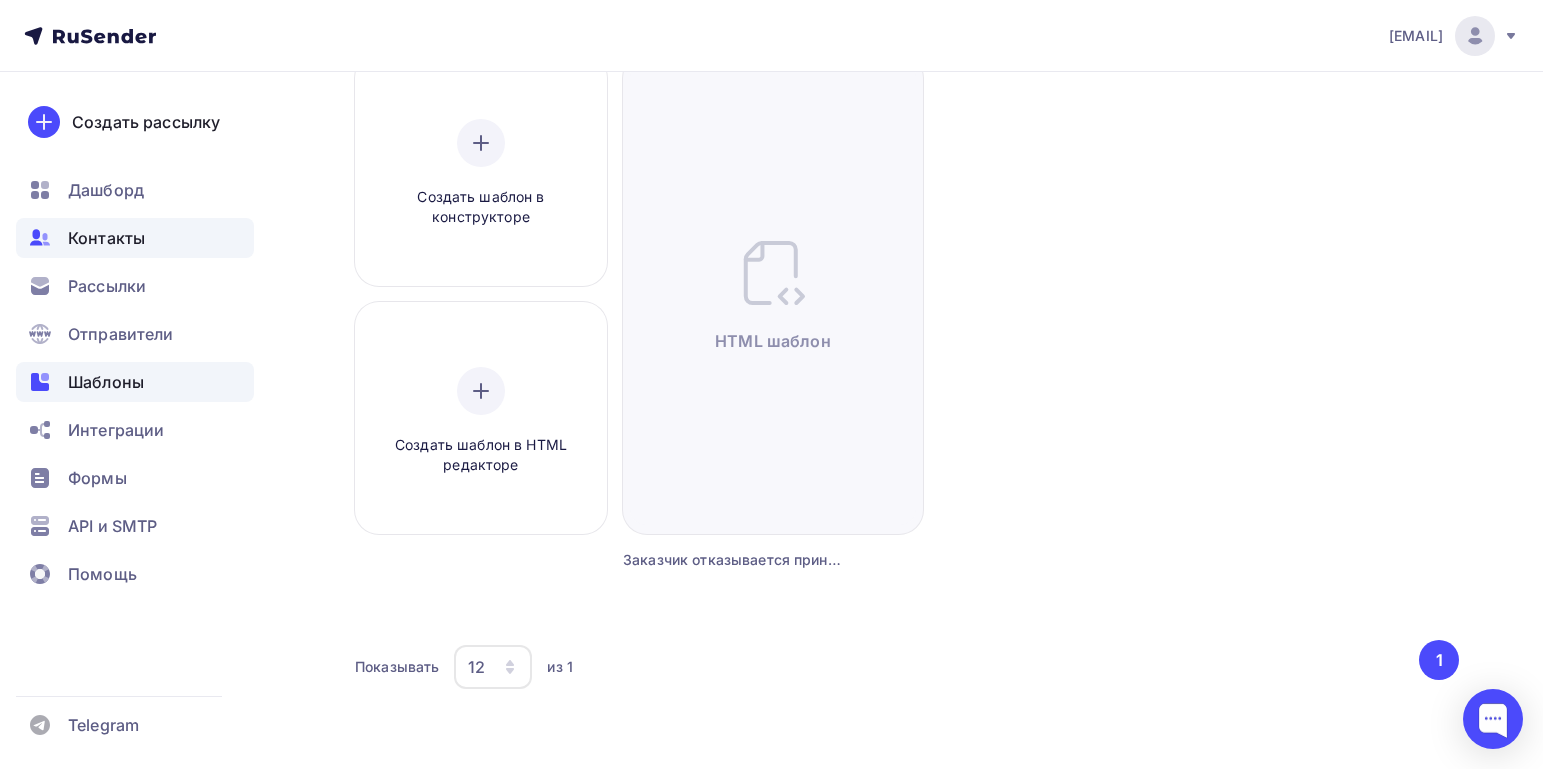 click on "Контакты" at bounding box center (106, 238) 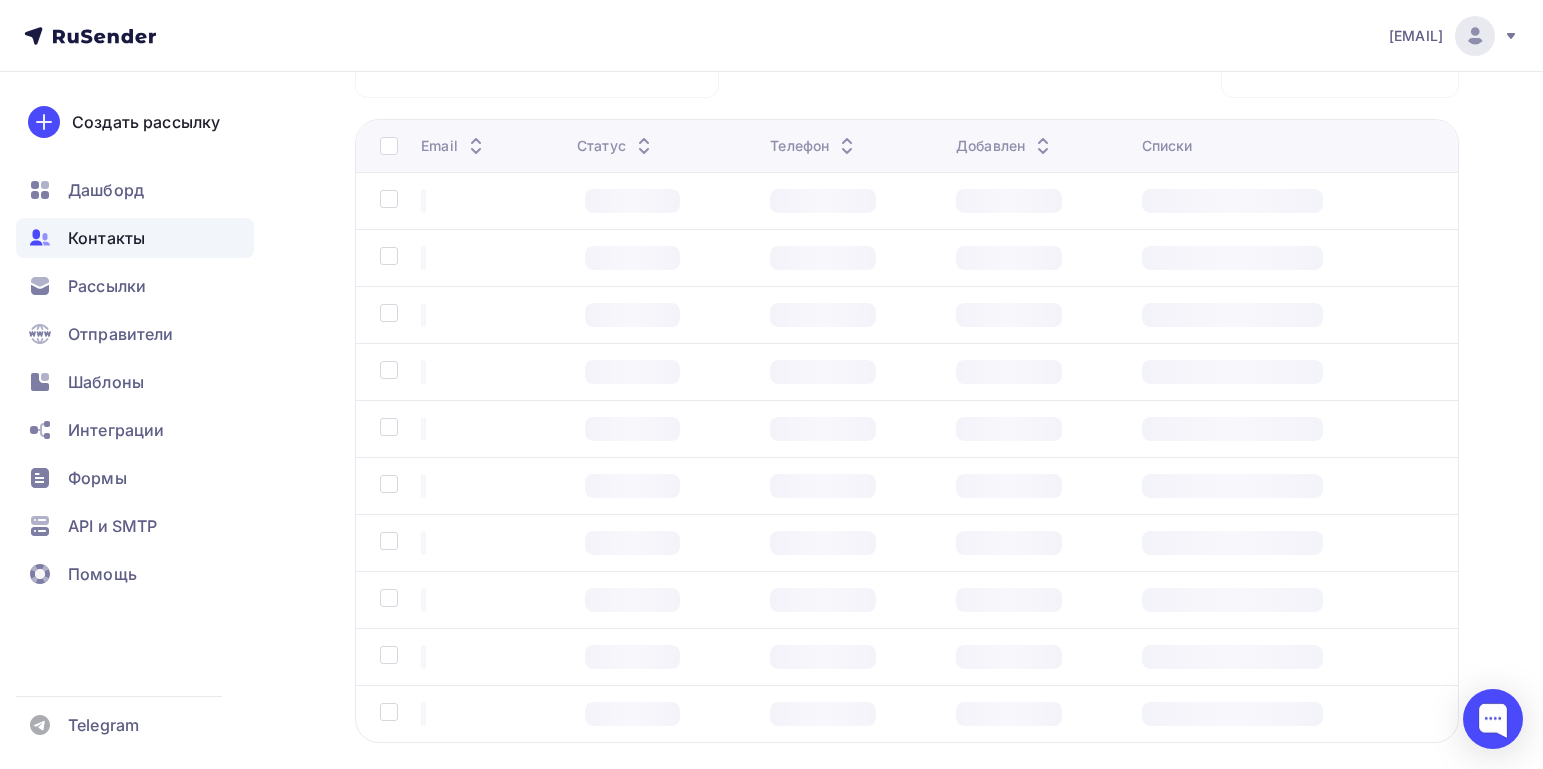 scroll, scrollTop: 0, scrollLeft: 0, axis: both 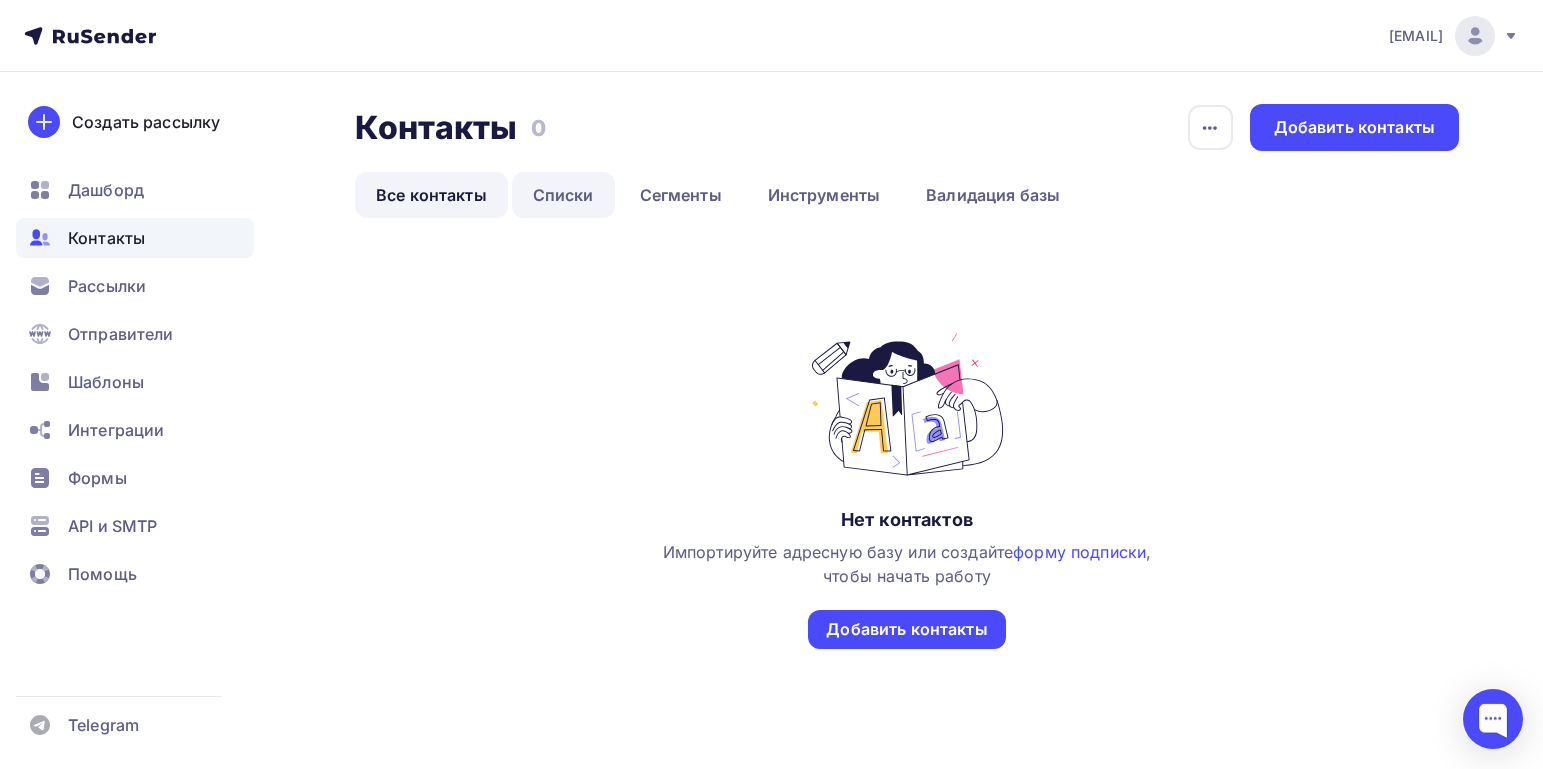 click on "Списки" at bounding box center (563, 195) 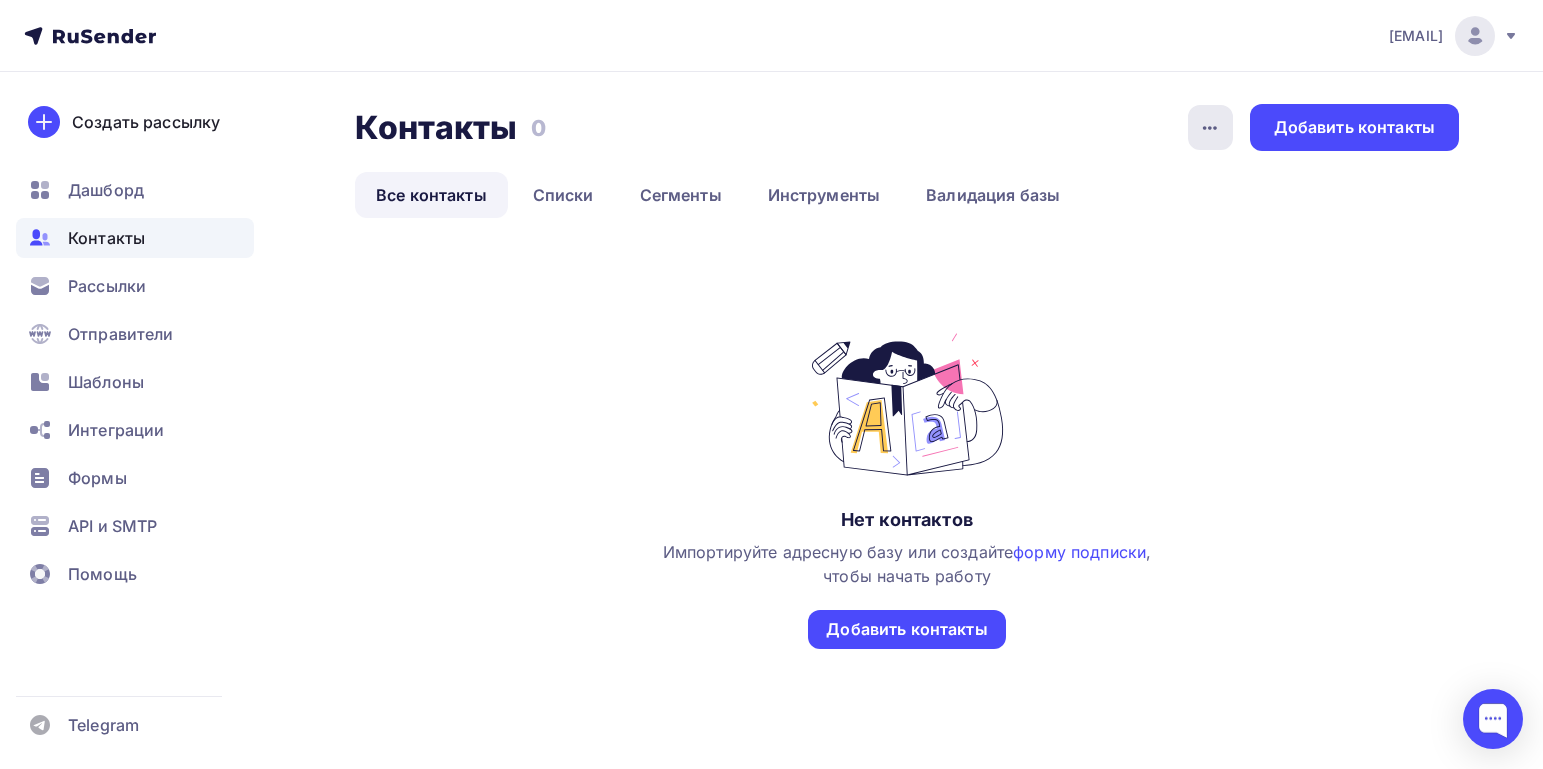 click 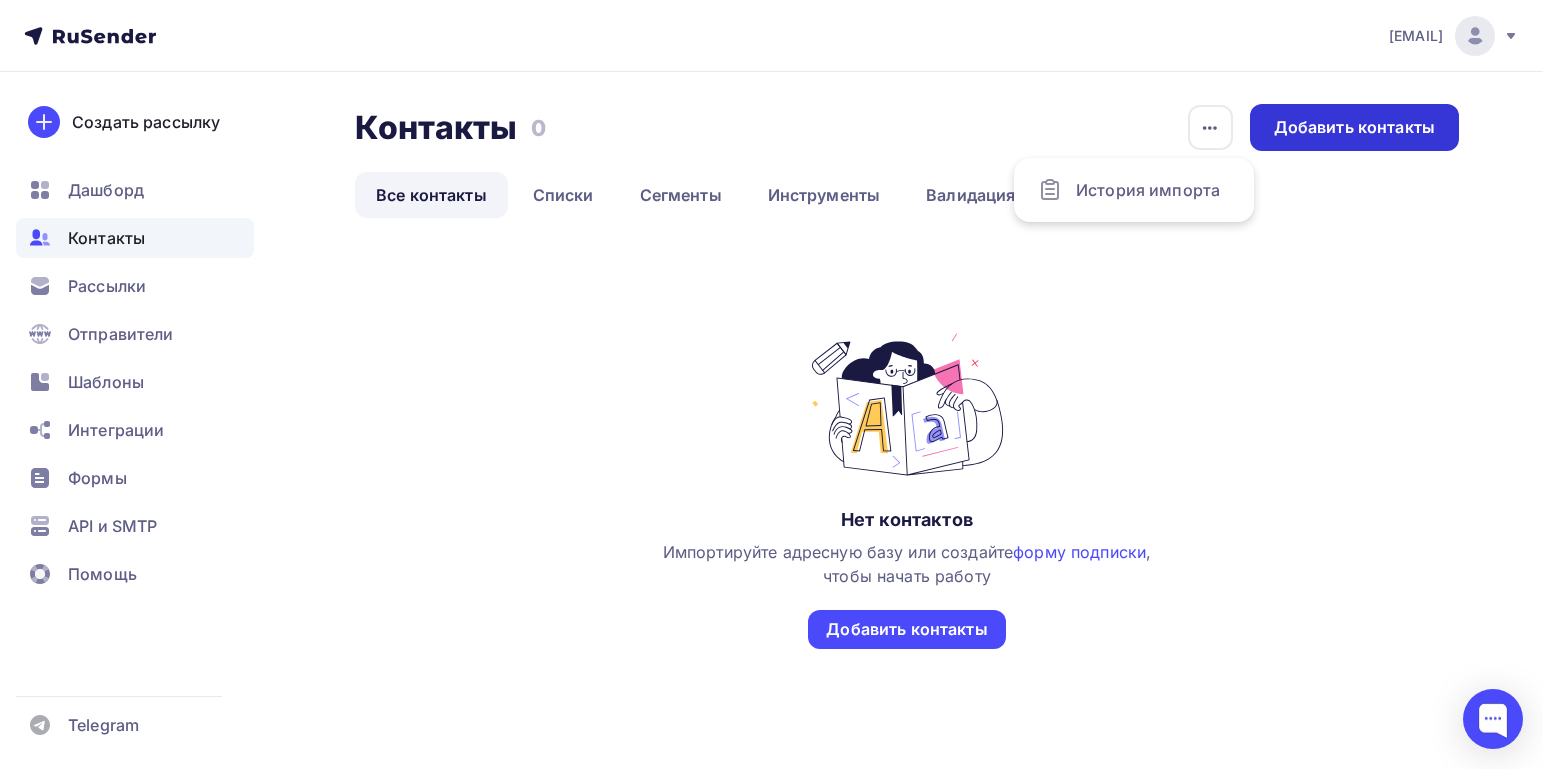 click on "Добавить контакты" at bounding box center [1354, 127] 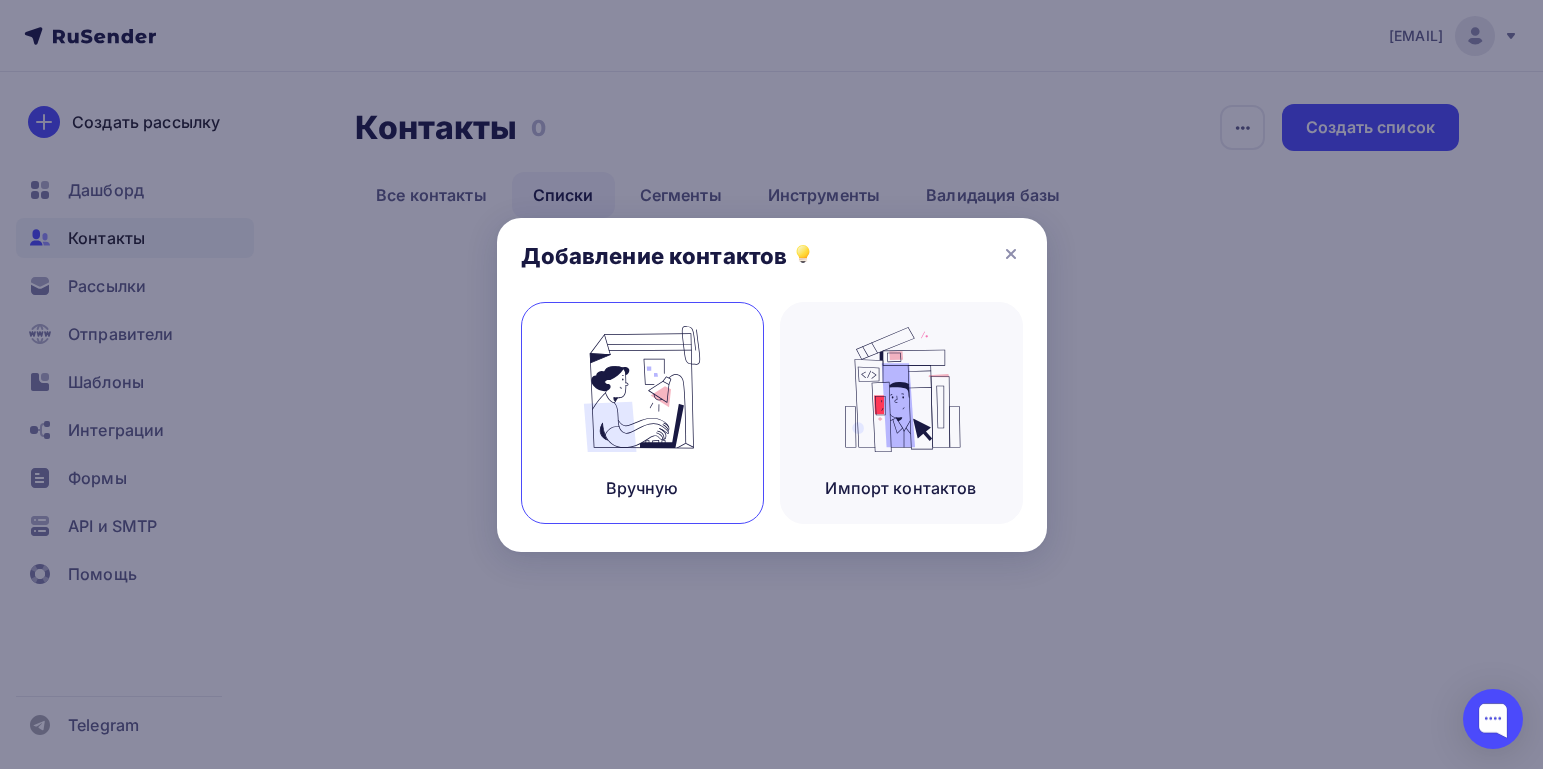 click at bounding box center (642, 389) 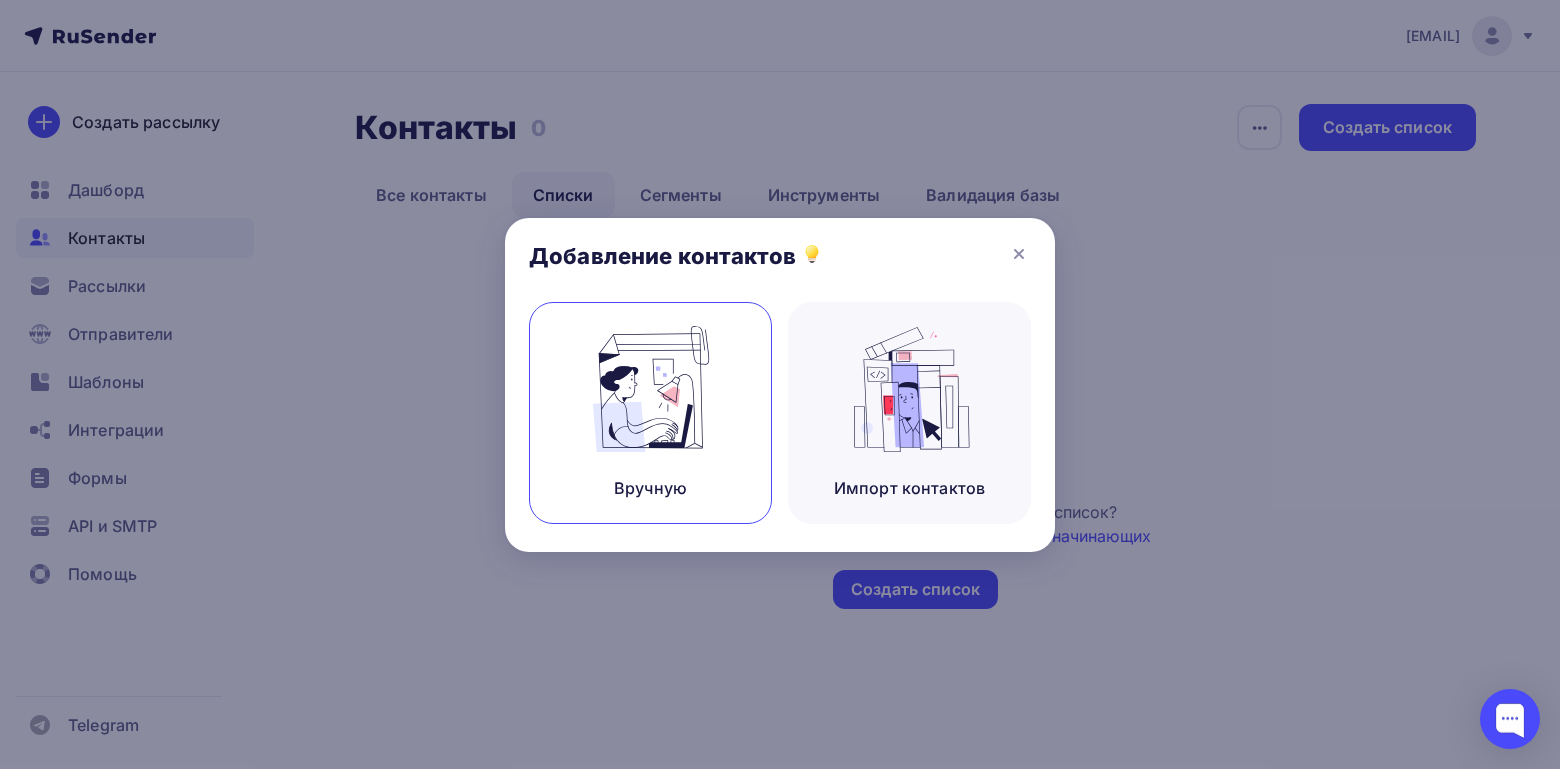 click at bounding box center [651, 389] 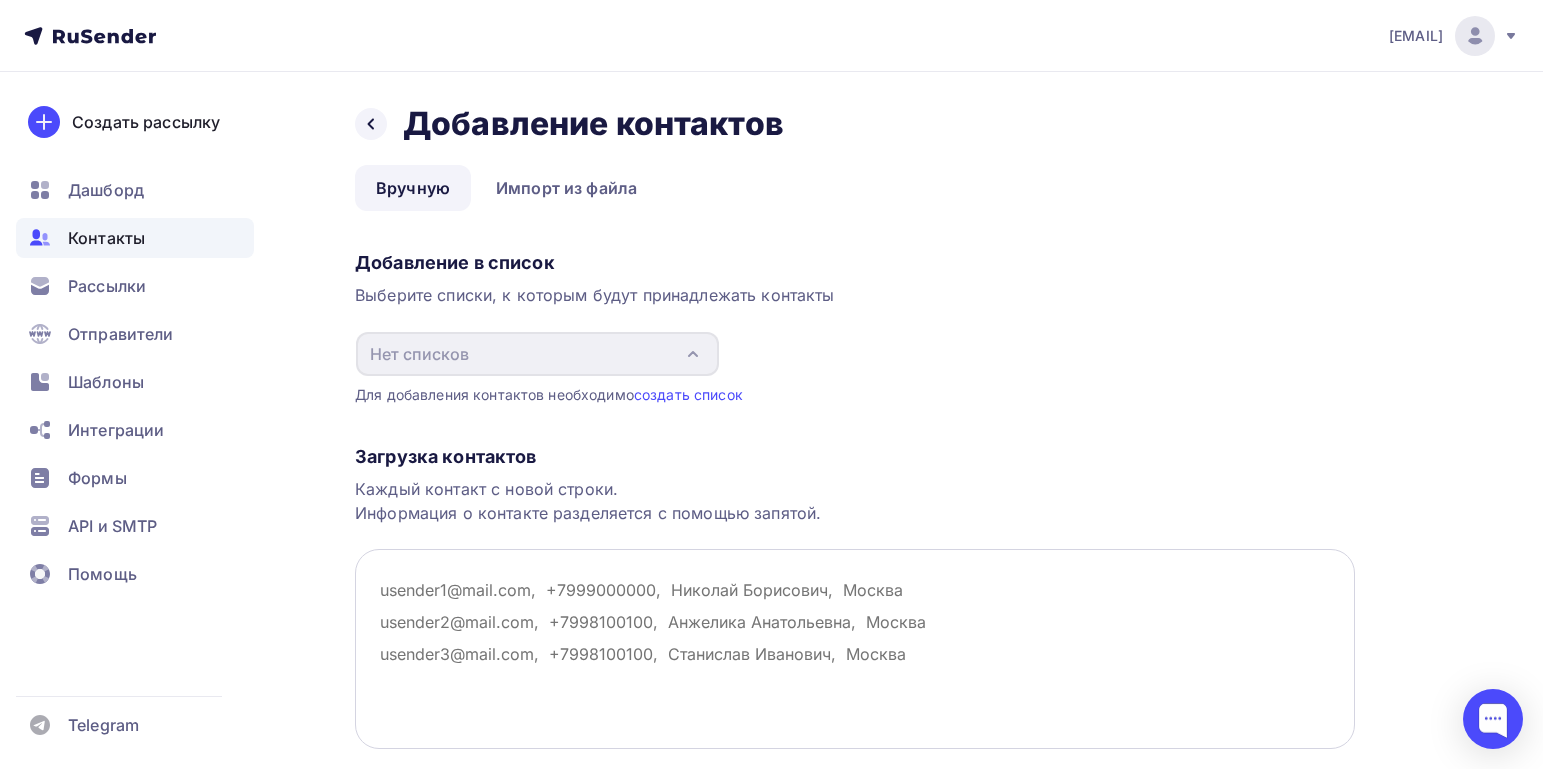 click at bounding box center [855, 649] 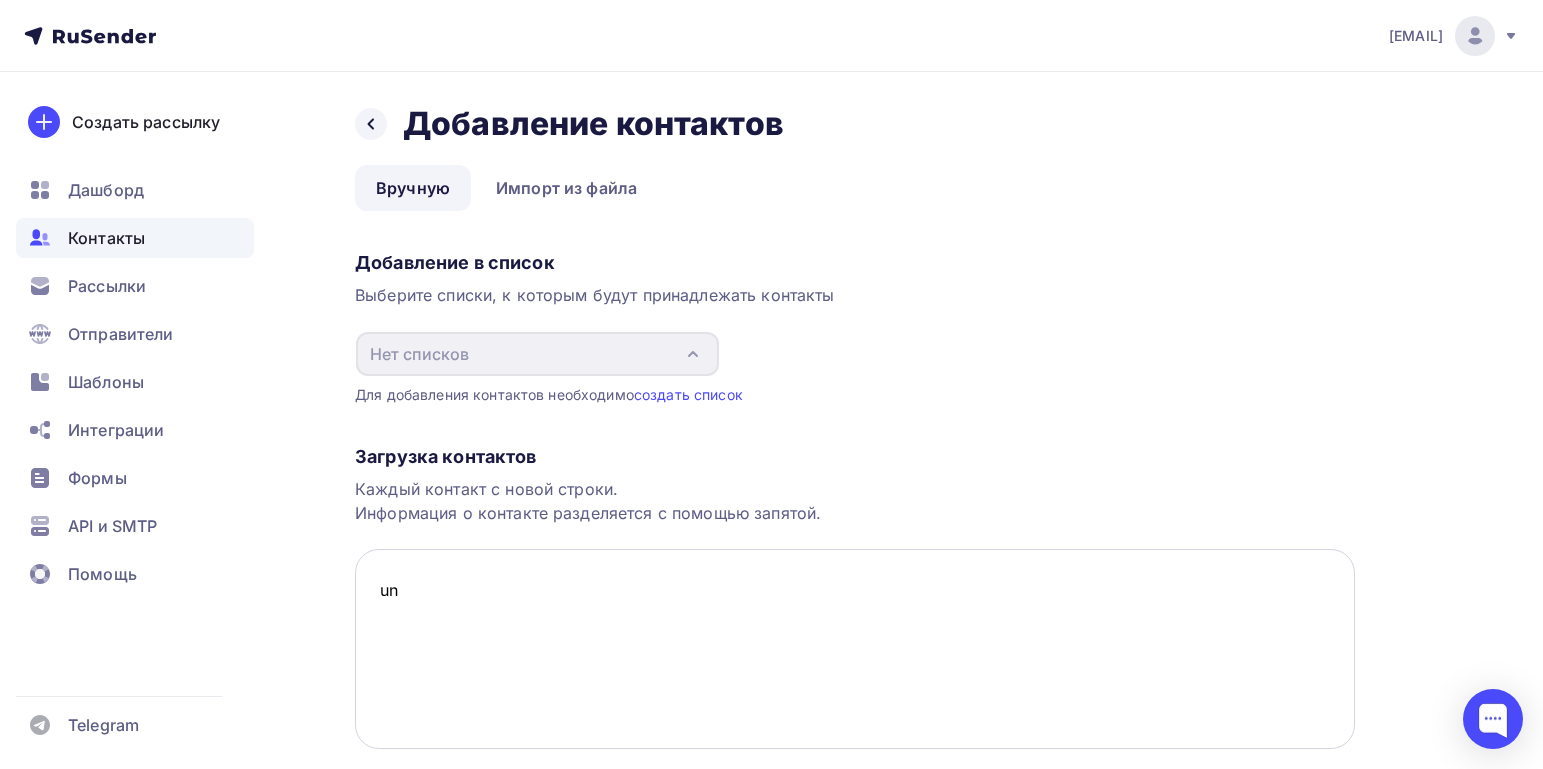 type on "u" 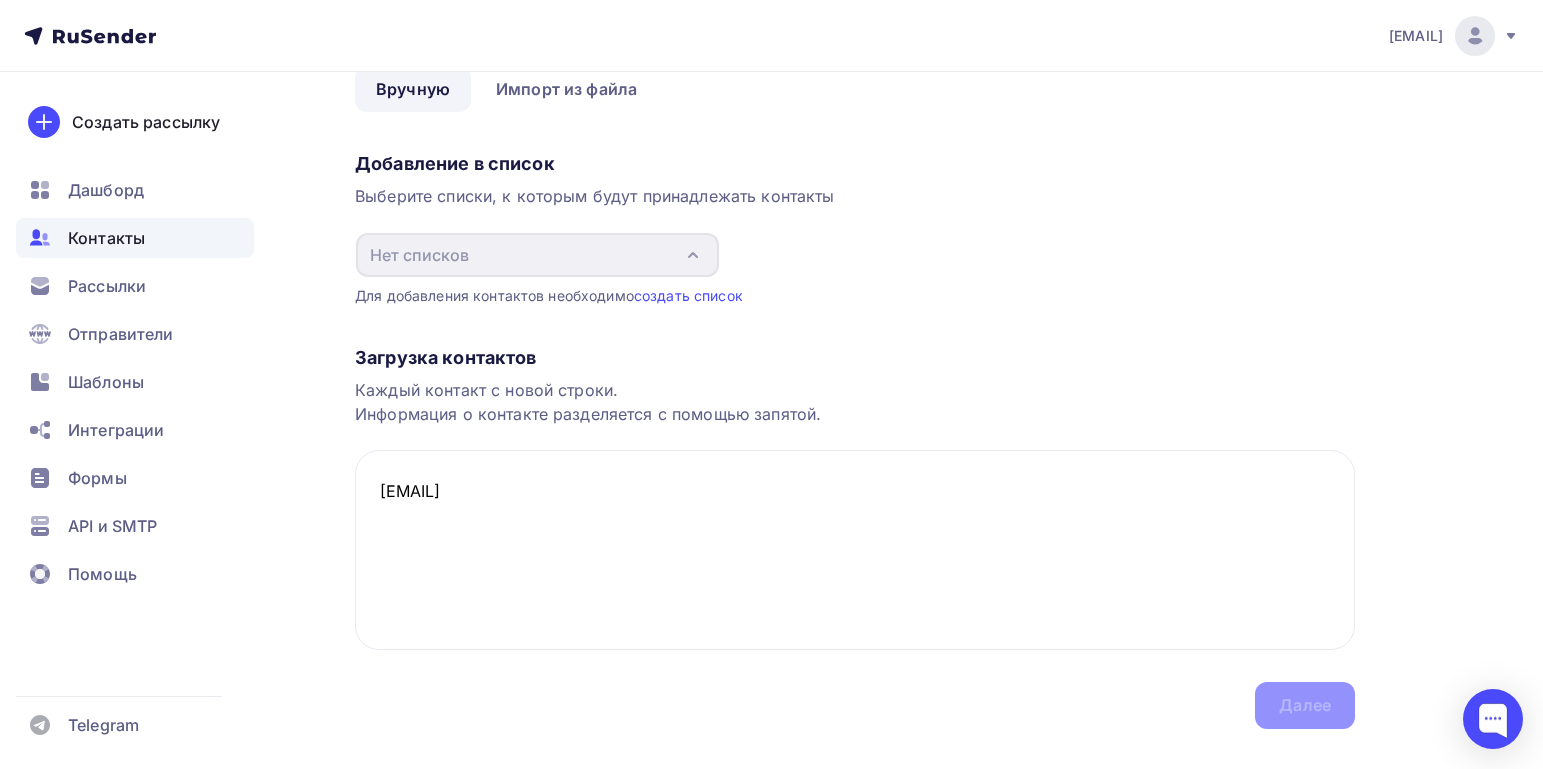 scroll, scrollTop: 100, scrollLeft: 0, axis: vertical 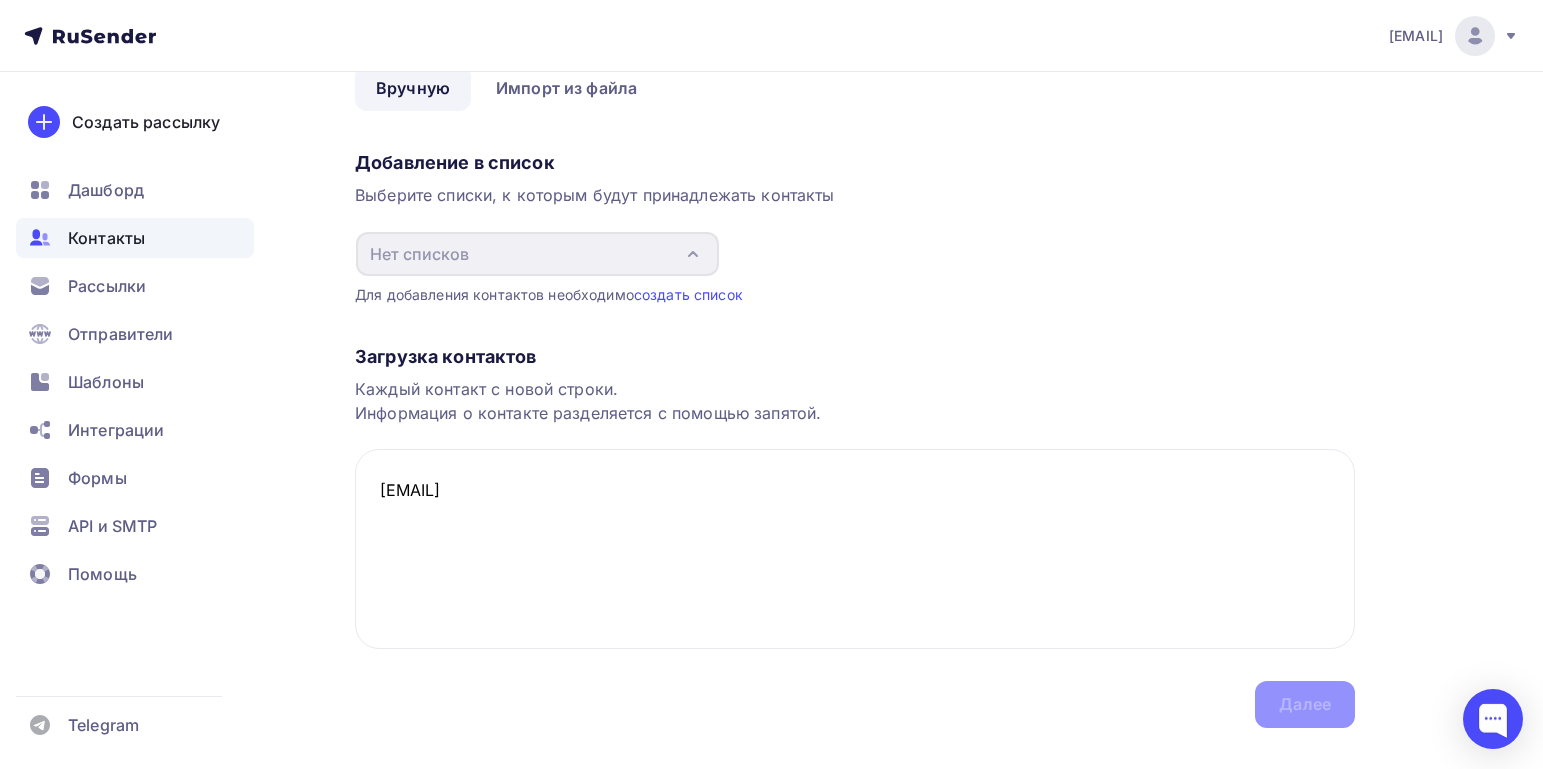 type on "a3515@yandex.ru" 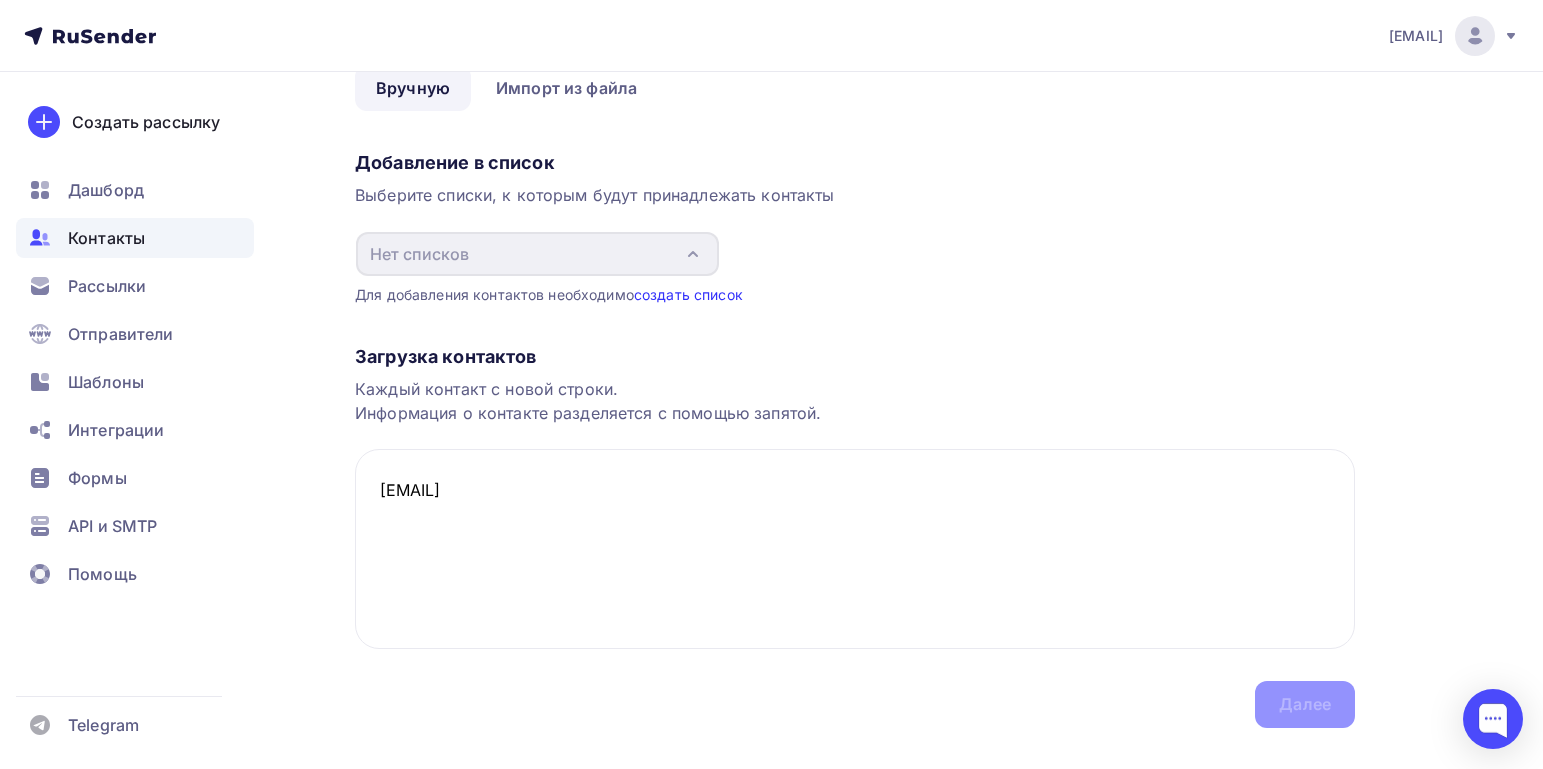 click on "создать список" at bounding box center (688, 294) 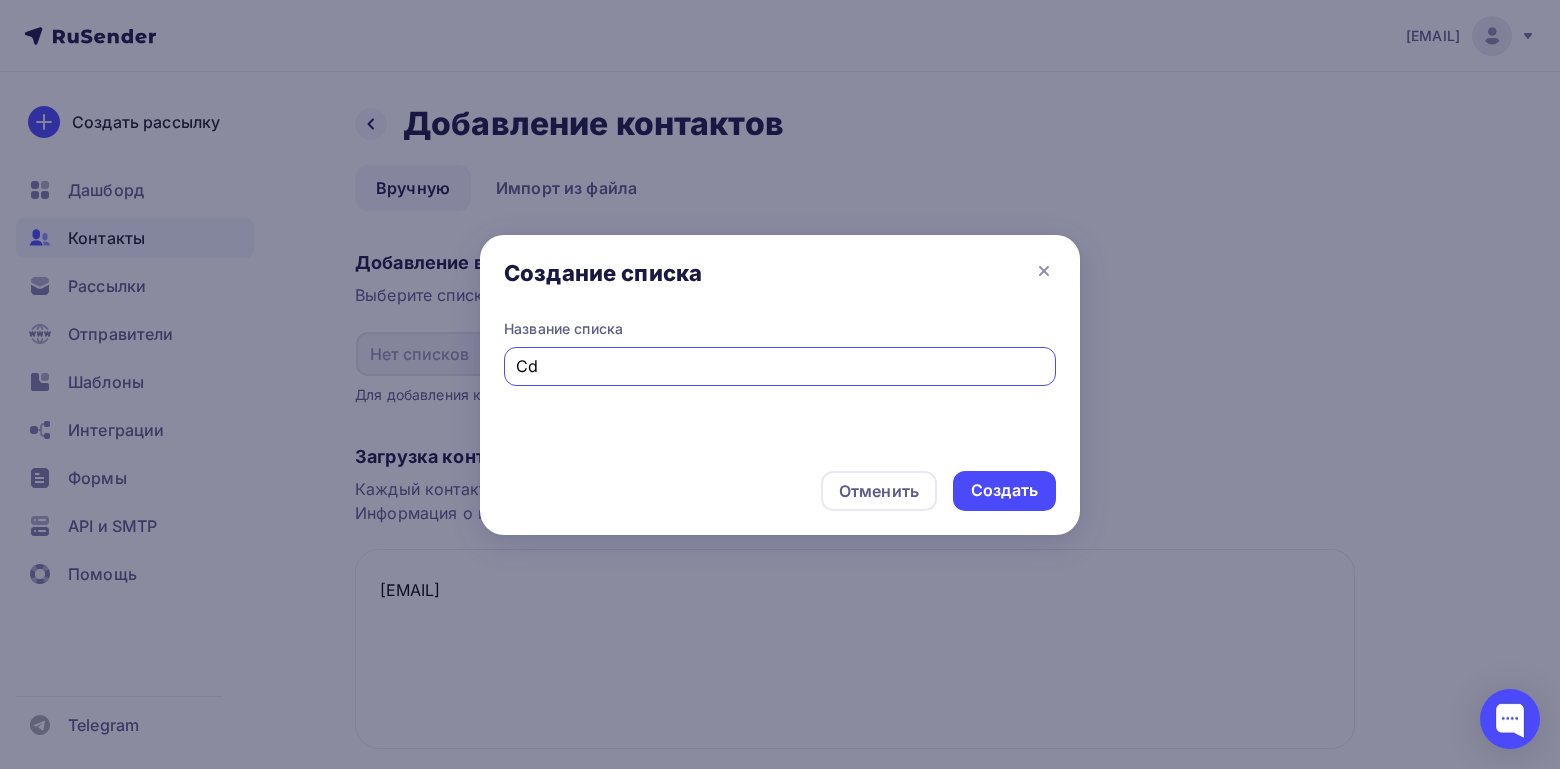 type on "C" 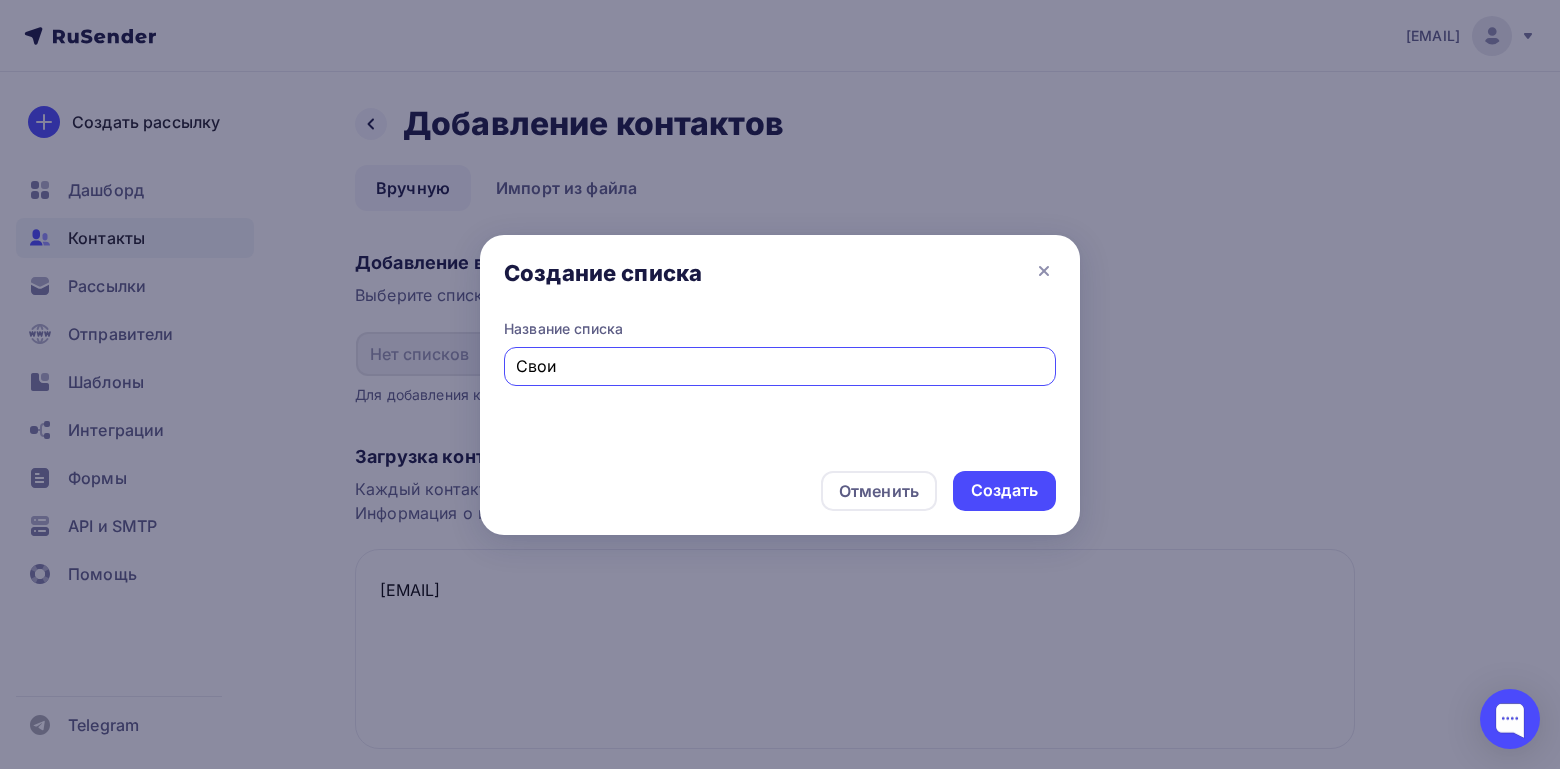 type on "Свои" 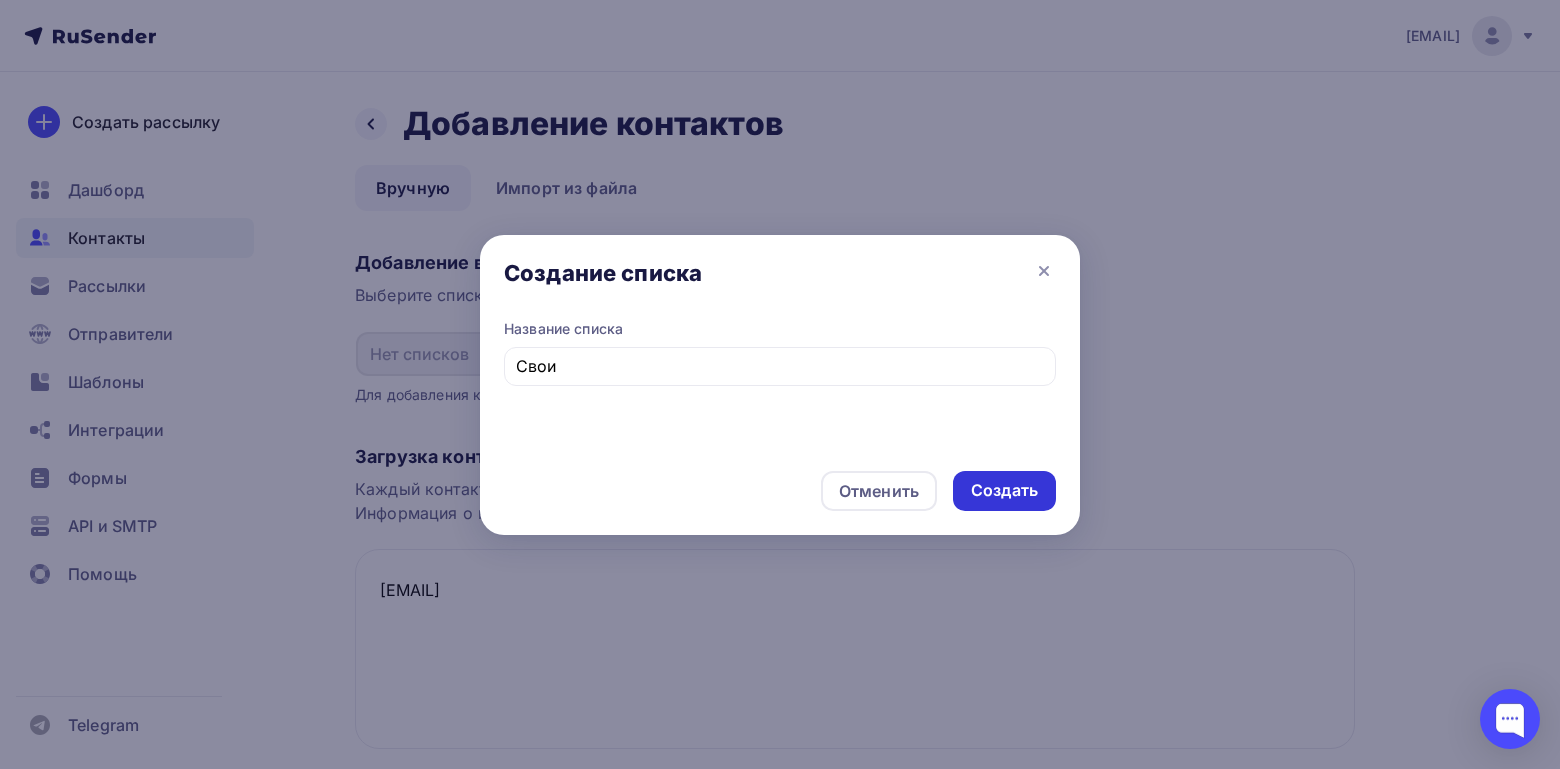 click on "Создать" at bounding box center (1004, 490) 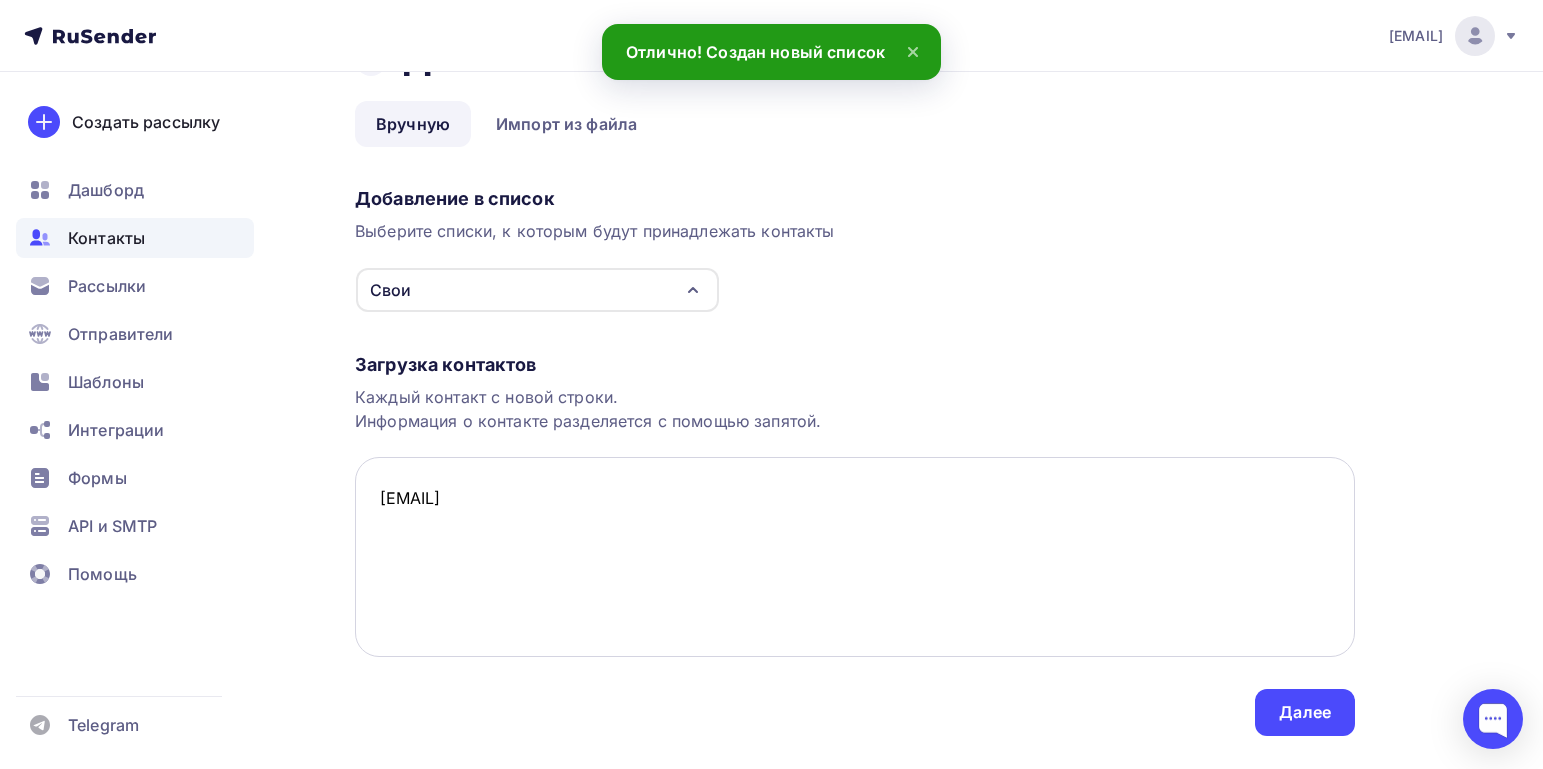 scroll, scrollTop: 111, scrollLeft: 0, axis: vertical 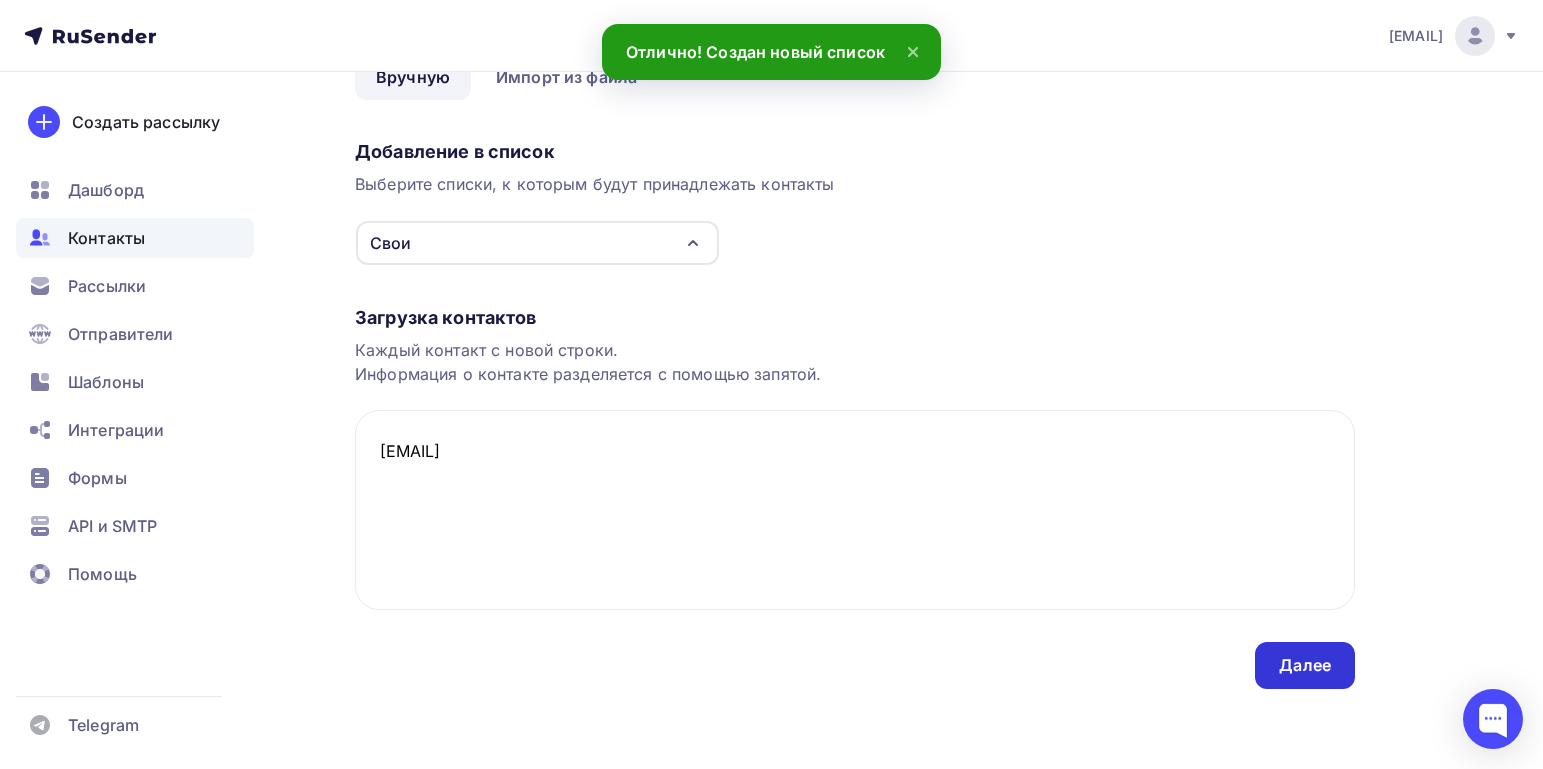 click on "Далее" at bounding box center [1305, 665] 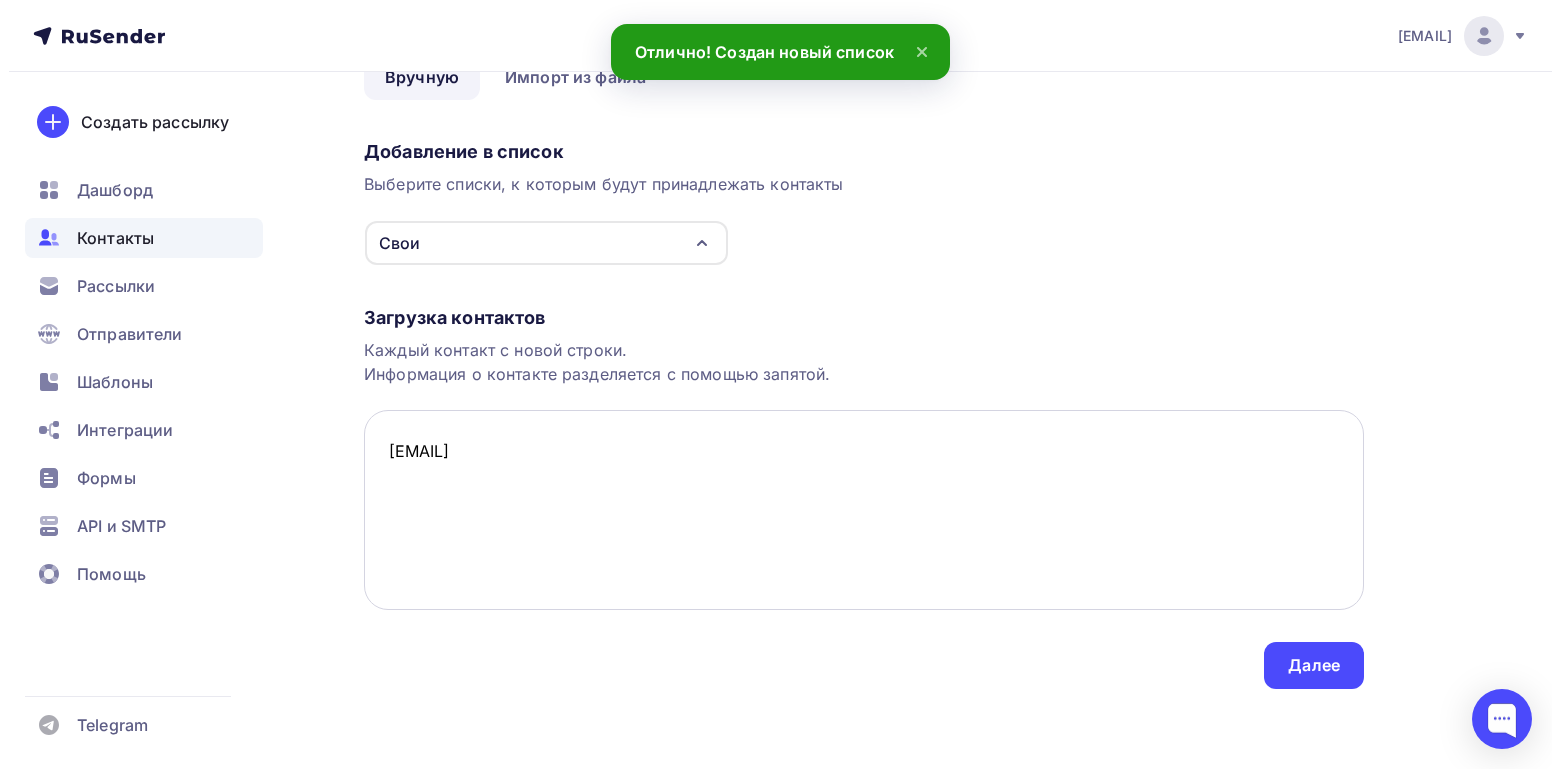 scroll, scrollTop: 0, scrollLeft: 0, axis: both 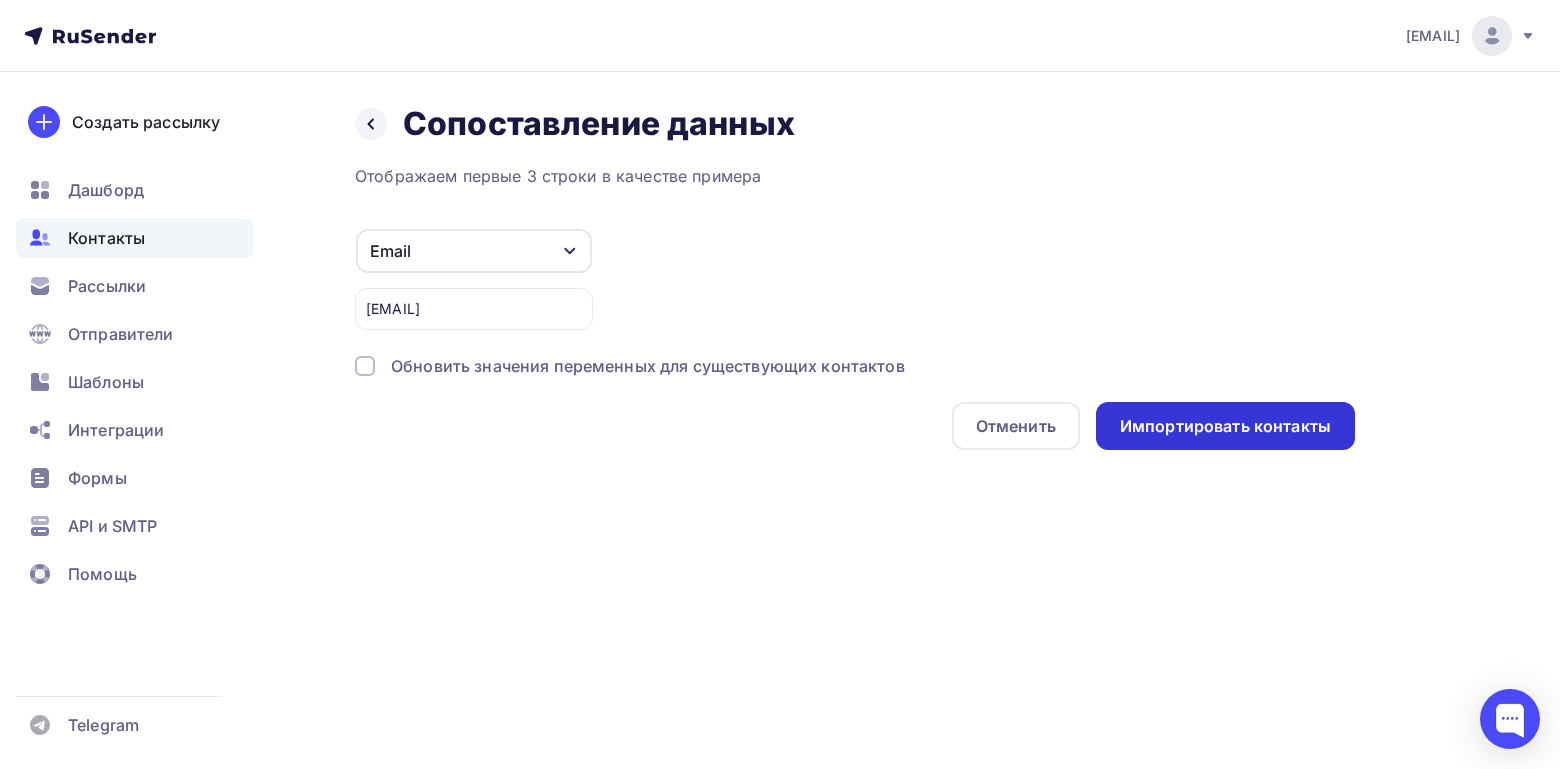 click on "Импортировать контакты" at bounding box center (1225, 426) 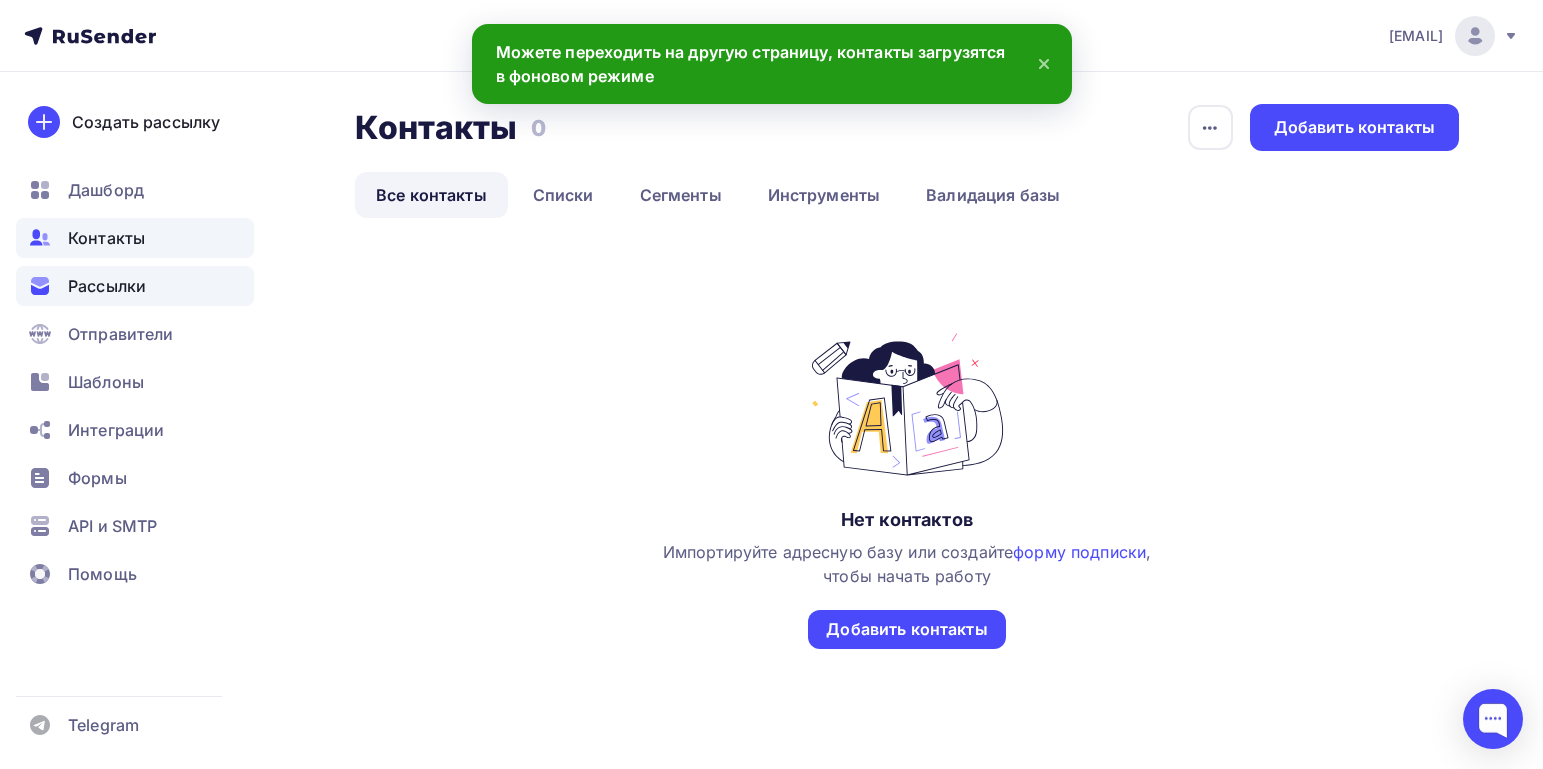 click on "Рассылки" at bounding box center (107, 286) 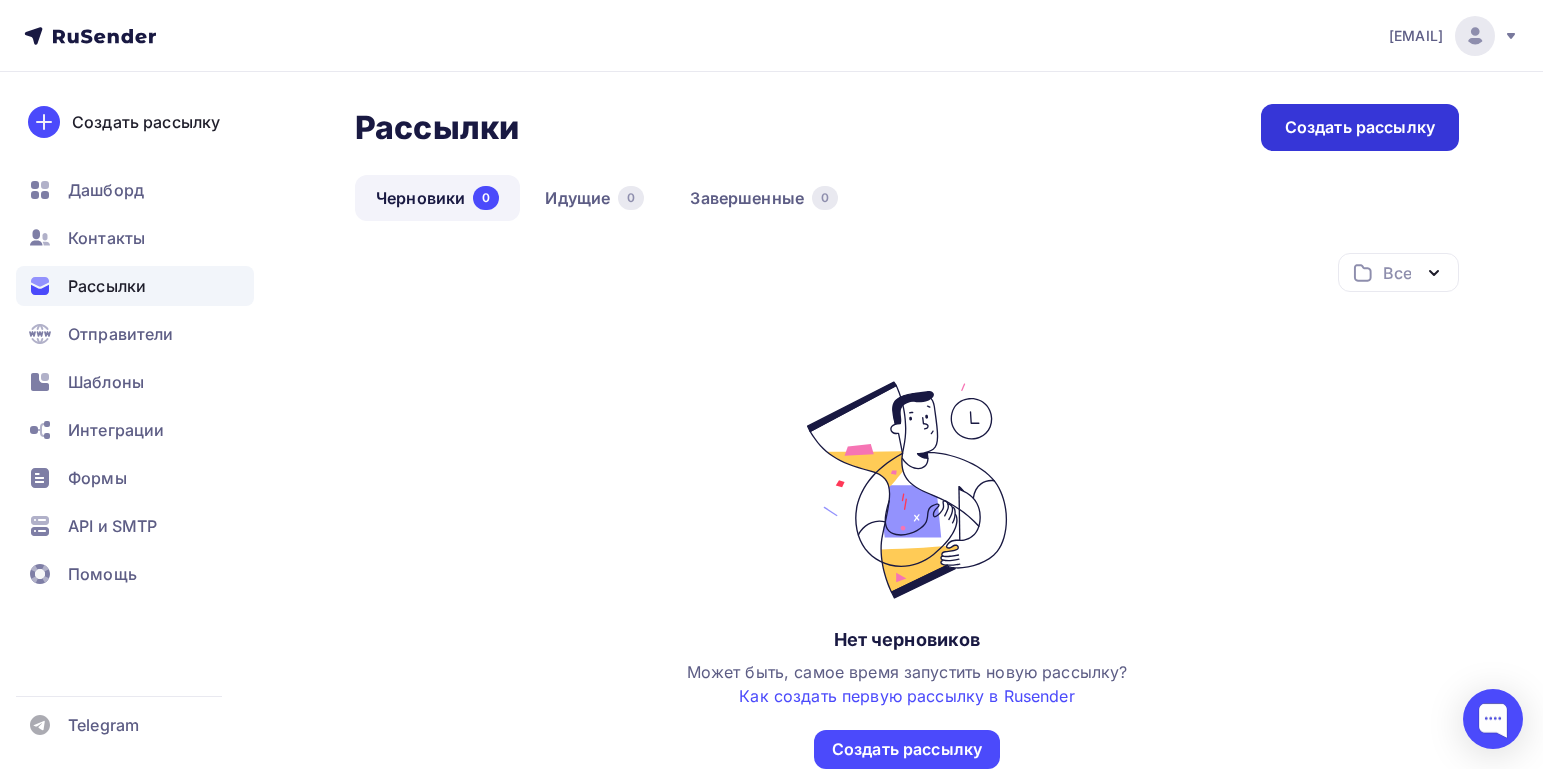 click on "Создать рассылку" at bounding box center [1360, 127] 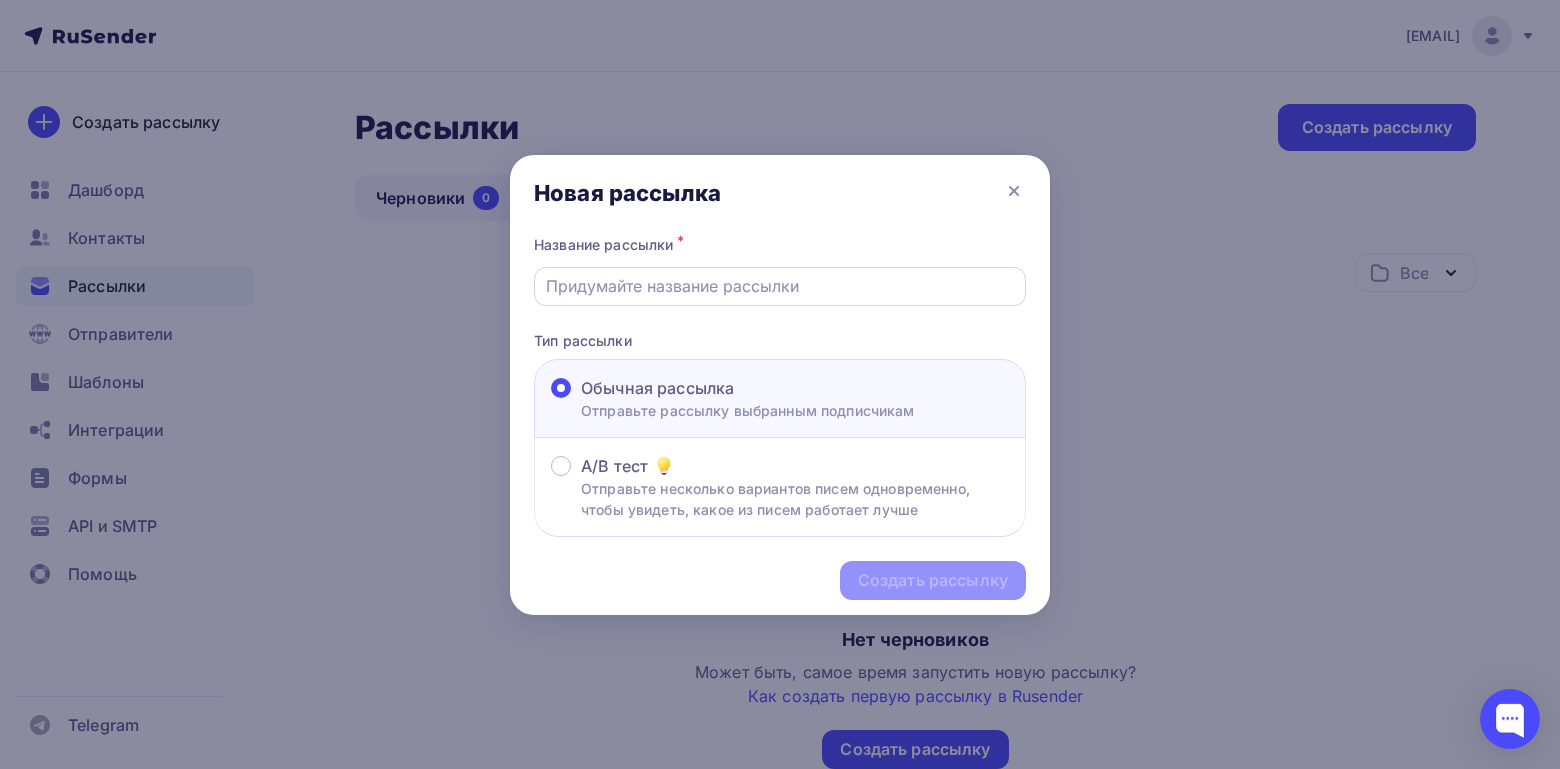 click at bounding box center (780, 286) 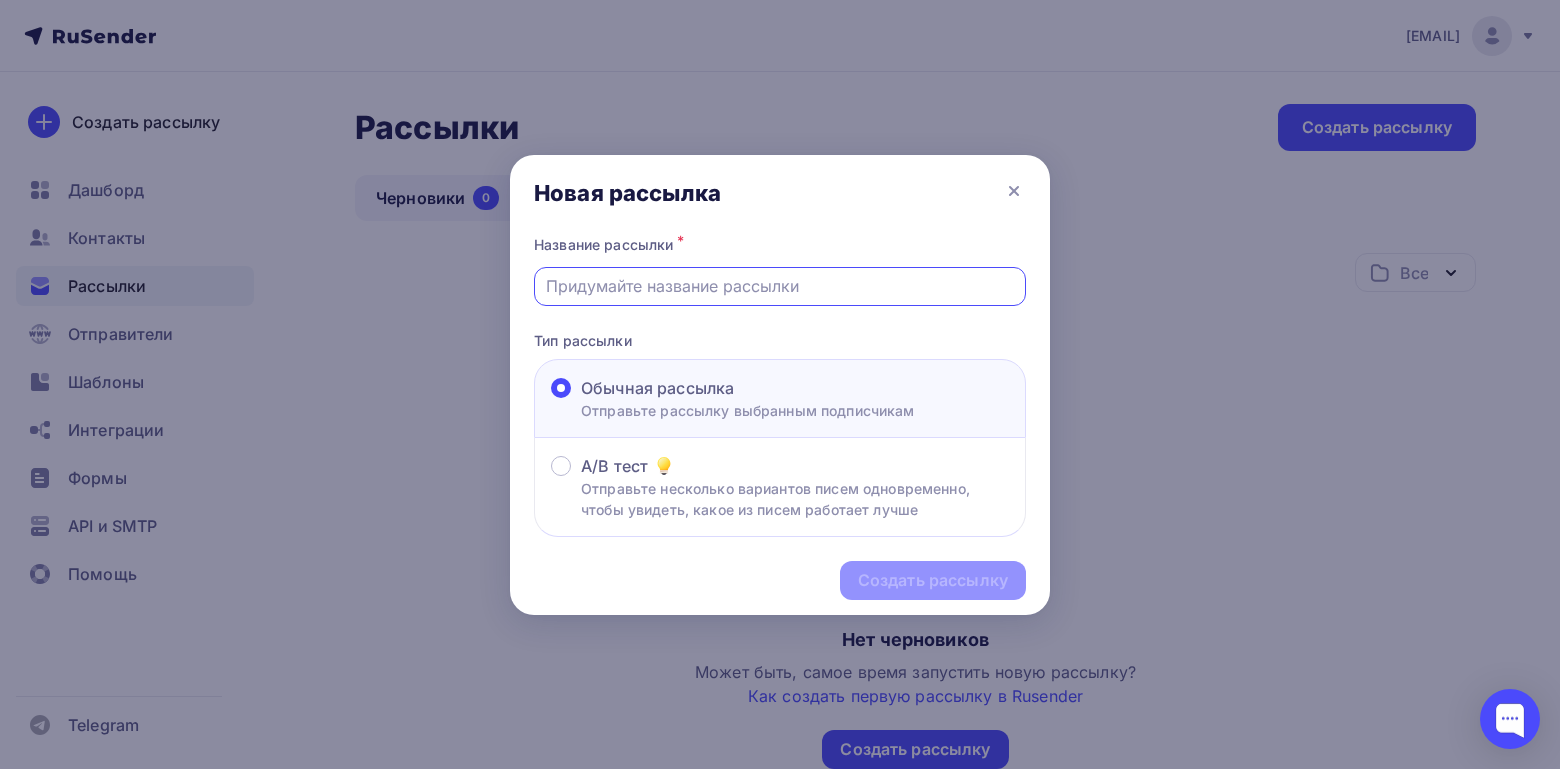 paste on "Заказчик отказывается принимать и оплачивать допработы" 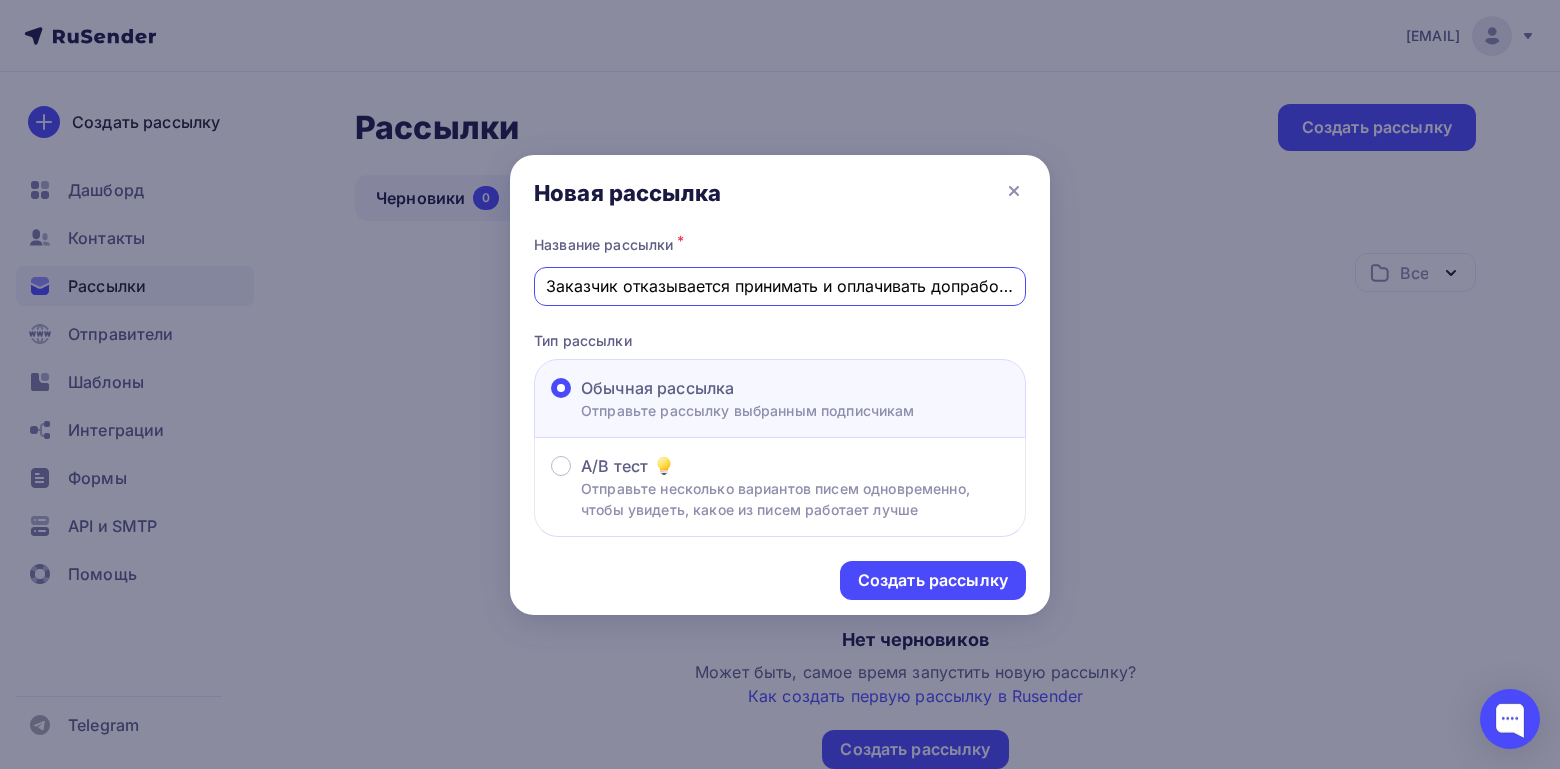 scroll, scrollTop: 0, scrollLeft: 4, axis: horizontal 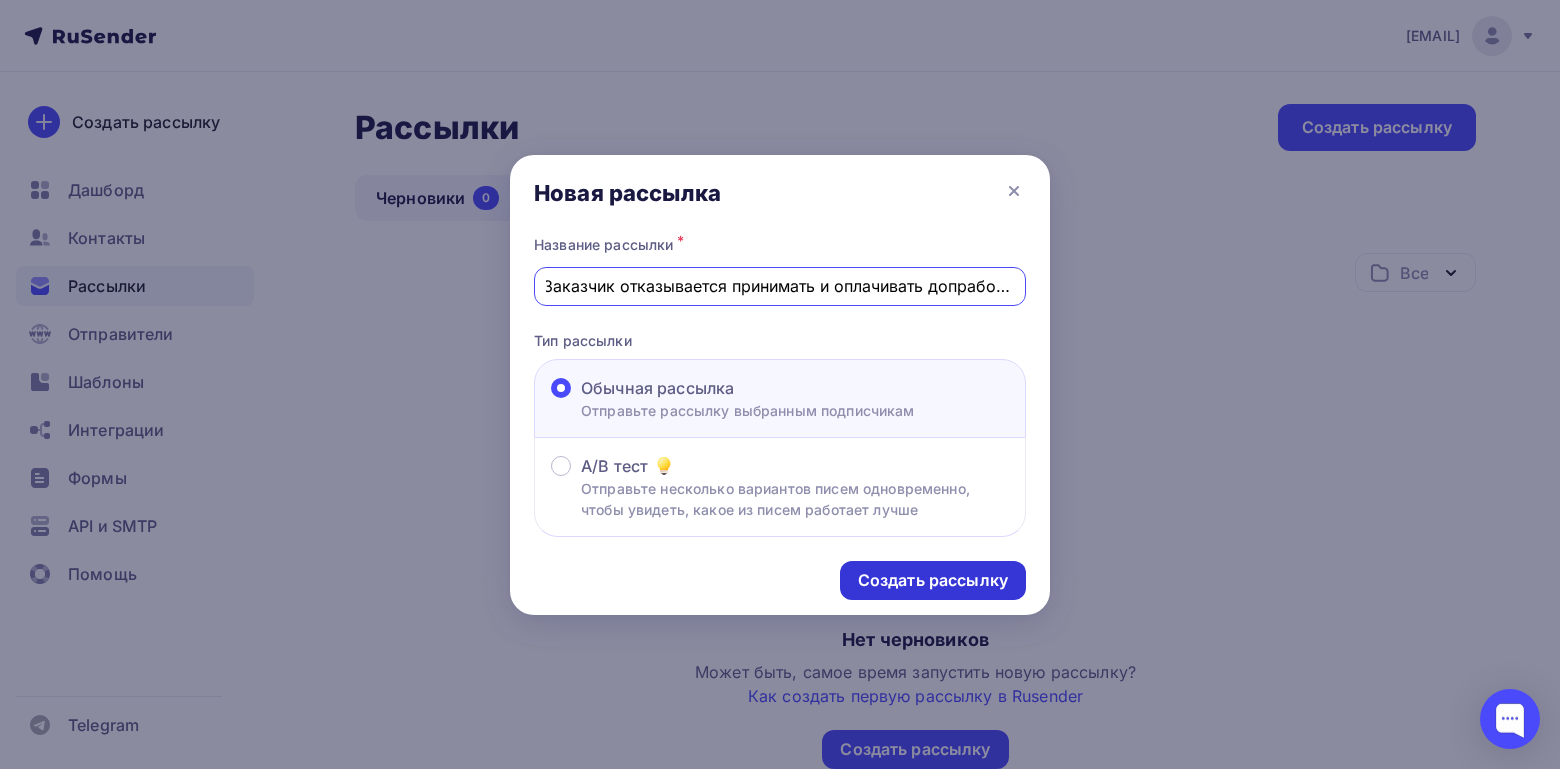 type on "Заказчик отказывается принимать и оплачивать допработы" 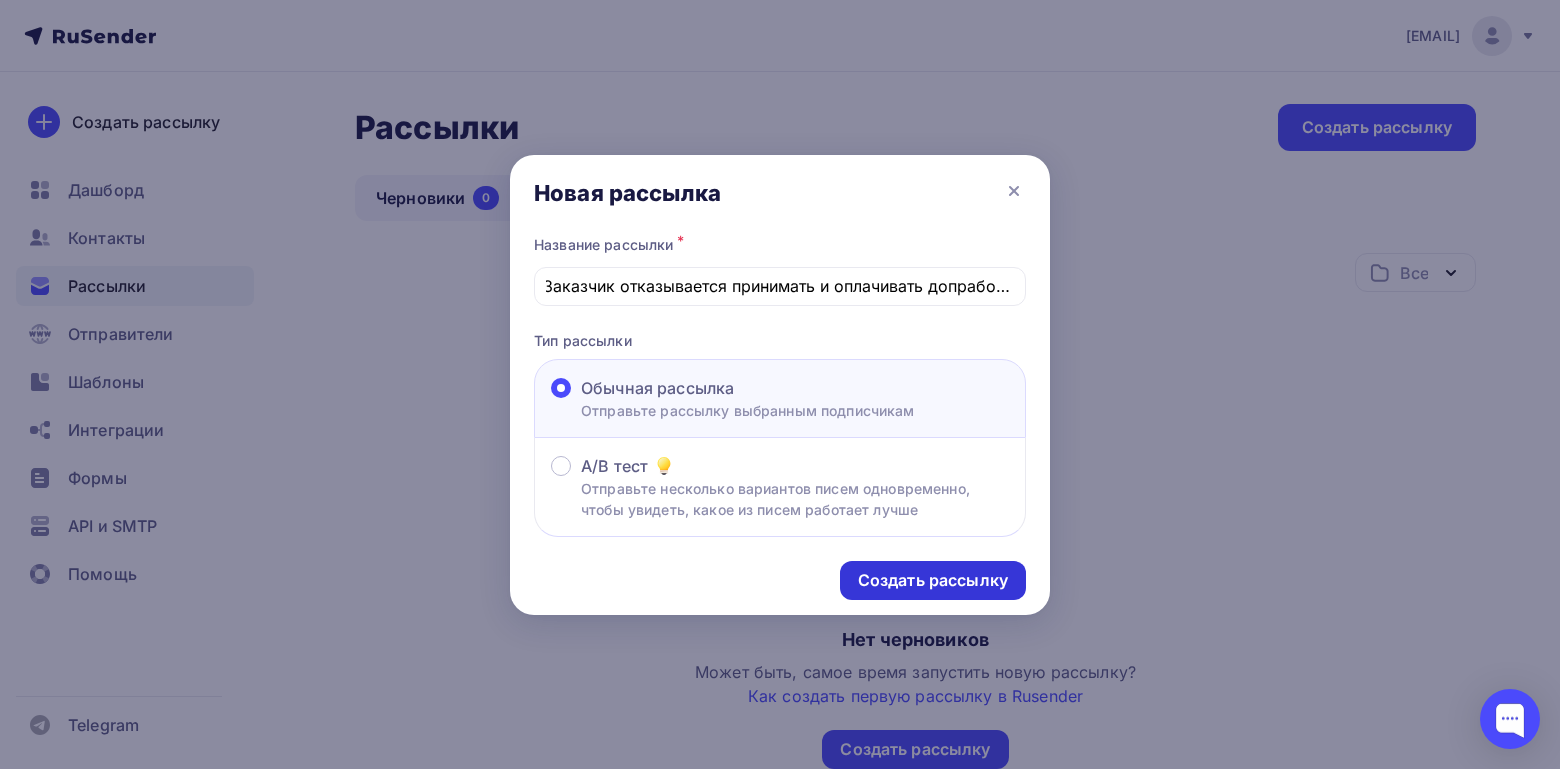click on "Создать рассылку" at bounding box center [933, 580] 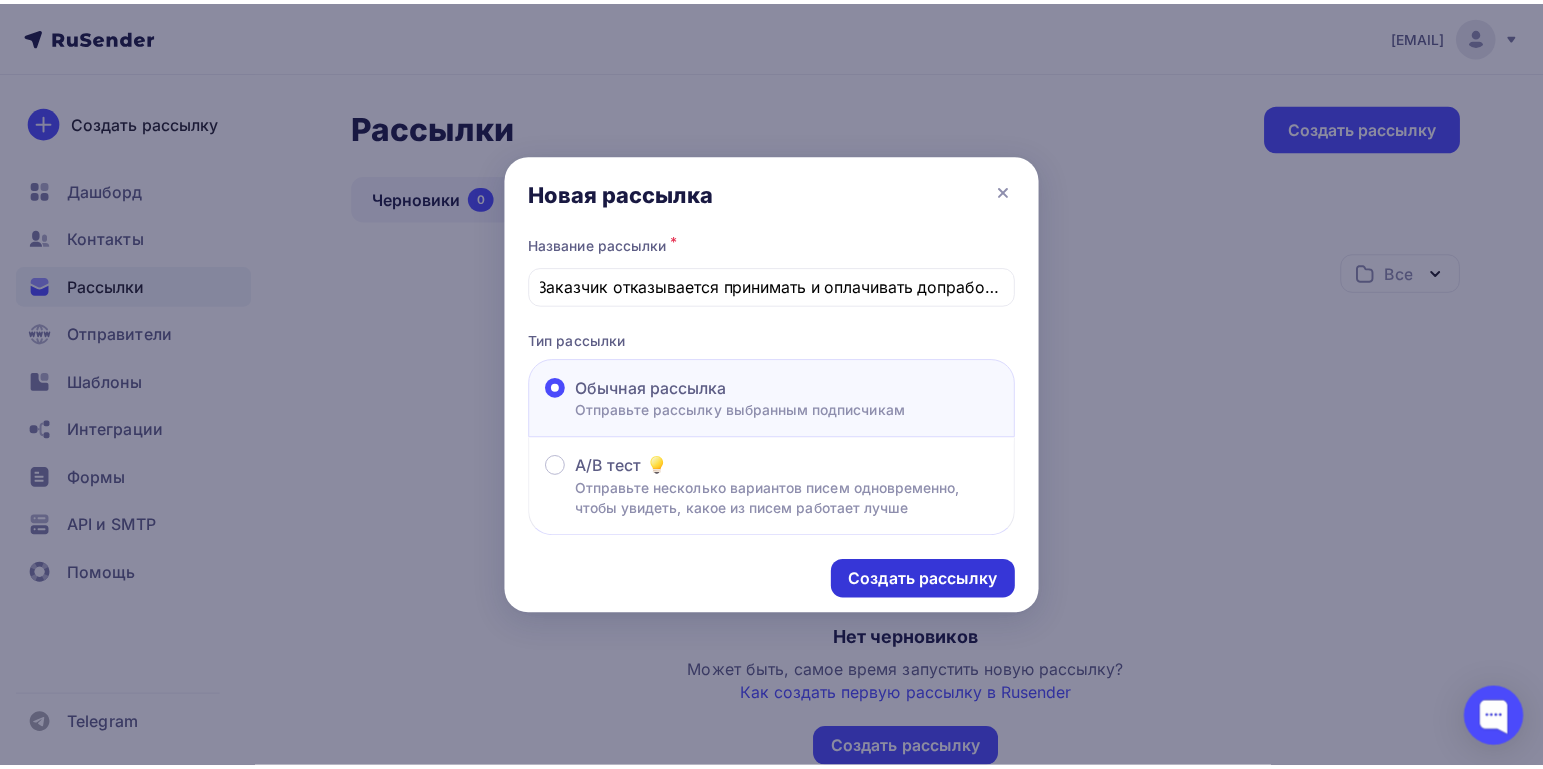 scroll, scrollTop: 0, scrollLeft: 0, axis: both 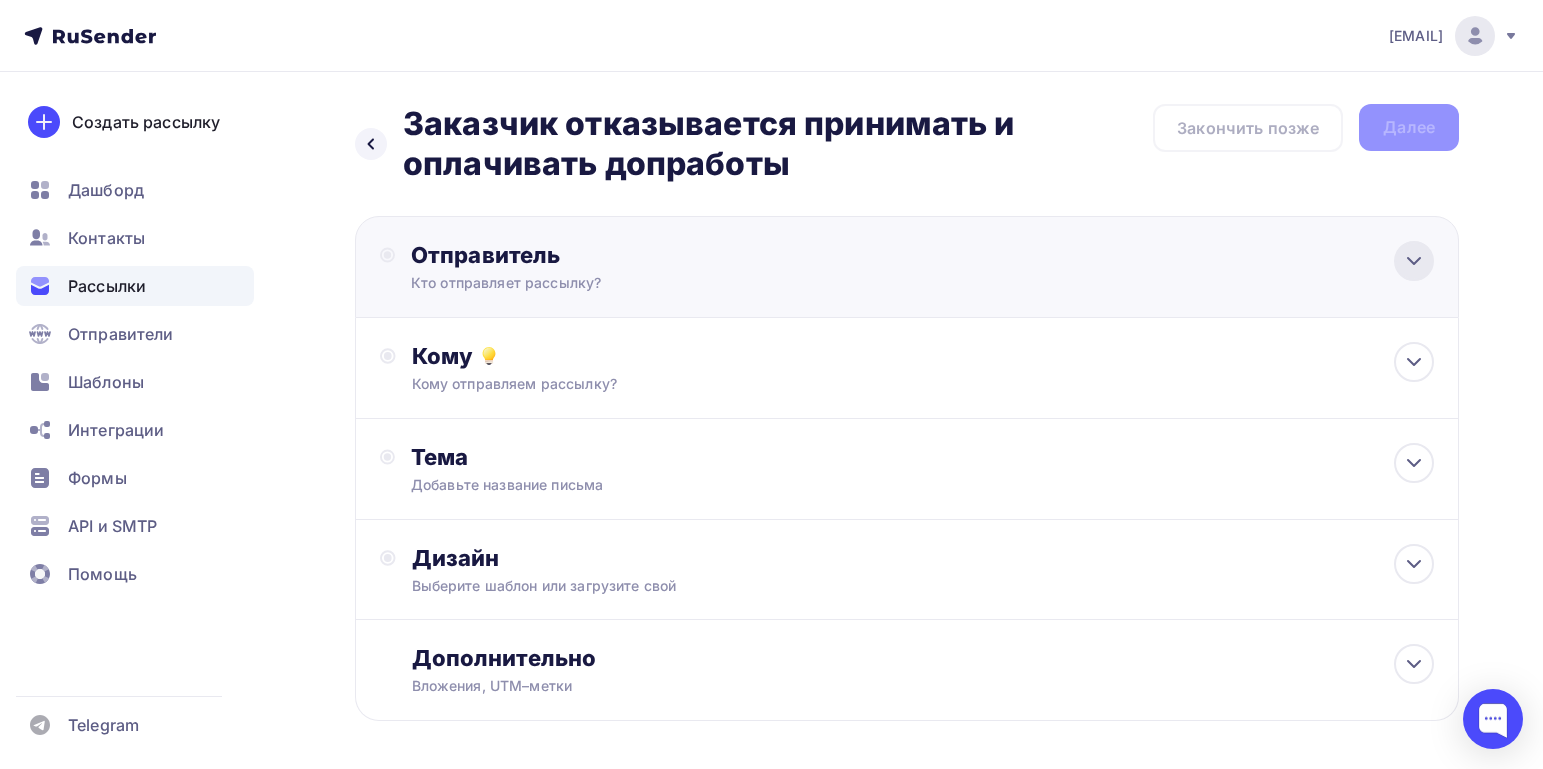 click 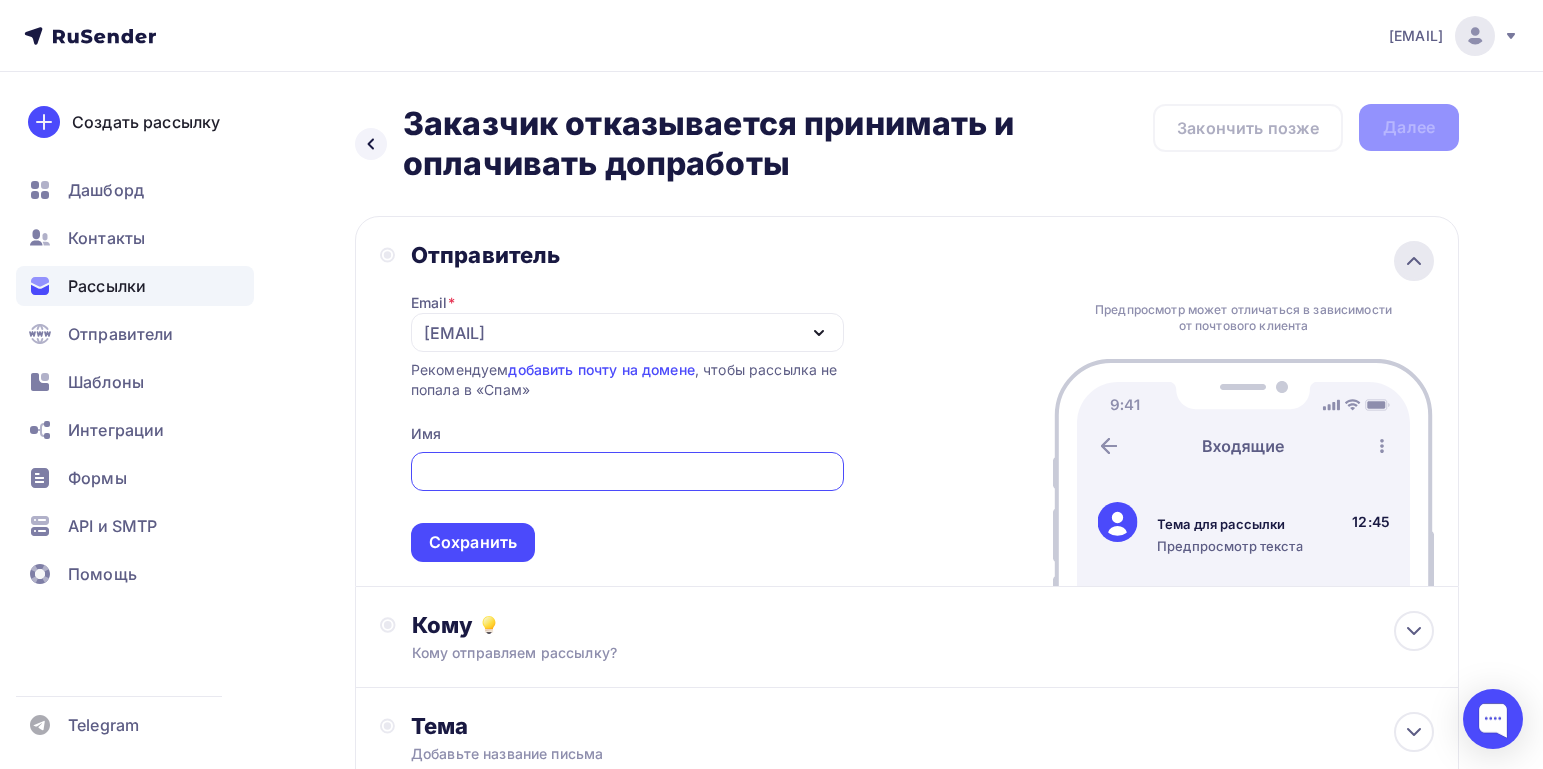 scroll, scrollTop: 0, scrollLeft: 0, axis: both 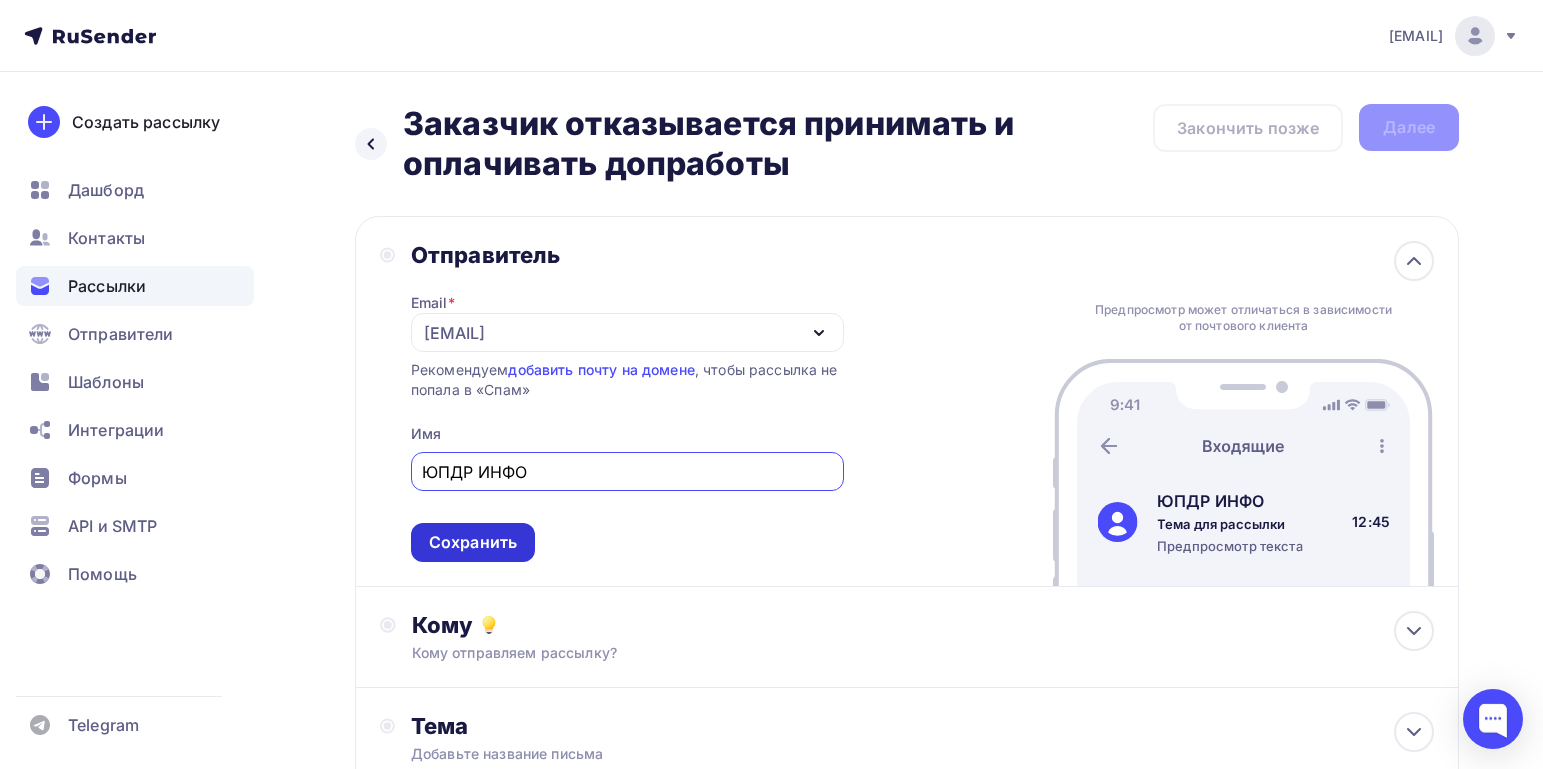 type on "ЮПДР ИНФО" 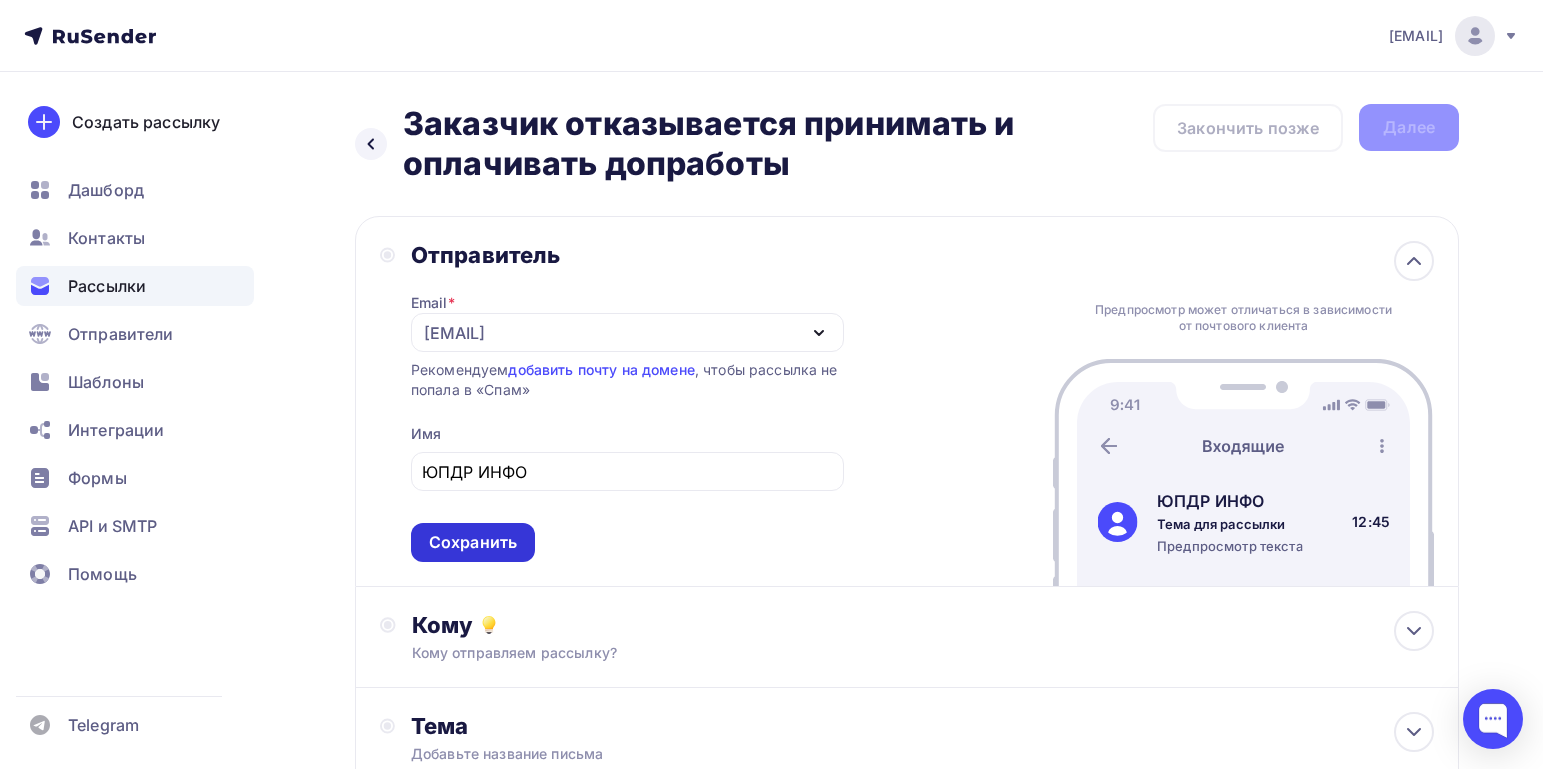 click on "Сохранить" at bounding box center [473, 542] 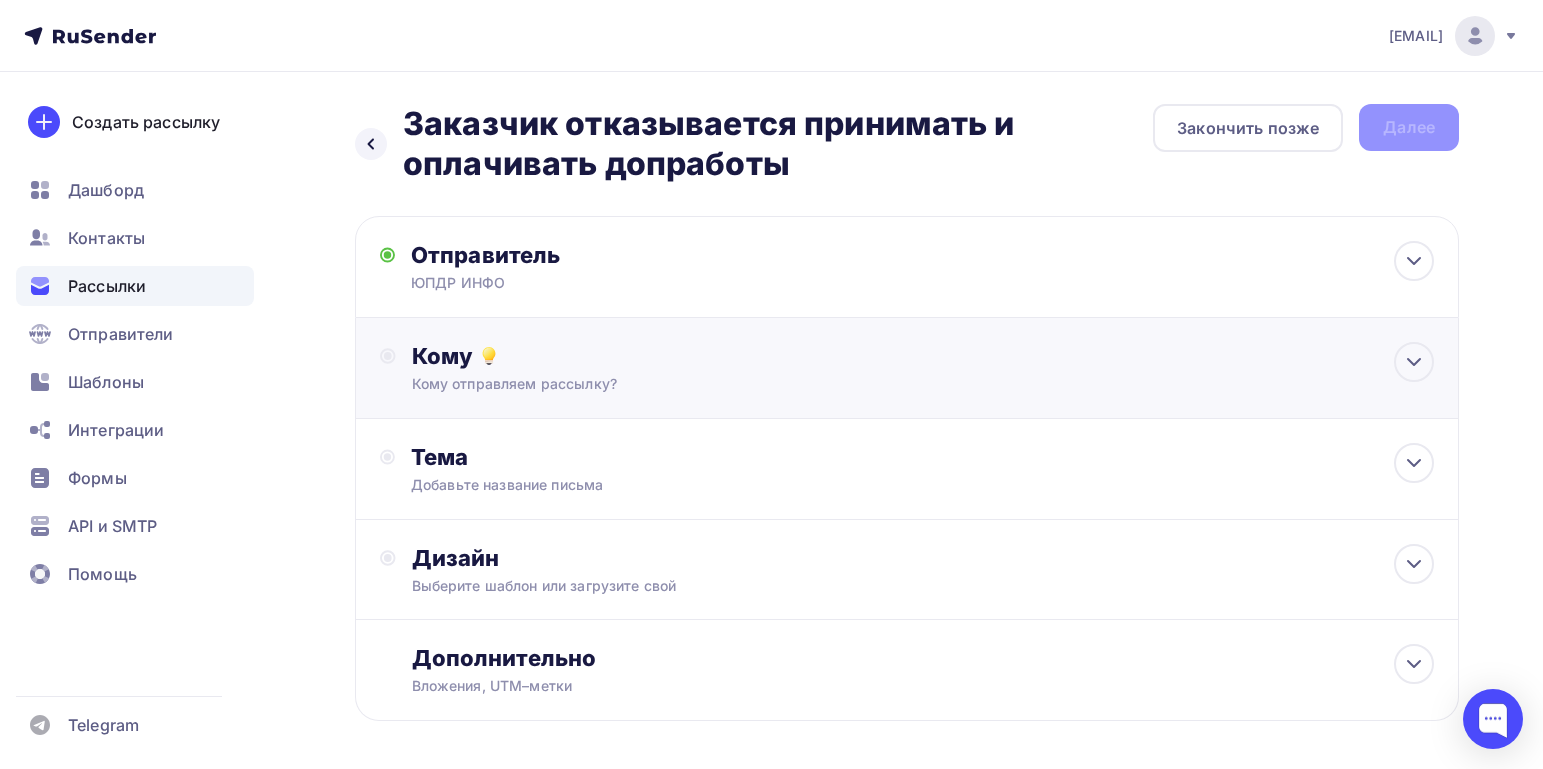 click on "Кому отправляем рассылку?" at bounding box center [872, 384] 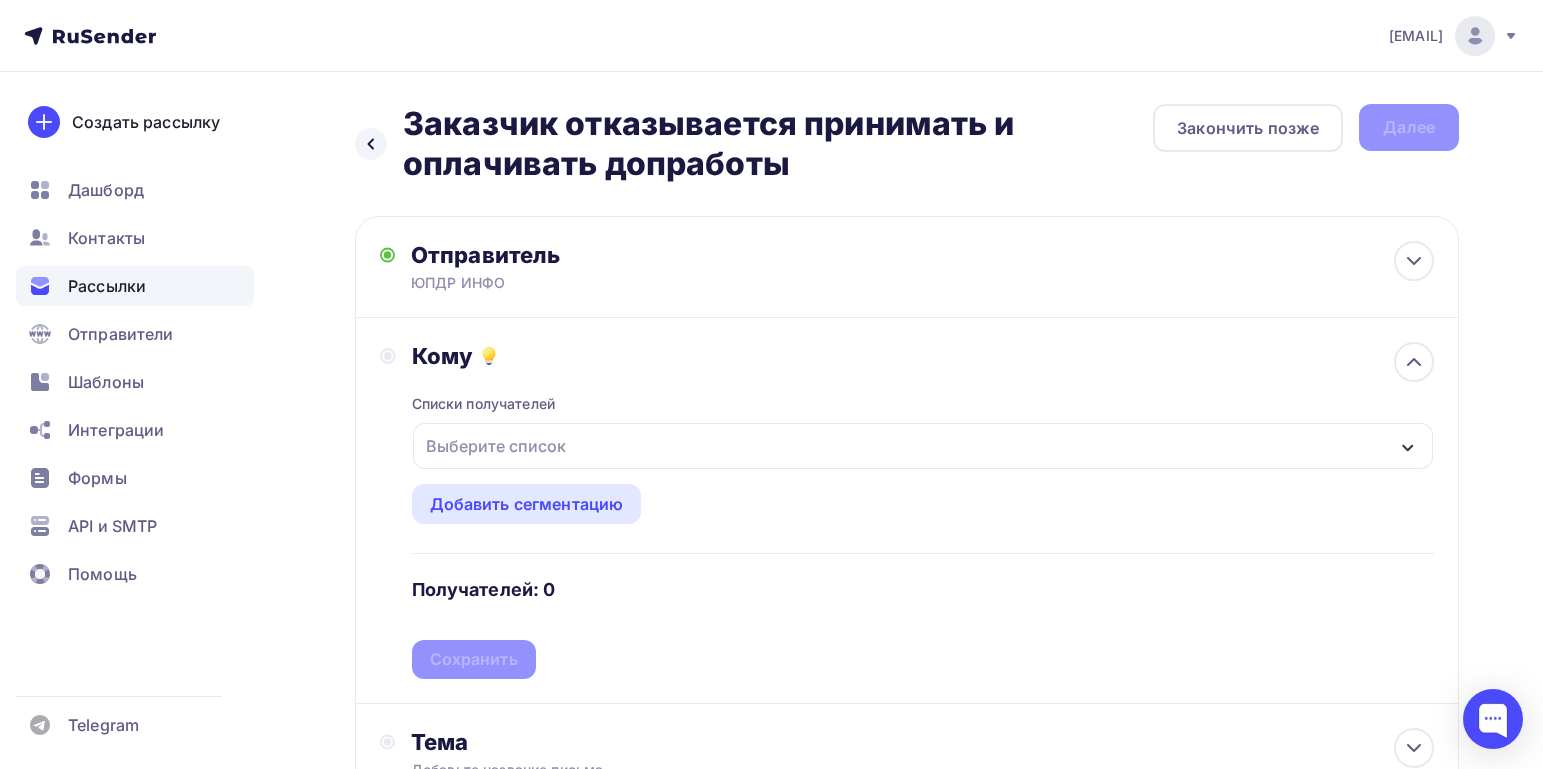 click on "Выберите список" at bounding box center [496, 446] 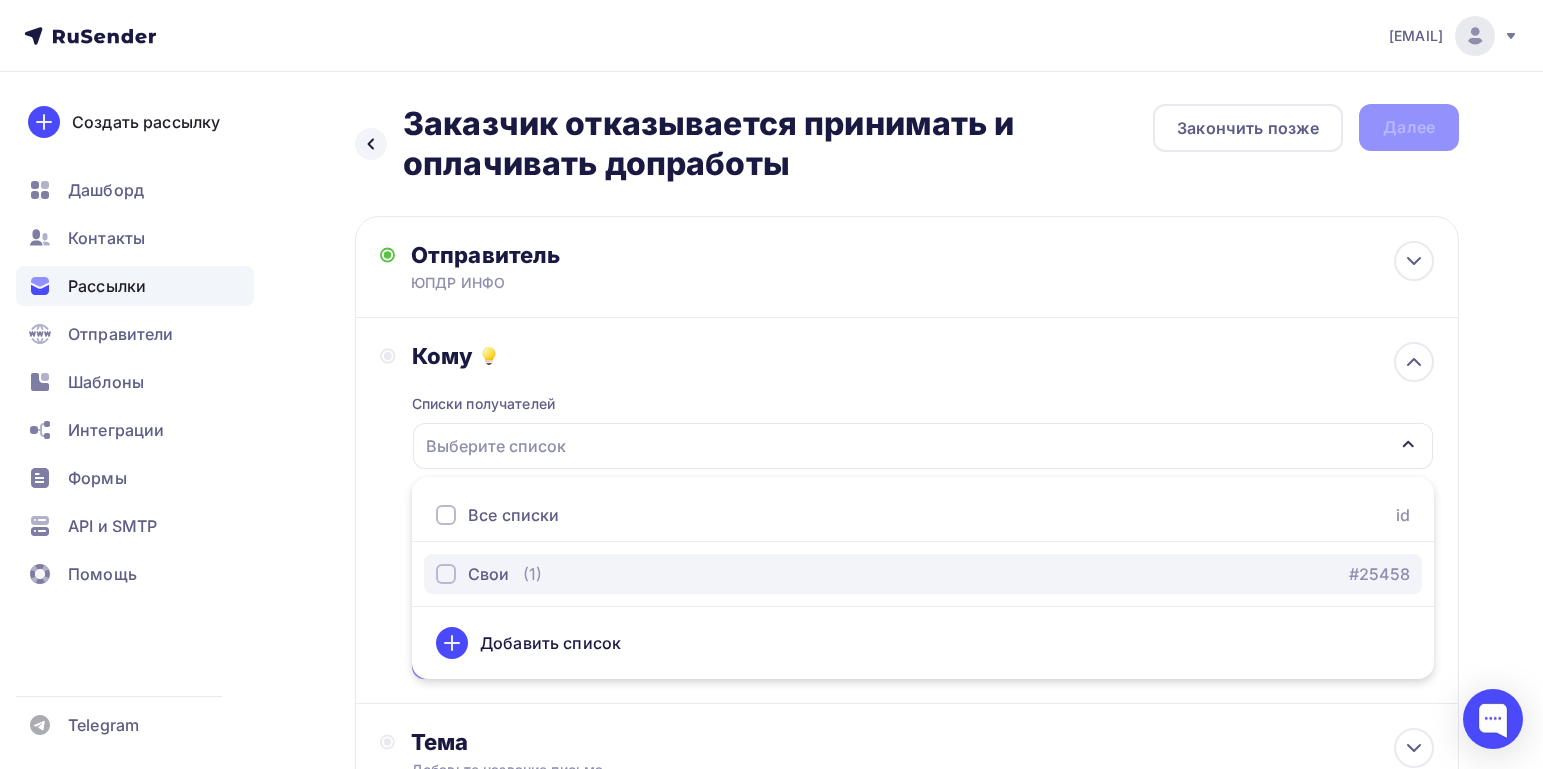 click on "Свои" at bounding box center (488, 574) 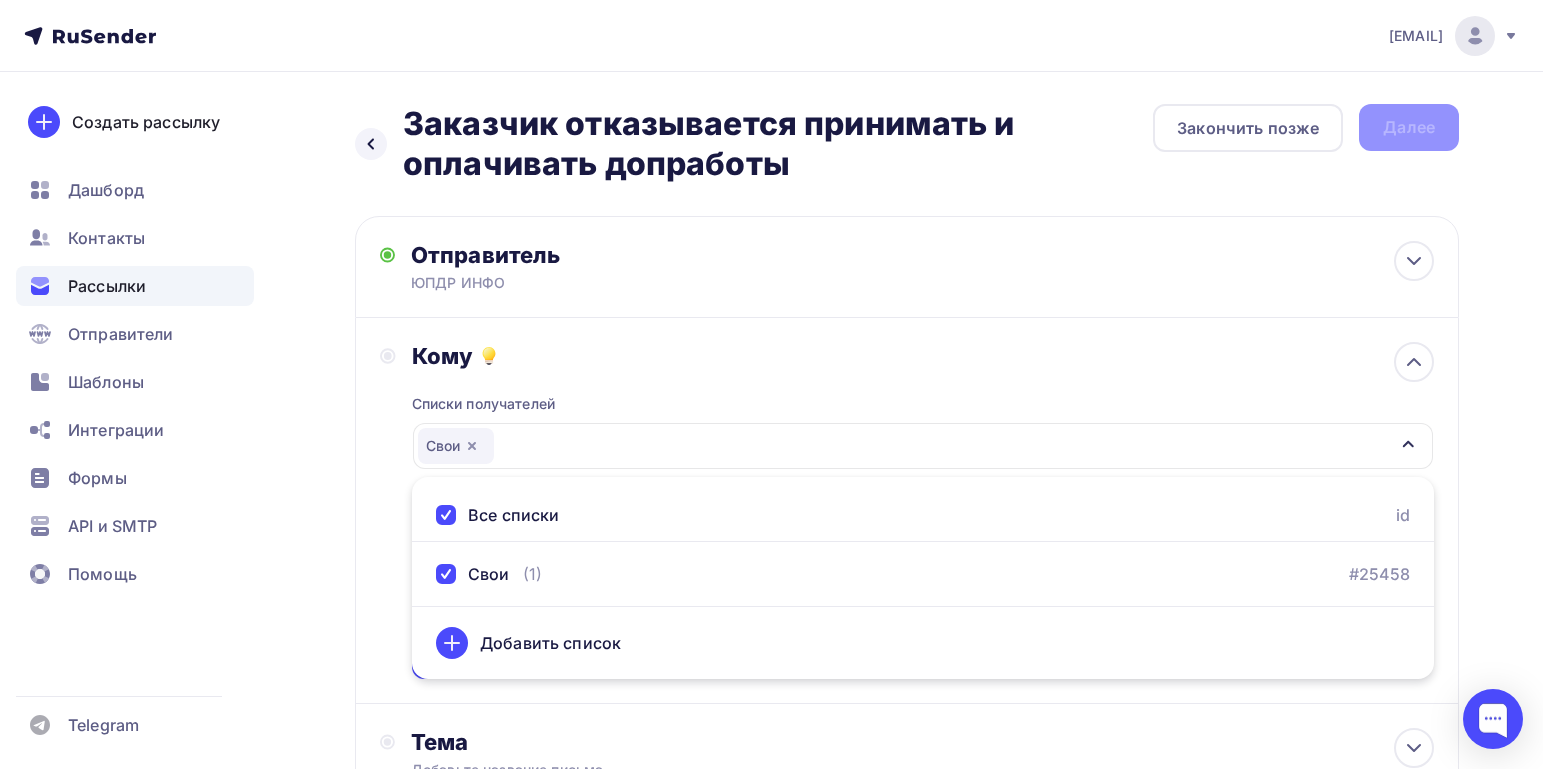 click on "Назад
Заказчик отказывается принимать и оплачивать допработы
Заказчик отказывается принимать и оплачивать допработы
Закончить позже
Далее
Отправитель
ЮПДР ИНФО
Email  *
info25@updr.info
info25@updr.info               Добавить отправителя
Рекомендуем  добавить почту на домене , чтобы рассылка не попала в «Спам»
Имя     ЮПДР ИНФО             Сохранить
Предпросмотр может отличаться  в зависимости от почтового клиента
12:45" at bounding box center [771, 603] 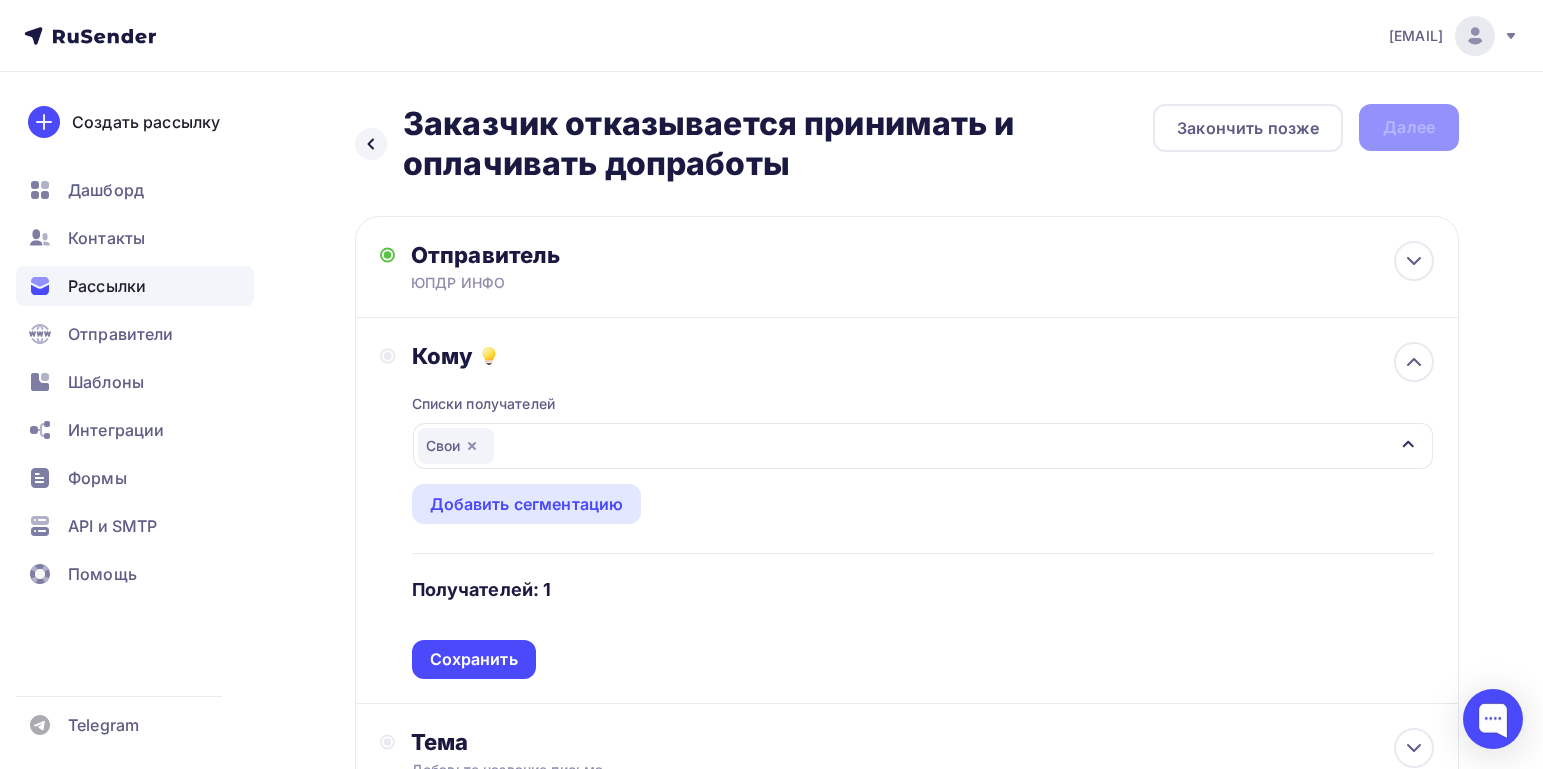 drag, startPoint x: 491, startPoint y: 651, endPoint x: 697, endPoint y: 579, distance: 218.22008 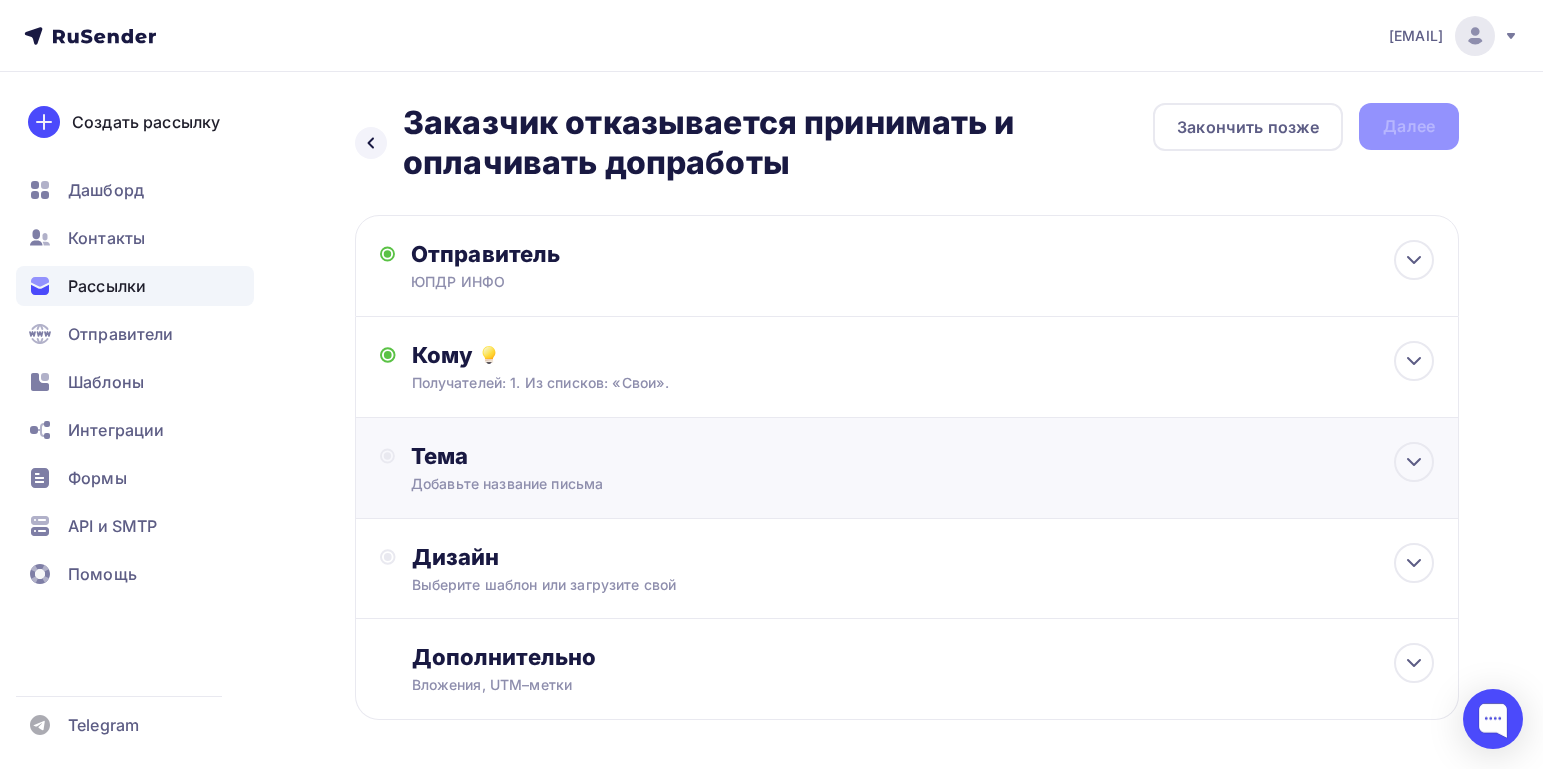 scroll, scrollTop: 0, scrollLeft: 0, axis: both 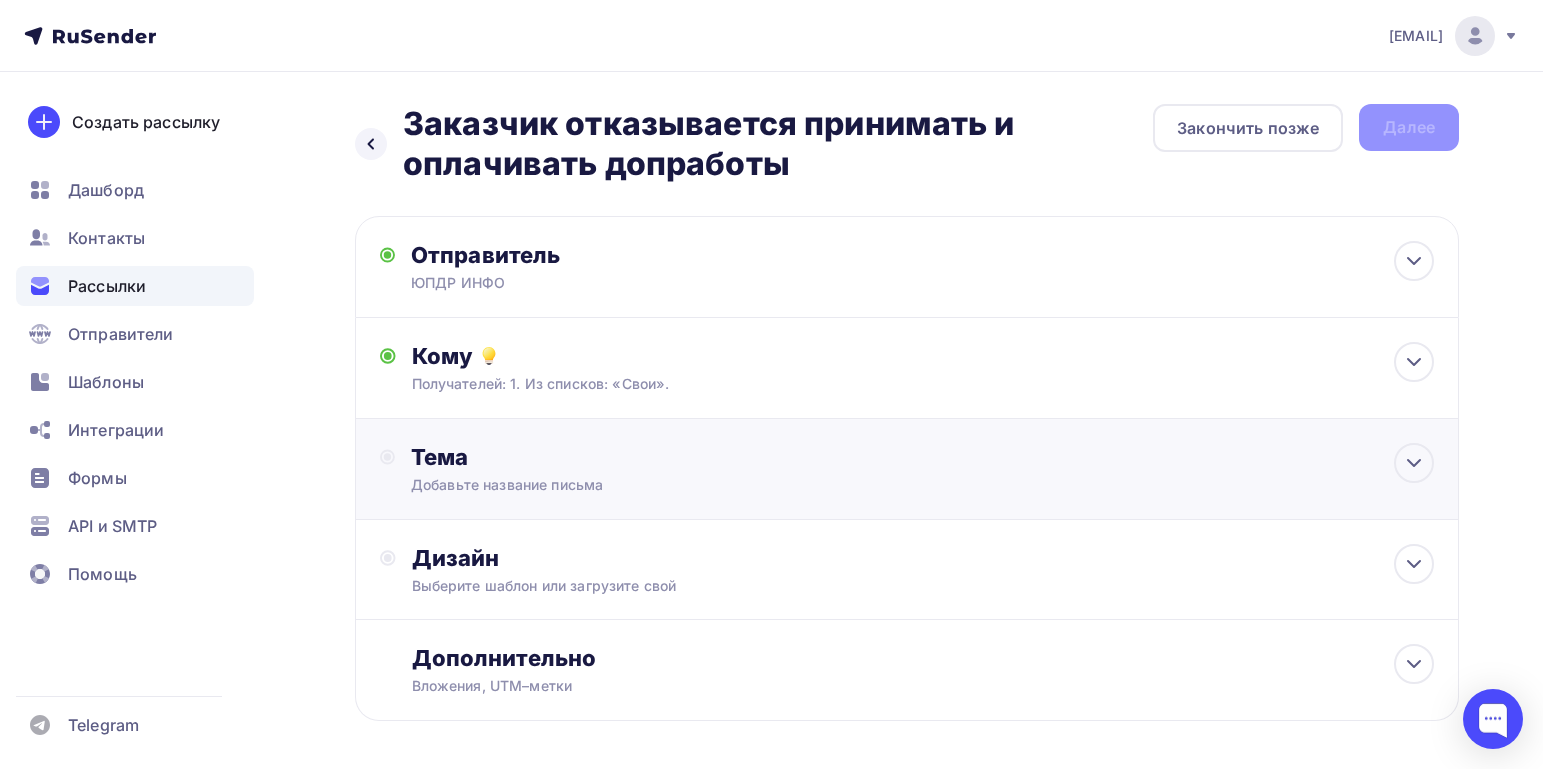 click on "Тема" at bounding box center (608, 457) 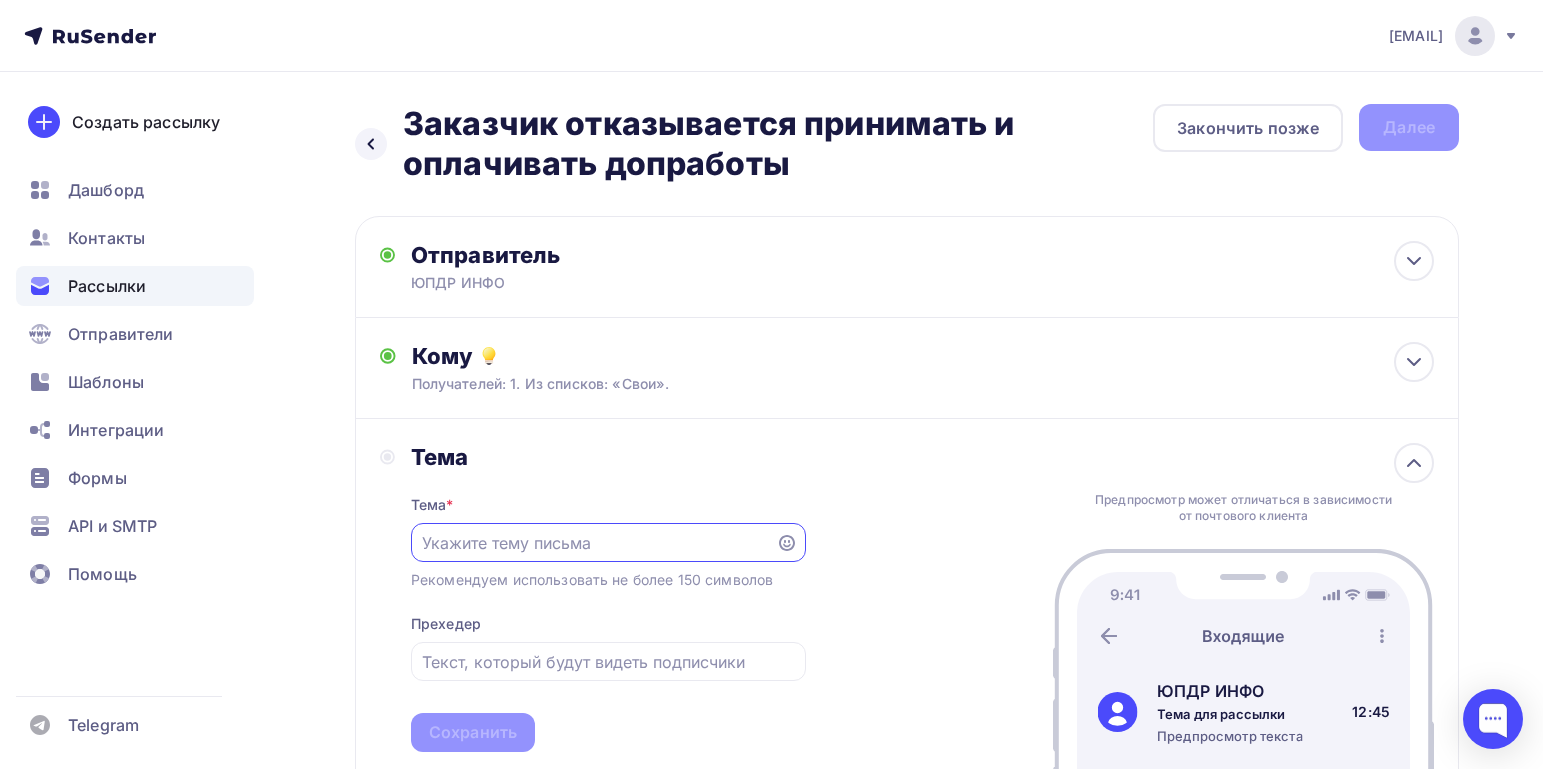 scroll, scrollTop: 0, scrollLeft: 0, axis: both 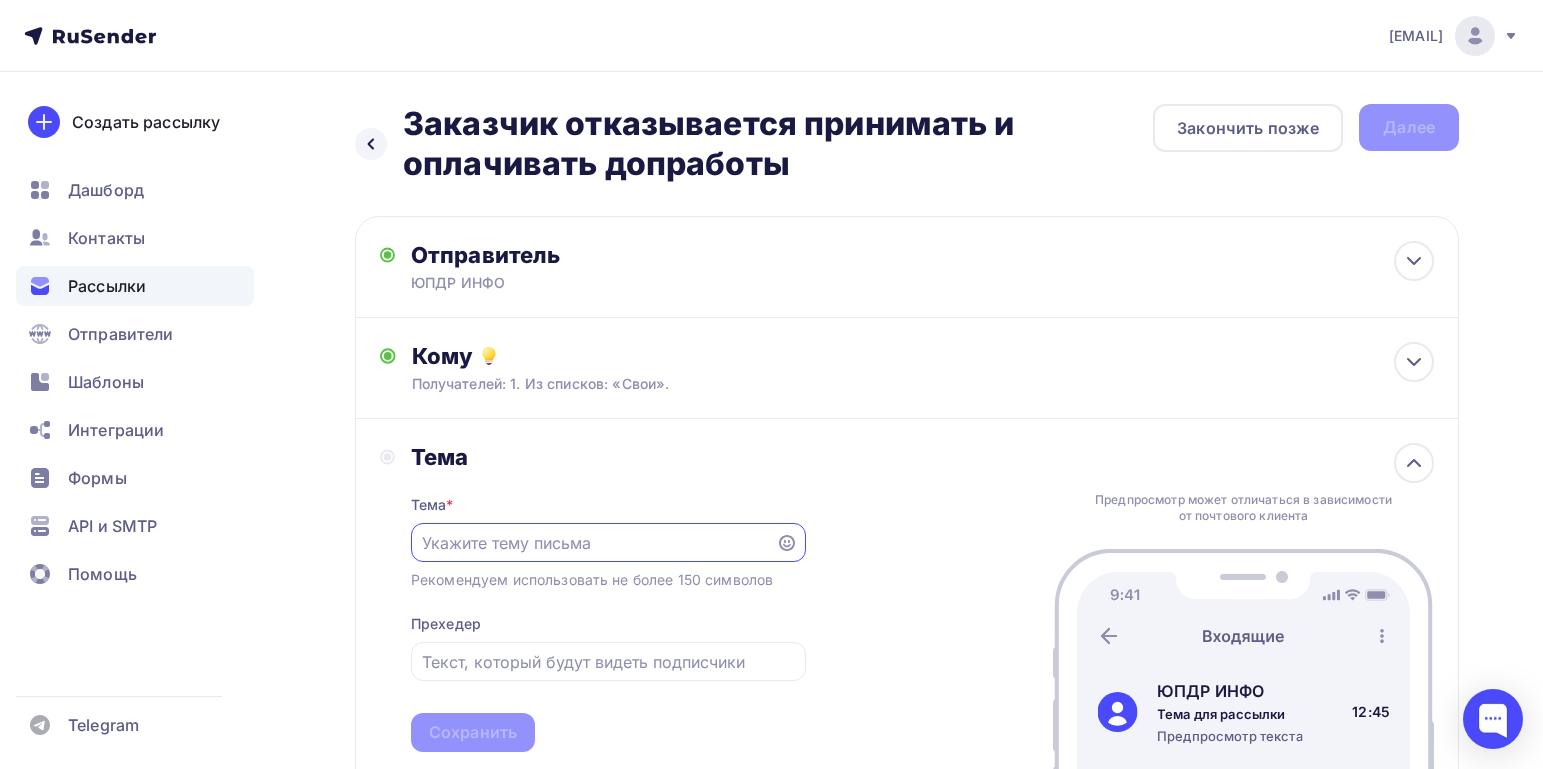 click at bounding box center [593, 543] 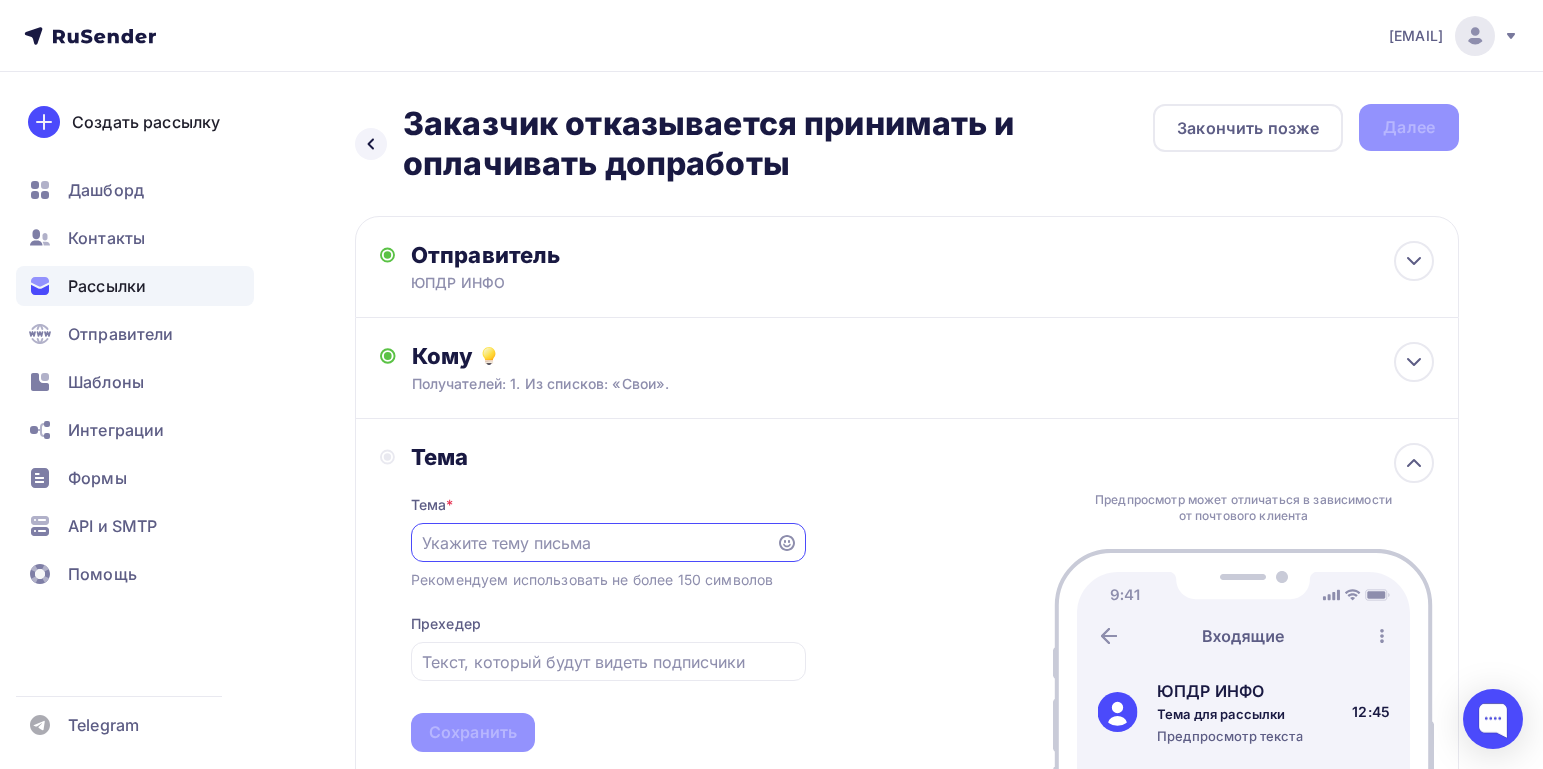 paste on "Заказчик отказывается принимать и оплачивать допработы" 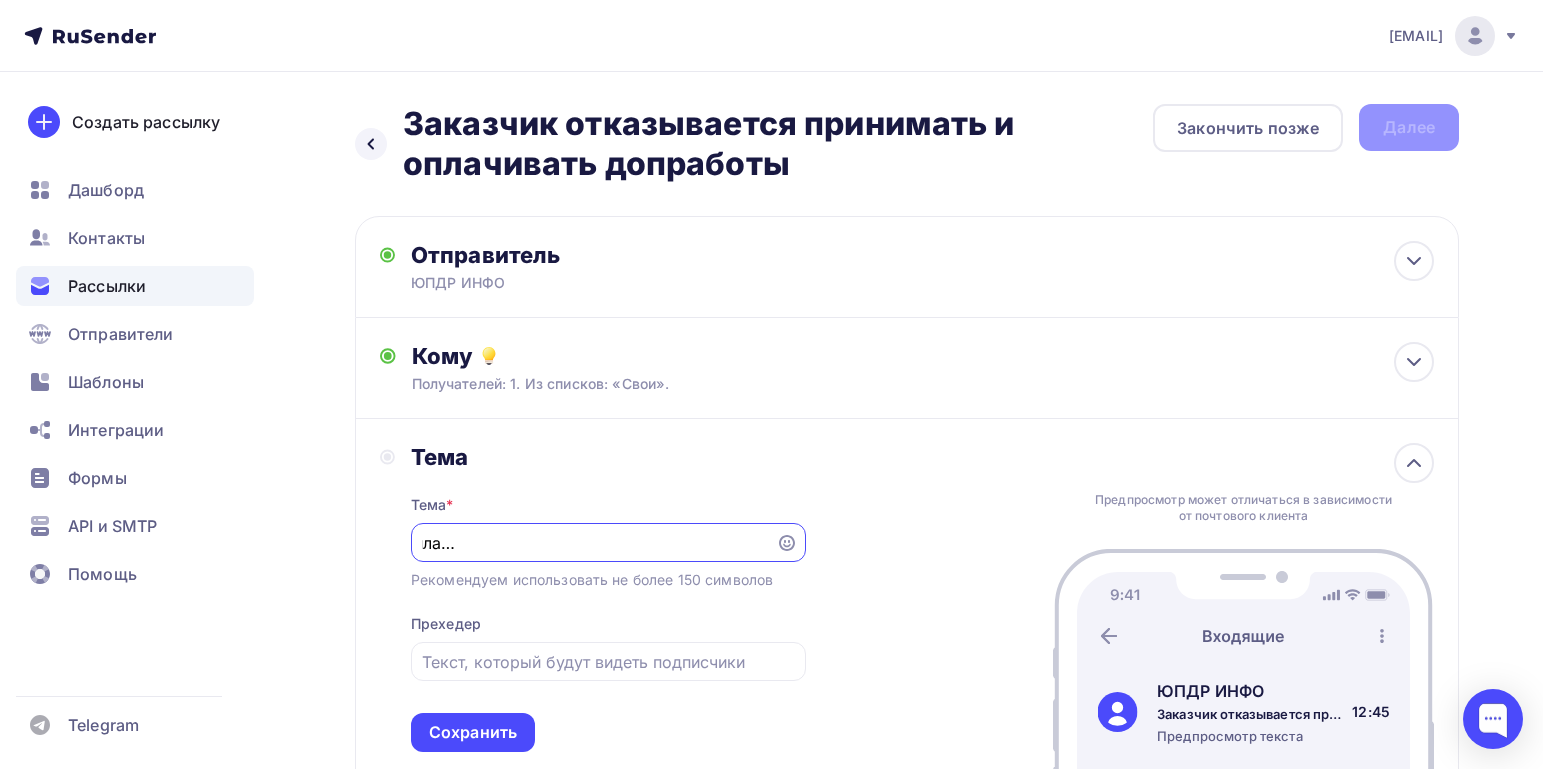 scroll, scrollTop: 0, scrollLeft: 327, axis: horizontal 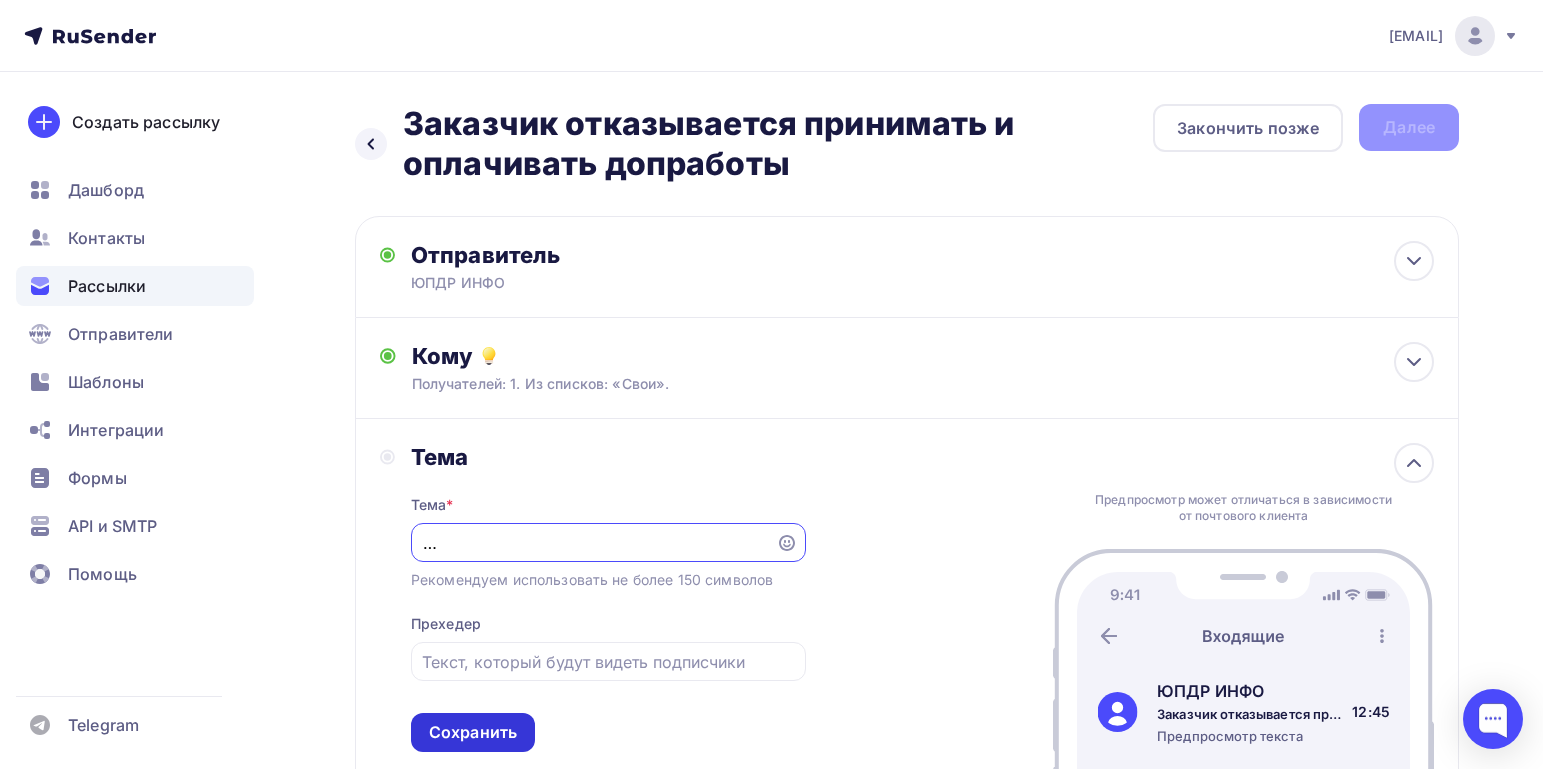 type on "Заказчик отказывается принимать и оплачивать допработы. Что делать Подрядчику" 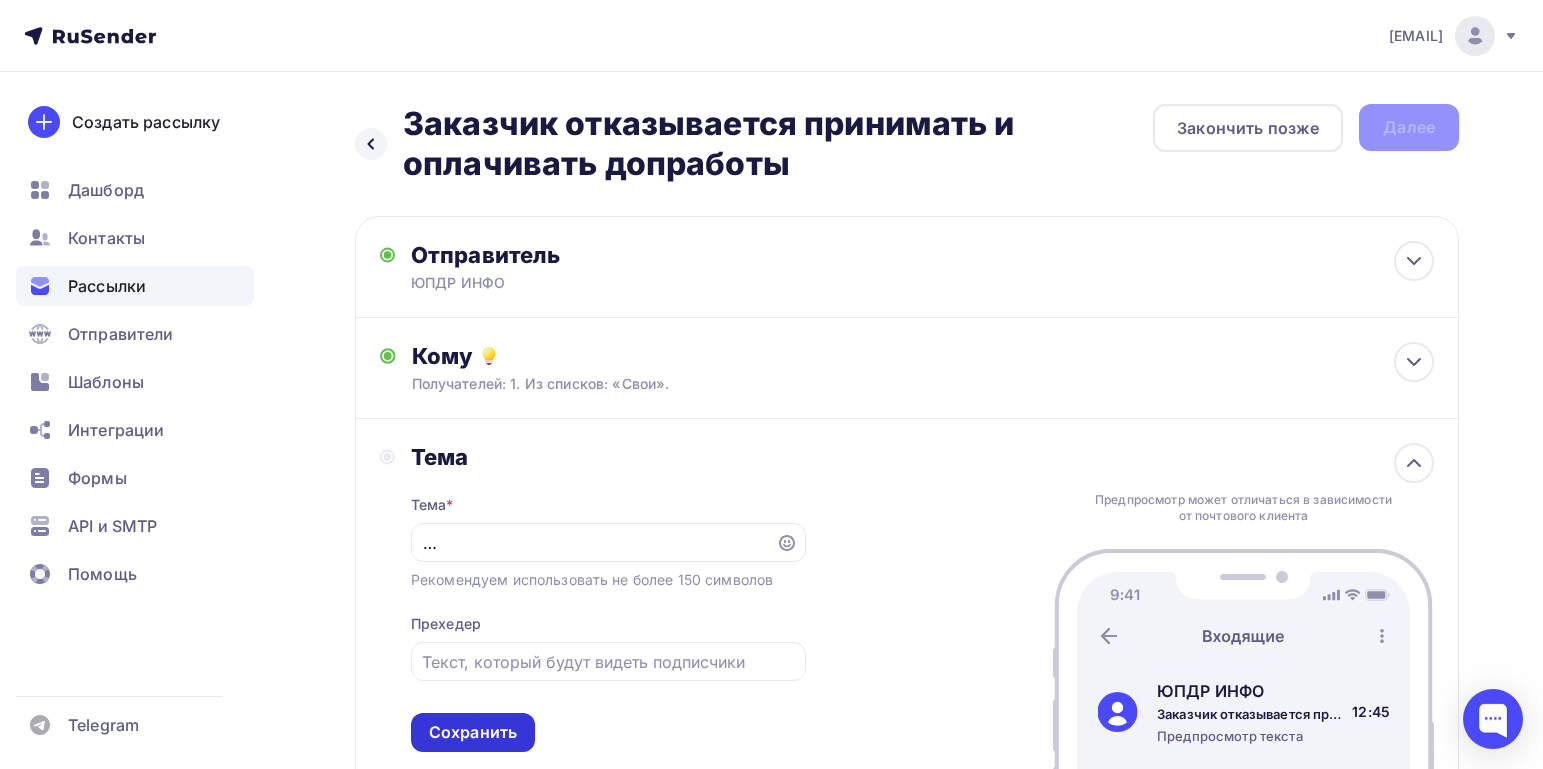 click on "Сохранить" at bounding box center [473, 732] 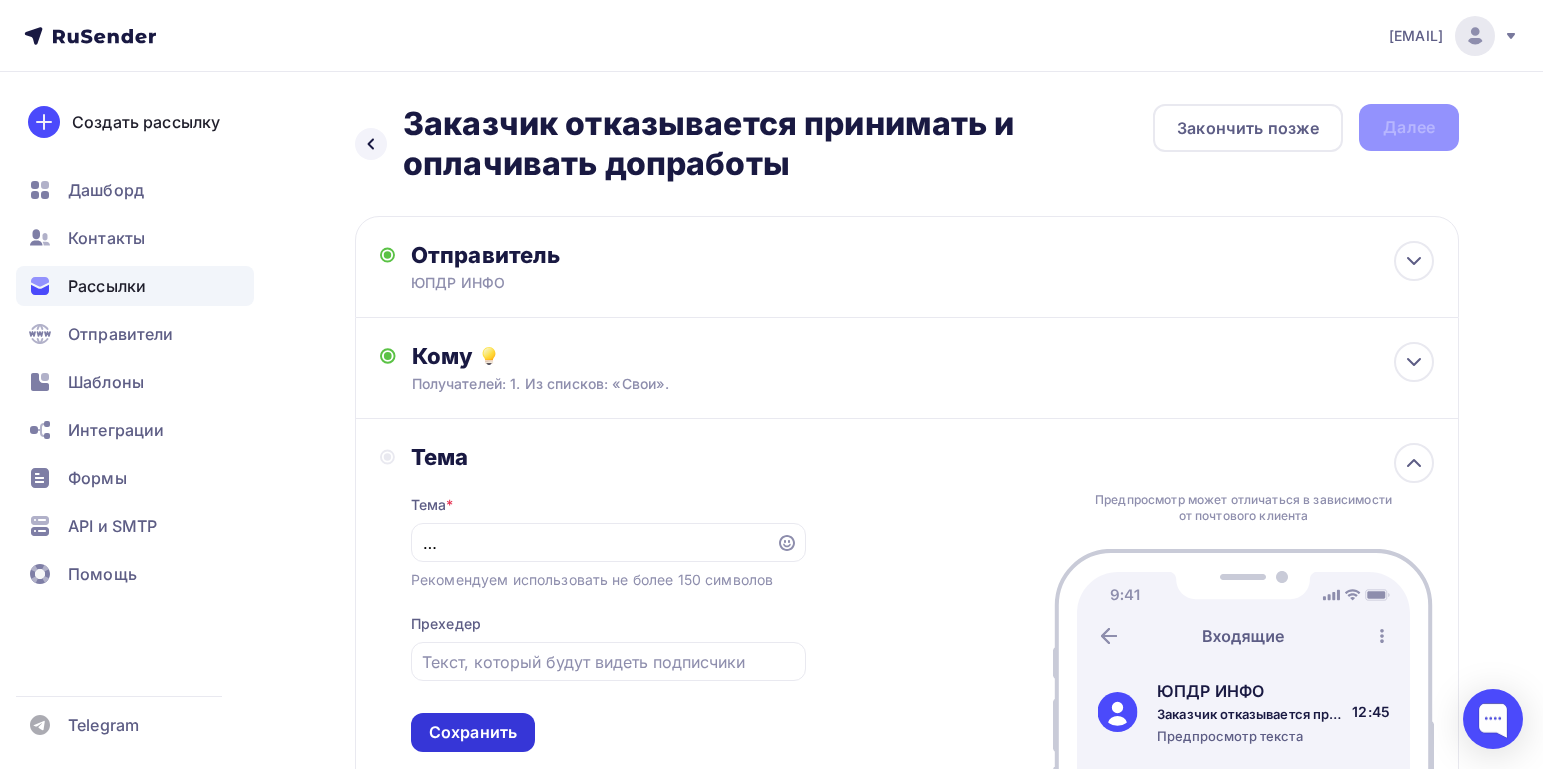scroll, scrollTop: 0, scrollLeft: 0, axis: both 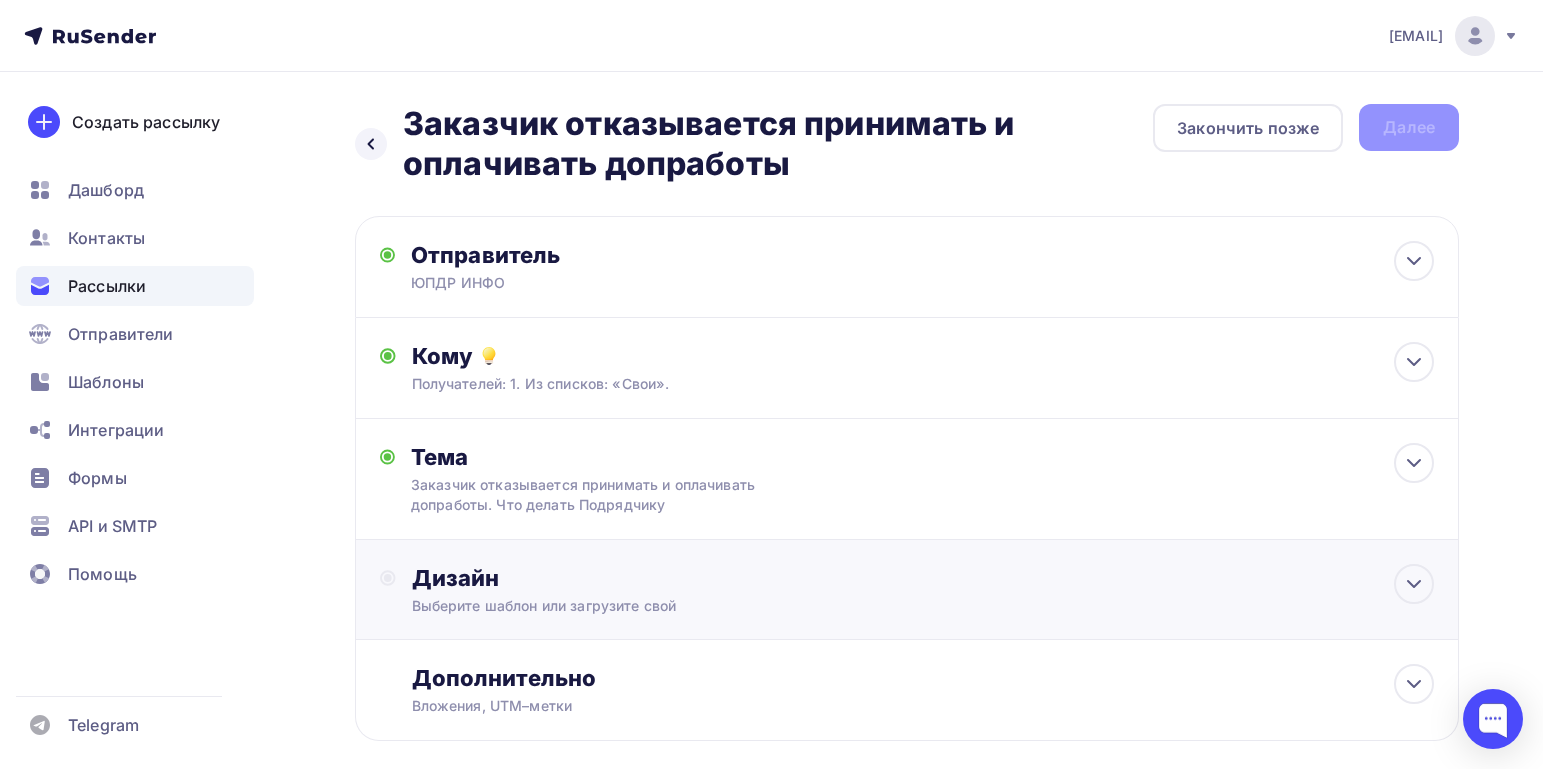 click on "Дизайн" at bounding box center [923, 578] 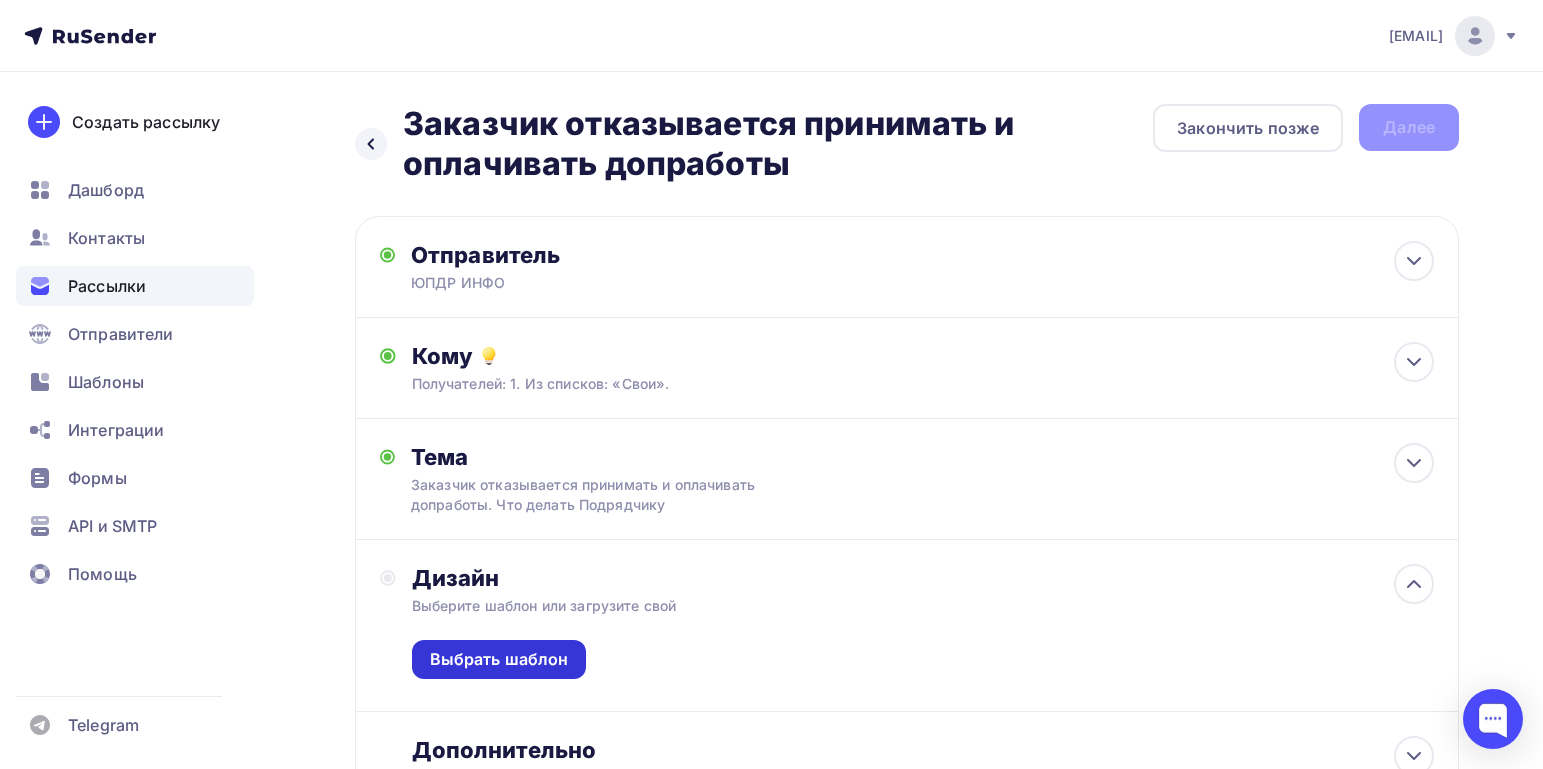 click on "Выбрать шаблон" at bounding box center (499, 659) 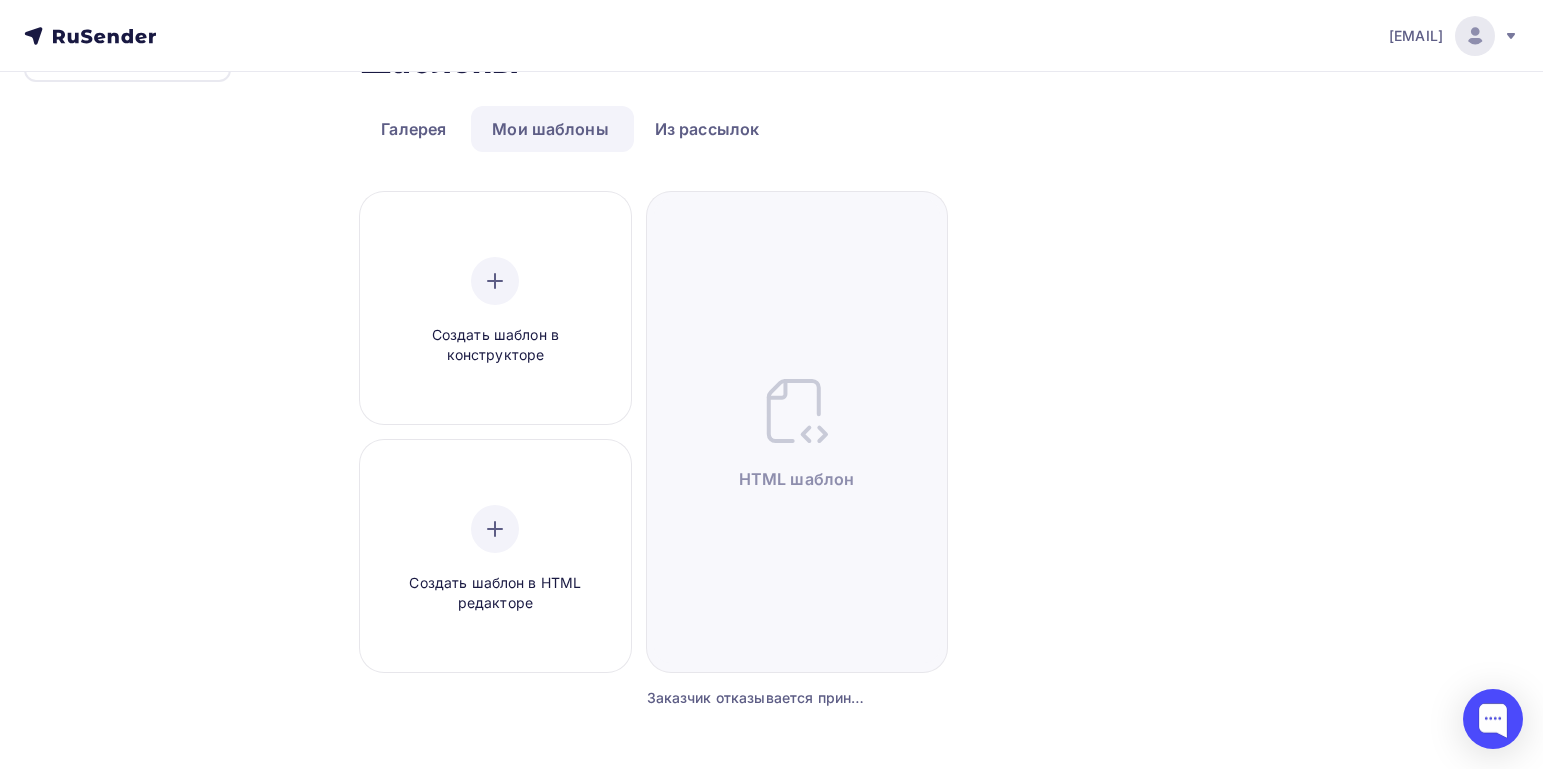 scroll, scrollTop: 186, scrollLeft: 0, axis: vertical 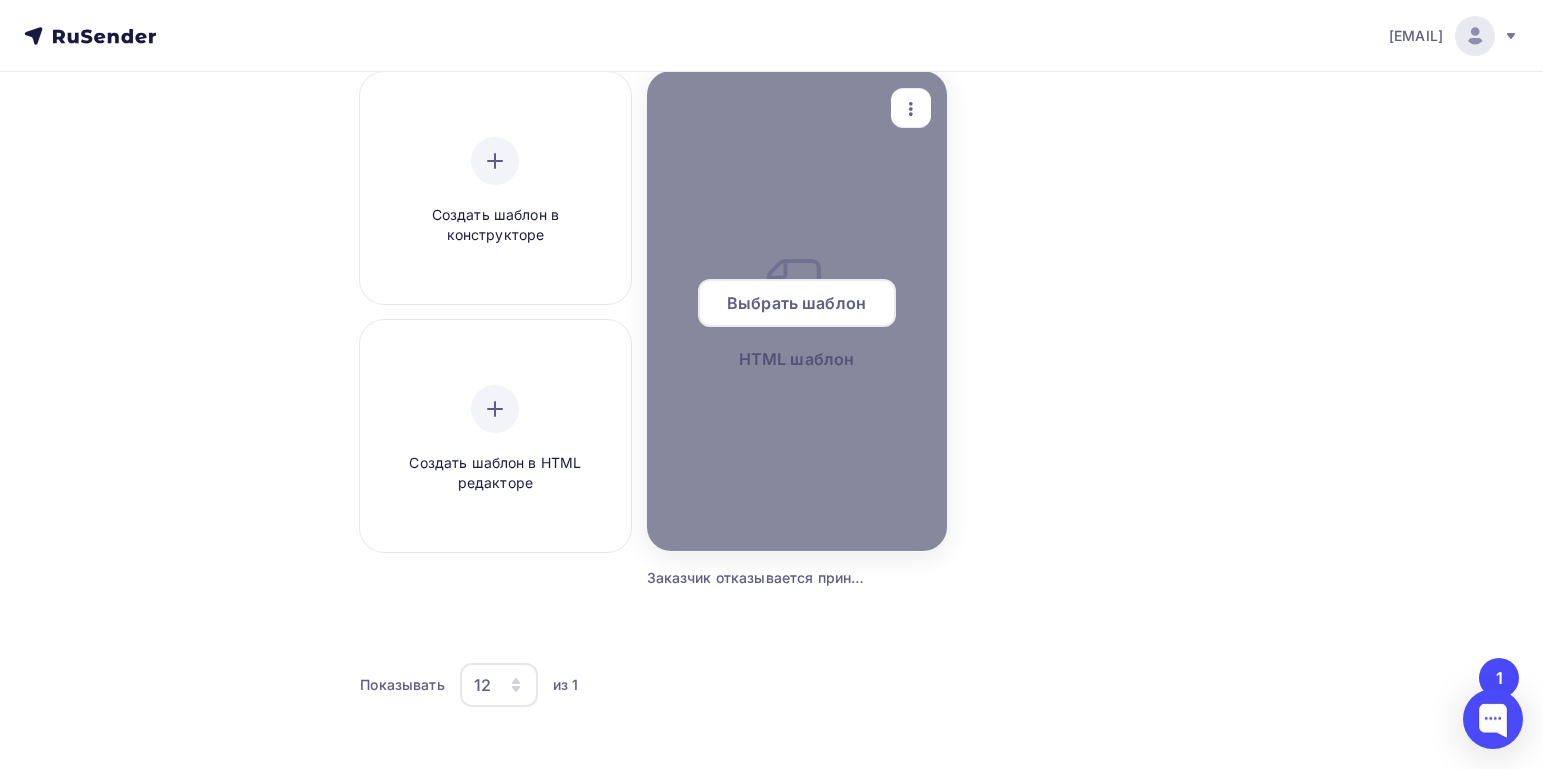 click on "Выбрать шаблон" at bounding box center [796, 303] 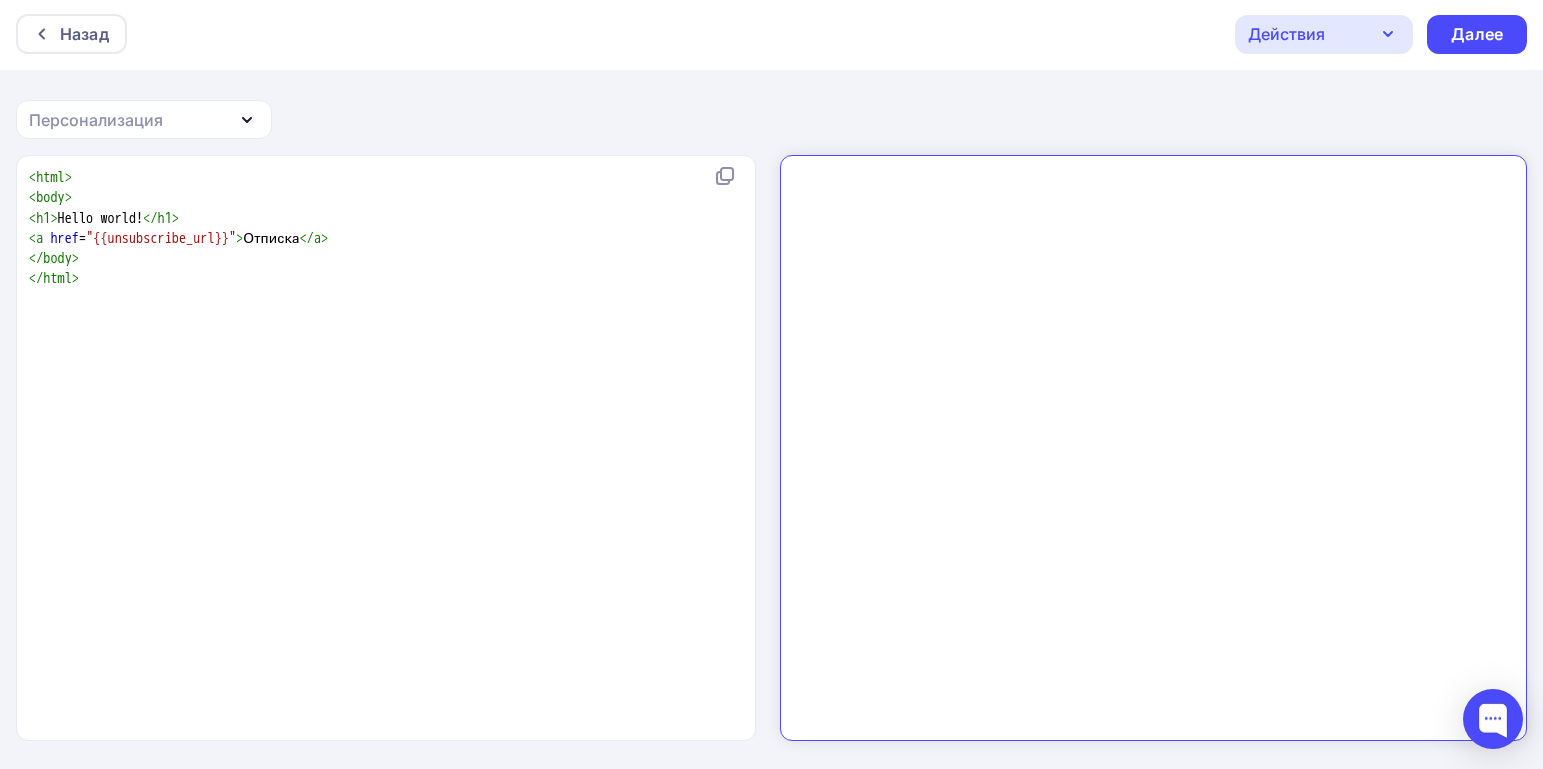 scroll, scrollTop: 0, scrollLeft: 0, axis: both 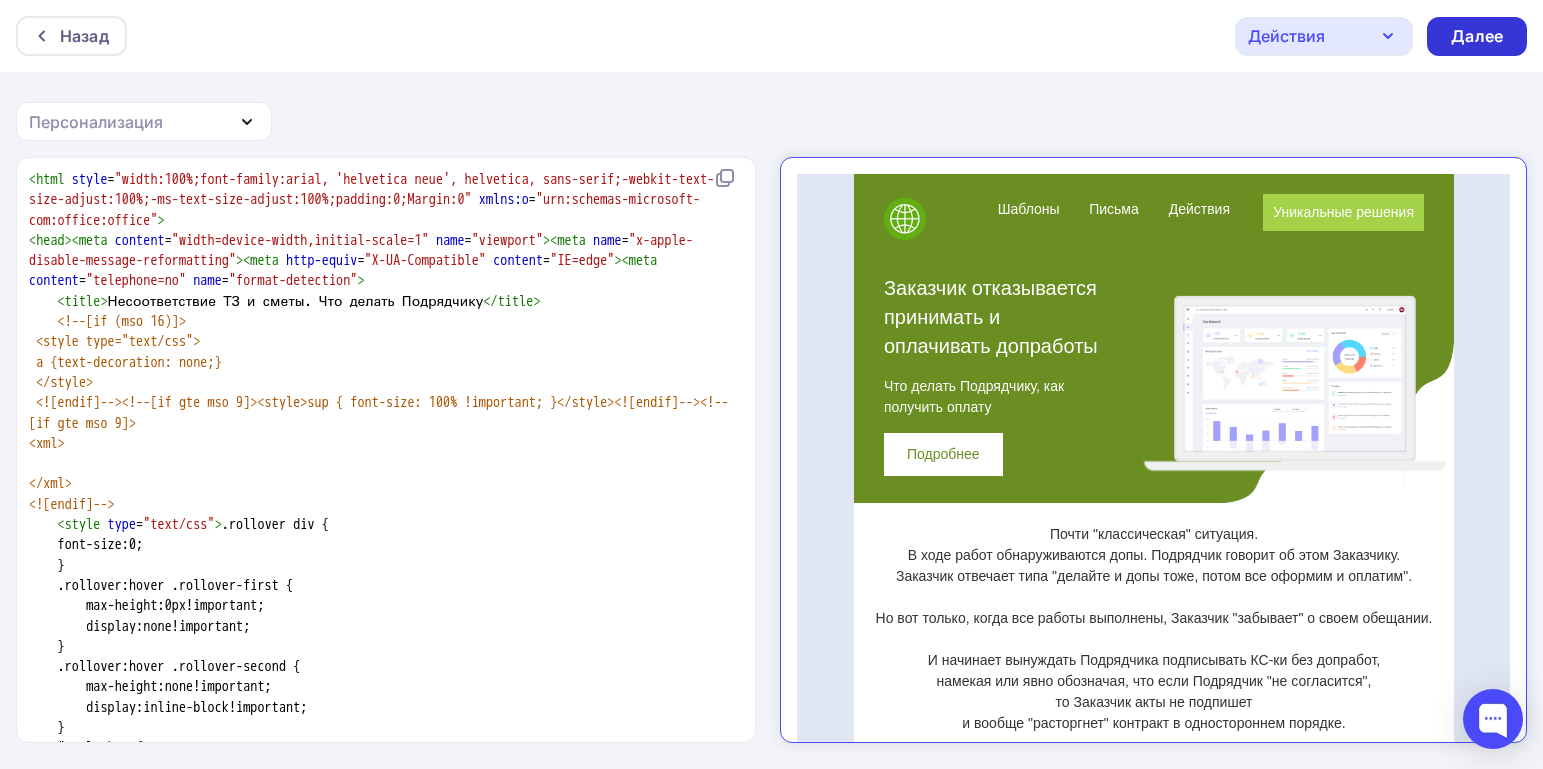 click on "Далее" at bounding box center [1477, 36] 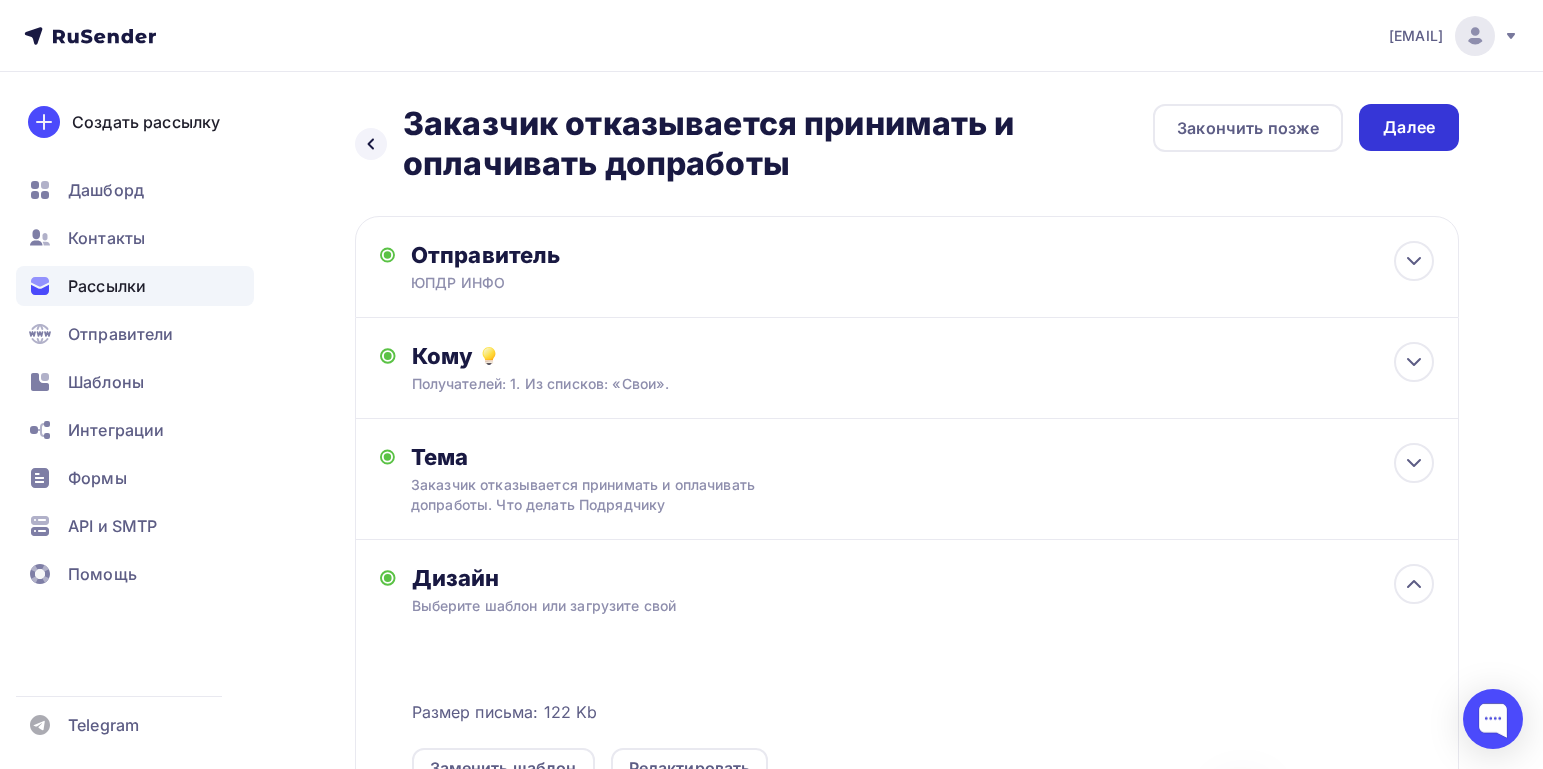 click on "Далее" at bounding box center [1409, 127] 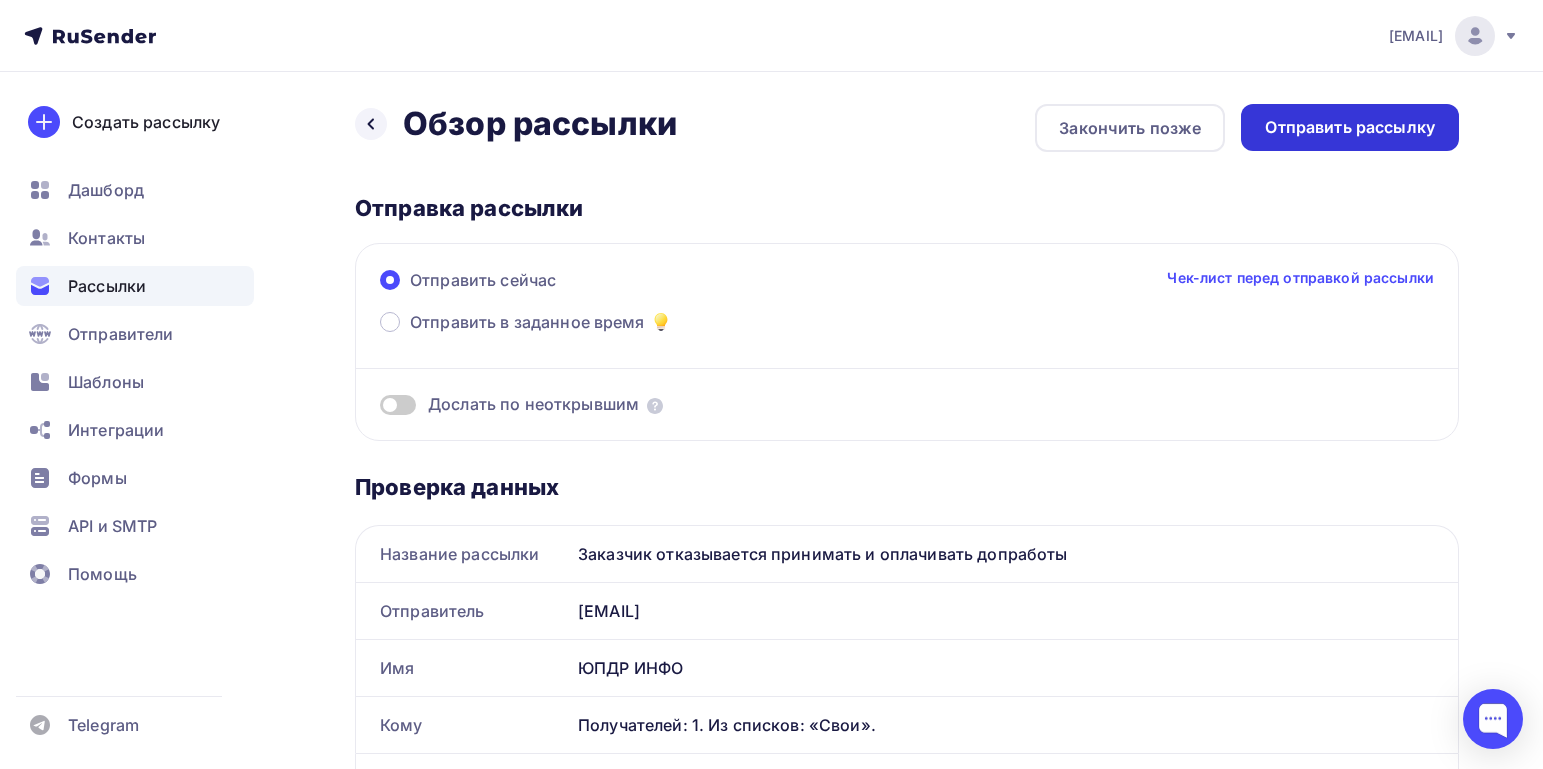 scroll, scrollTop: 0, scrollLeft: 0, axis: both 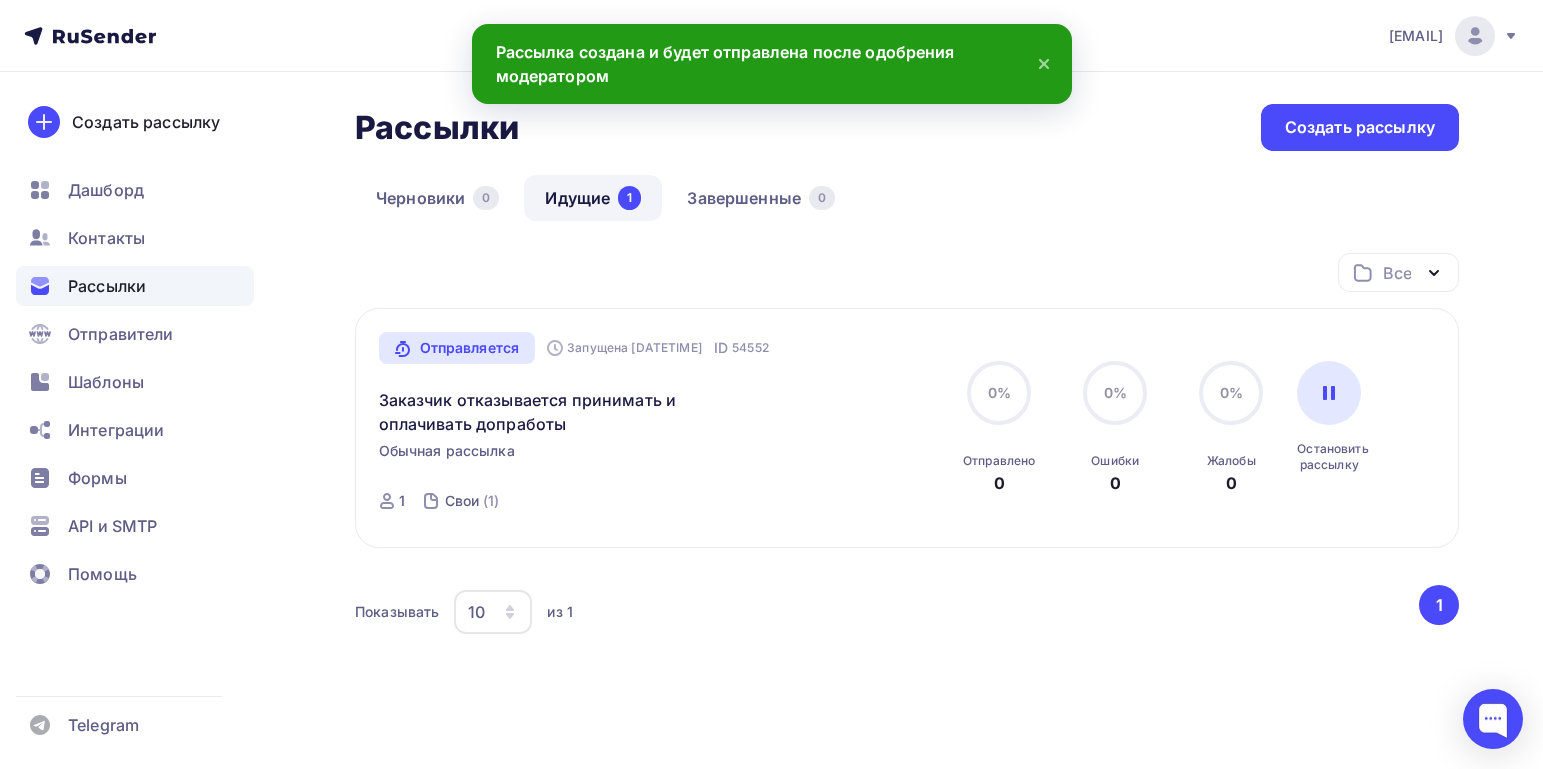 click on "Рассылки" at bounding box center (107, 286) 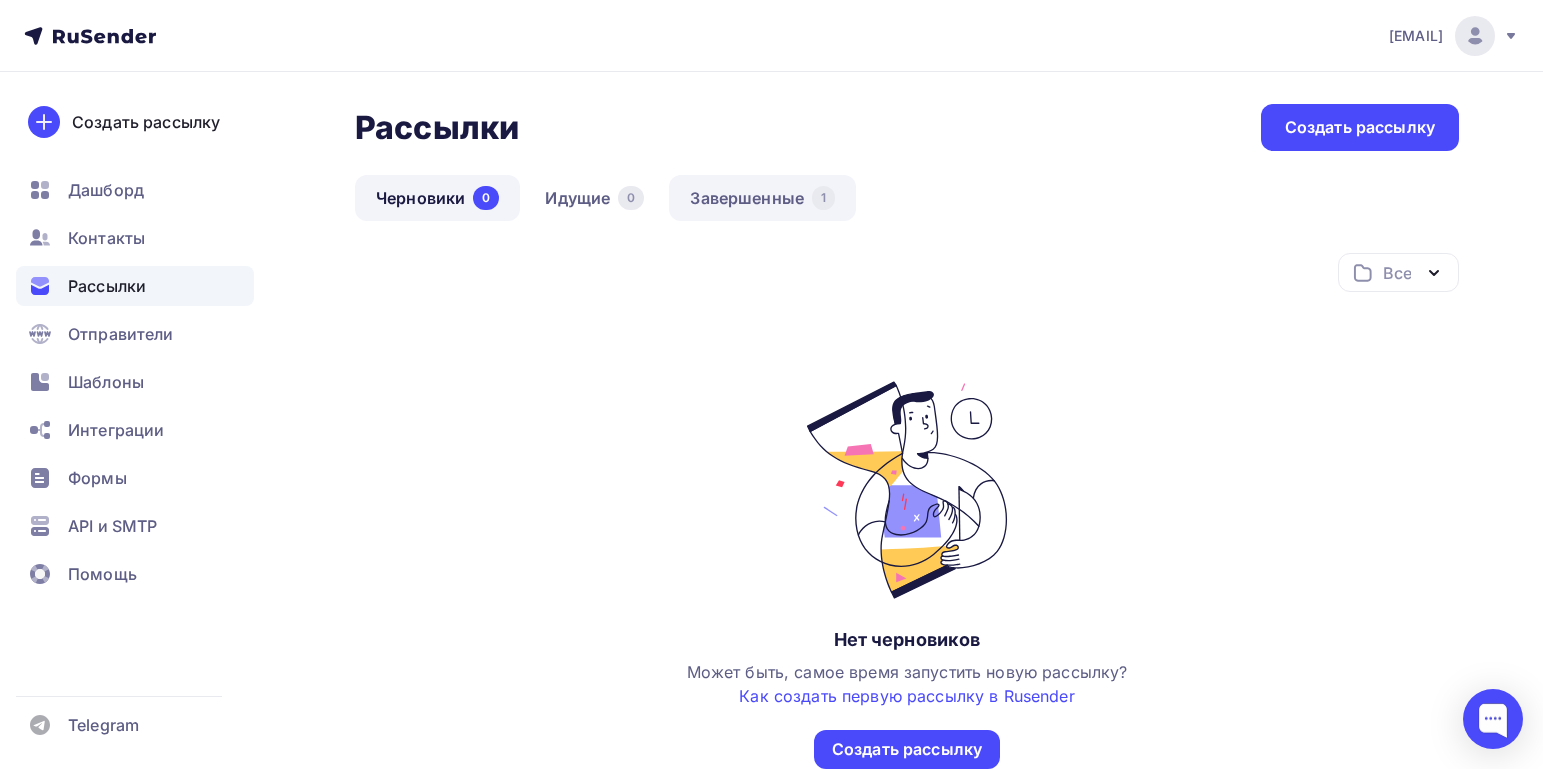 click on "Завершенные
1" at bounding box center (762, 198) 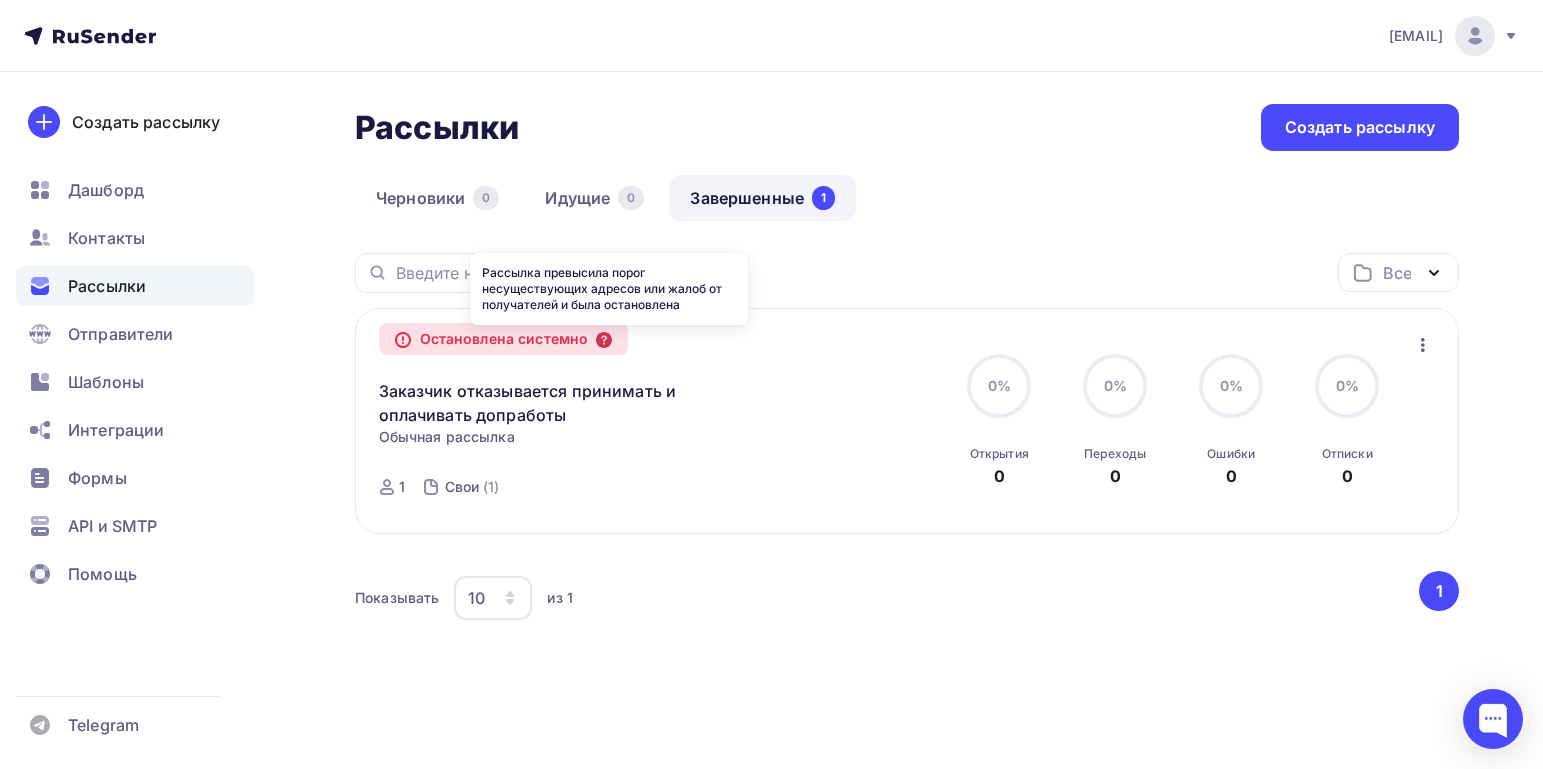 click 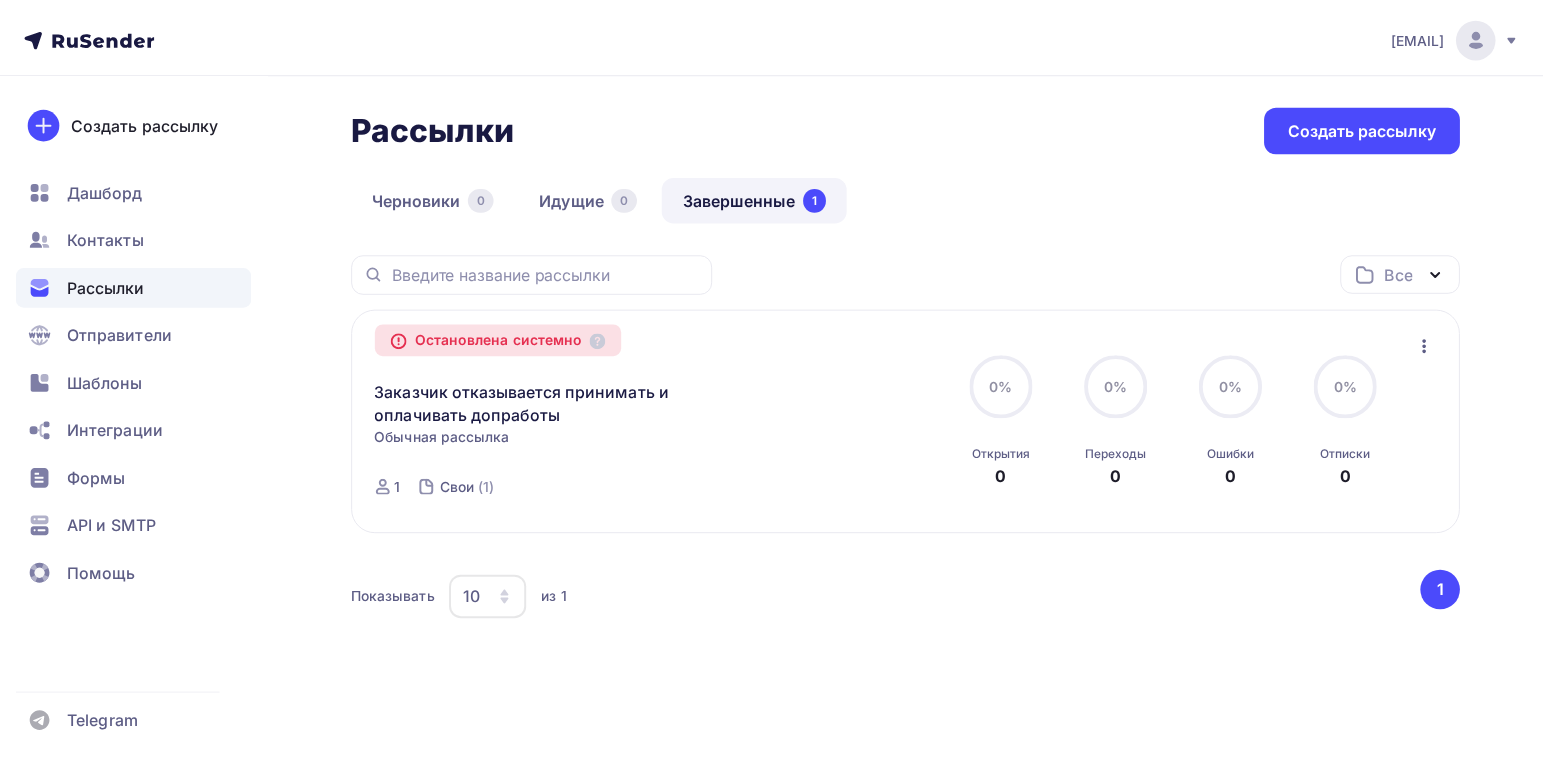 scroll, scrollTop: 0, scrollLeft: 0, axis: both 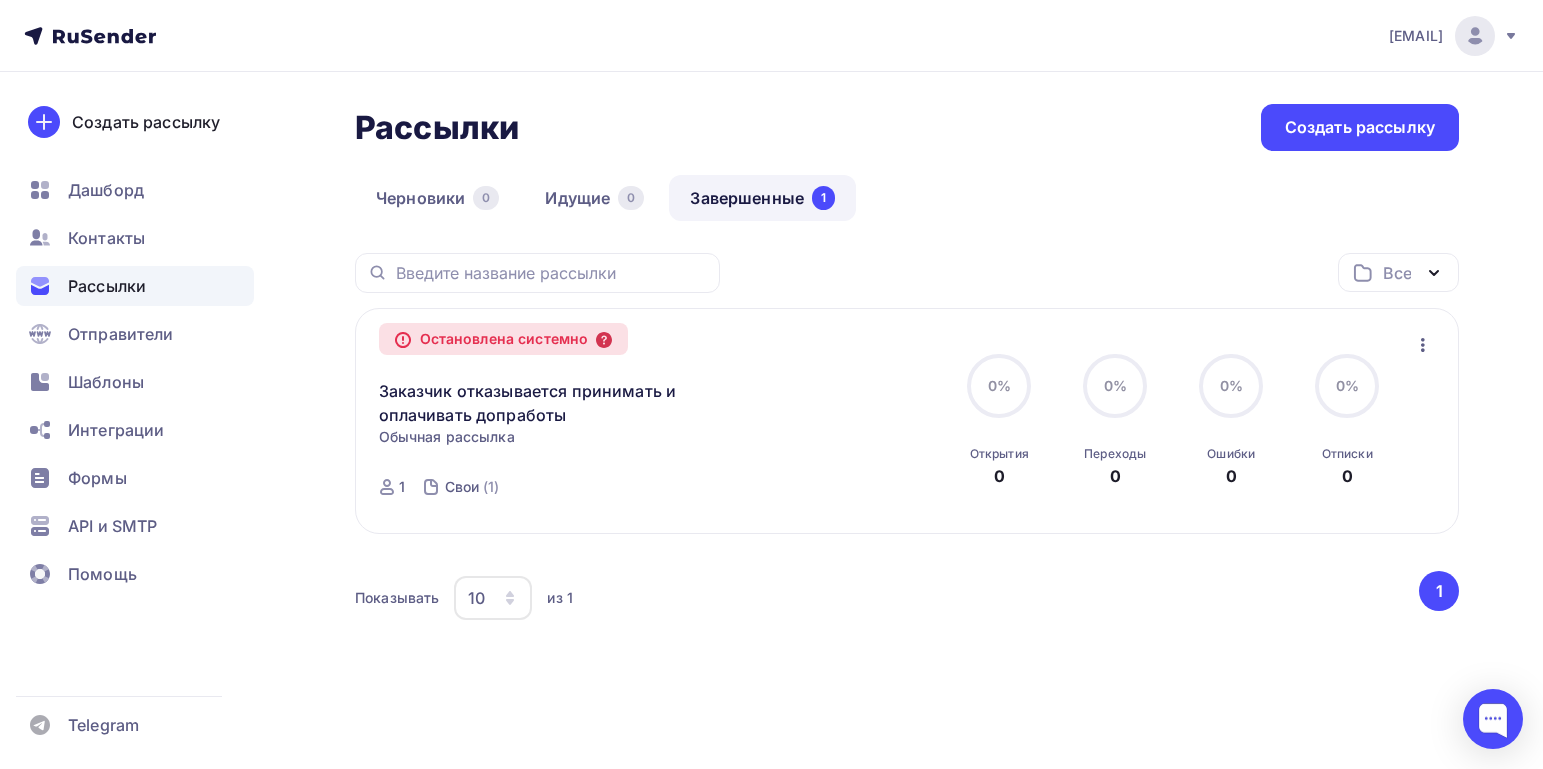 click 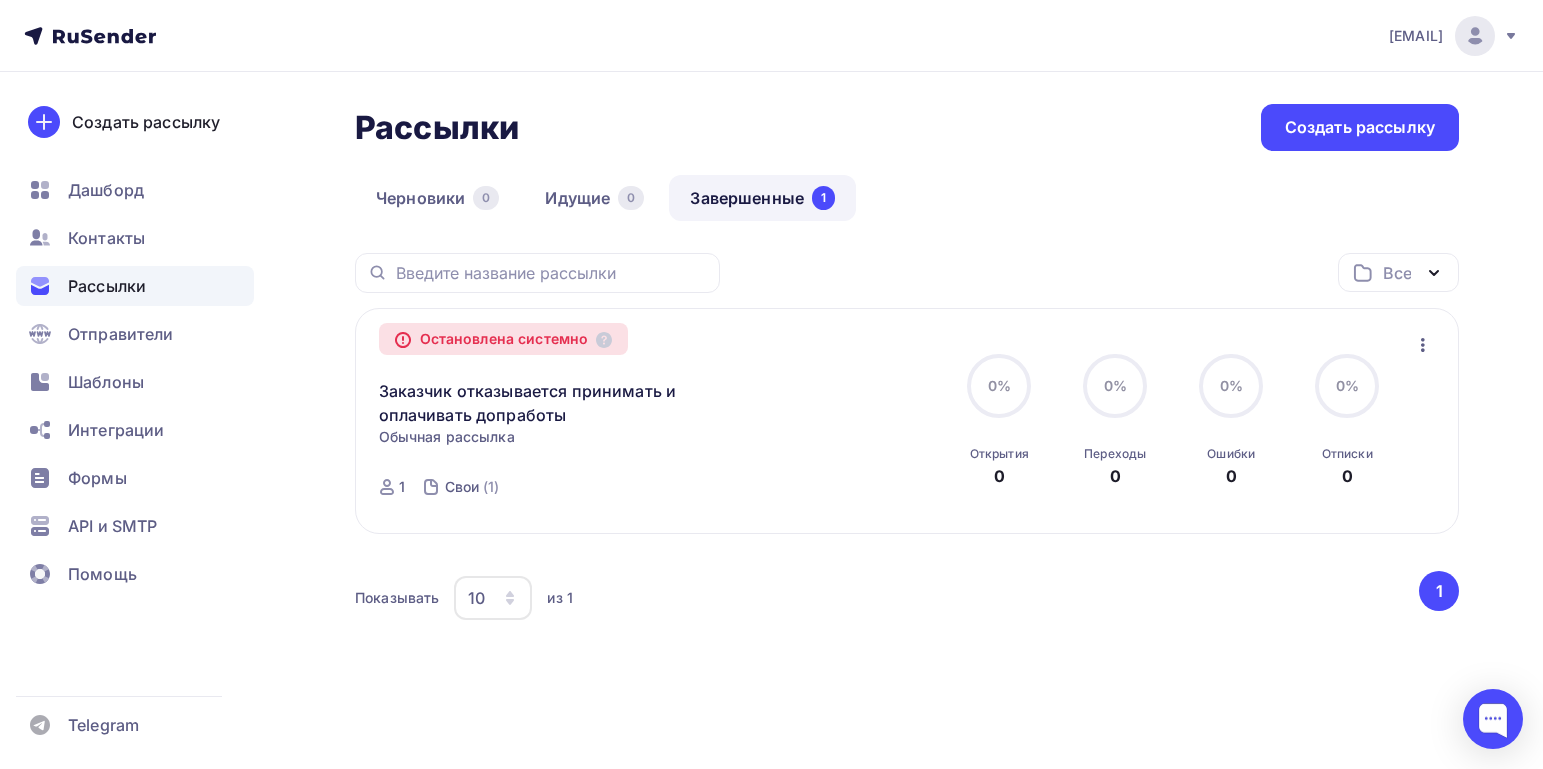 click on "Остановлена системно" at bounding box center [504, 339] 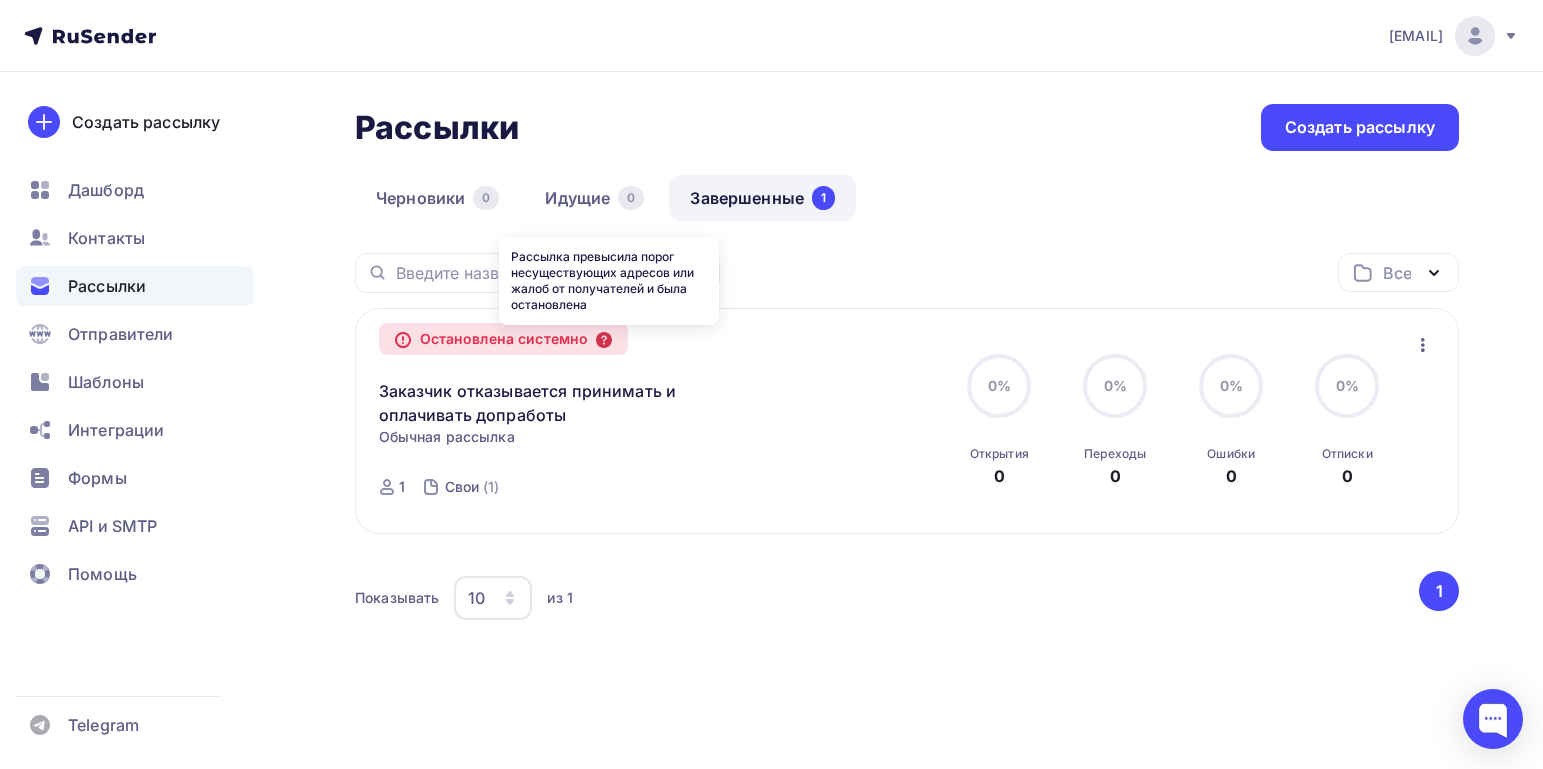 click 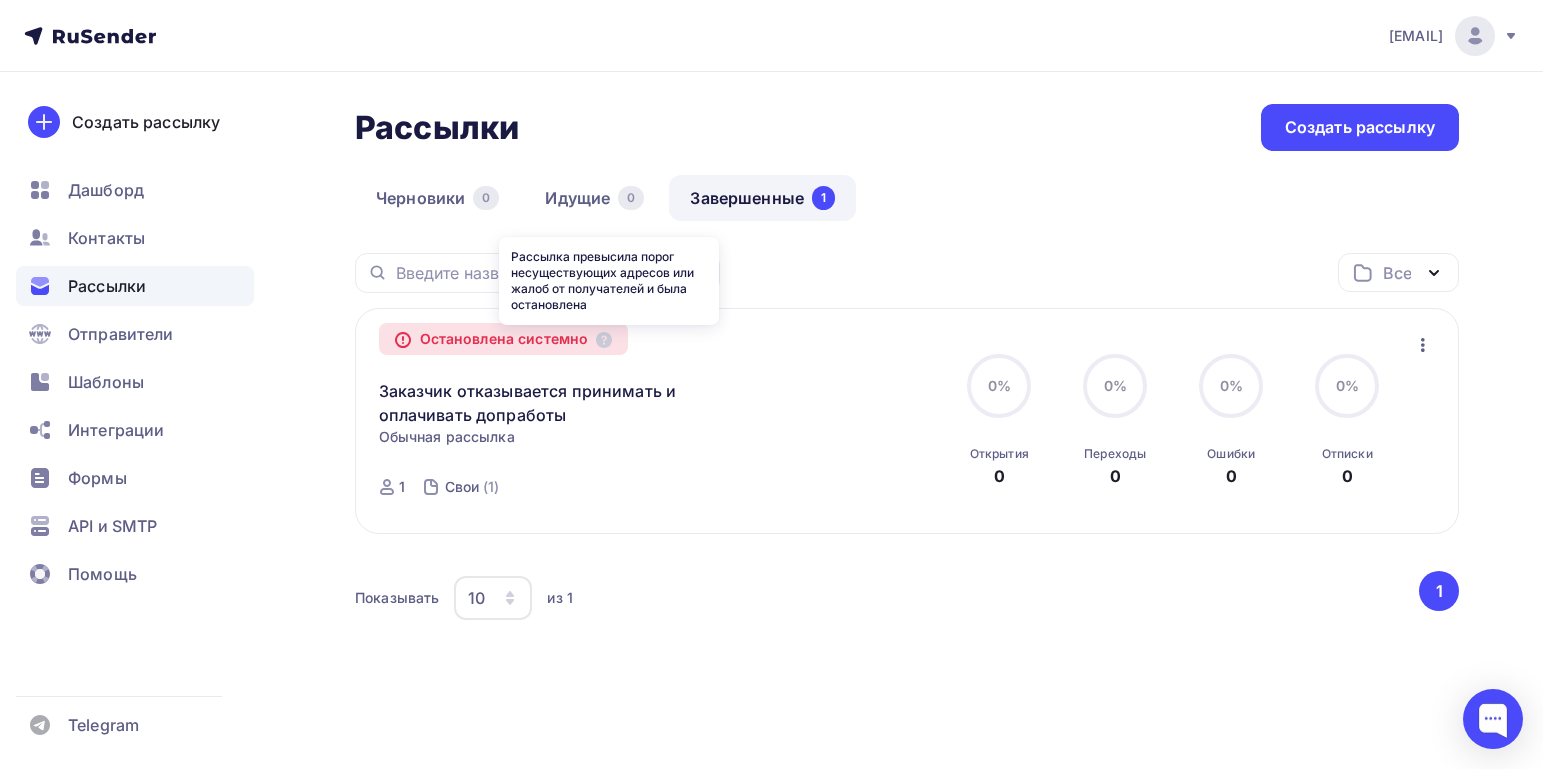 drag, startPoint x: 513, startPoint y: 257, endPoint x: 589, endPoint y: 300, distance: 87.32124 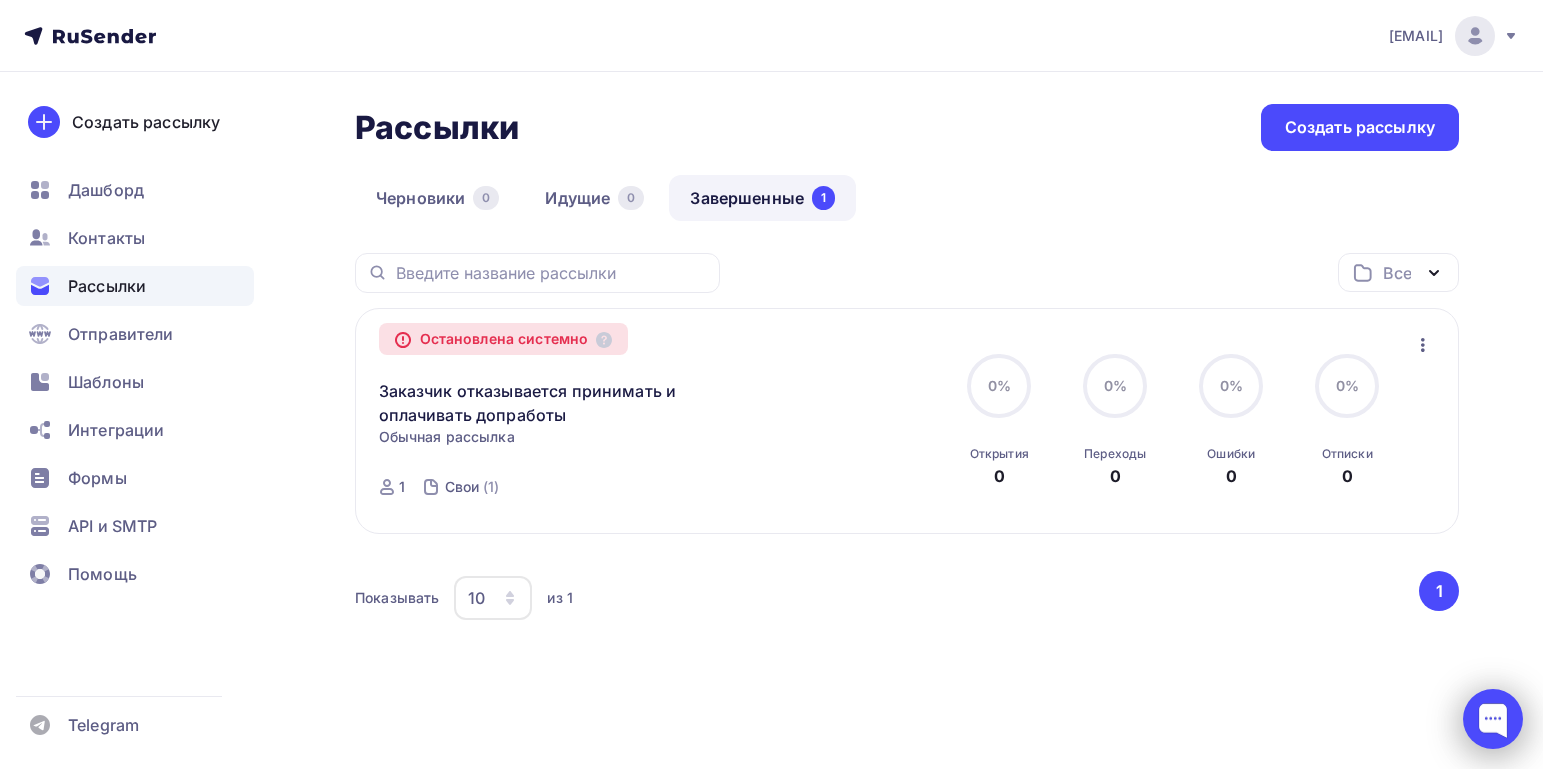 click at bounding box center (1493, 719) 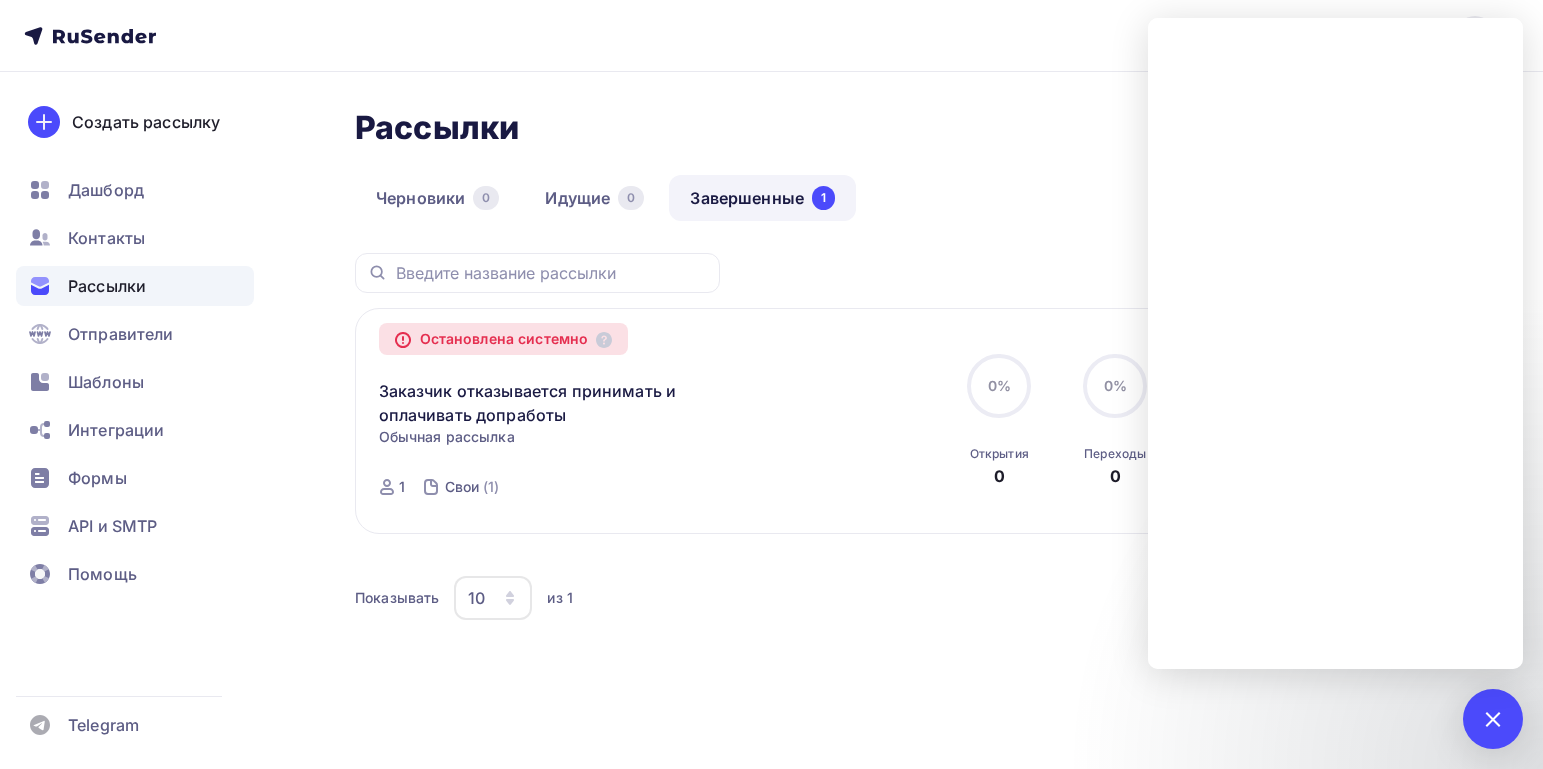click on "Заказчик отказывается принимать и оплачивать допработы
Копировать в новую" at bounding box center [607, 391] 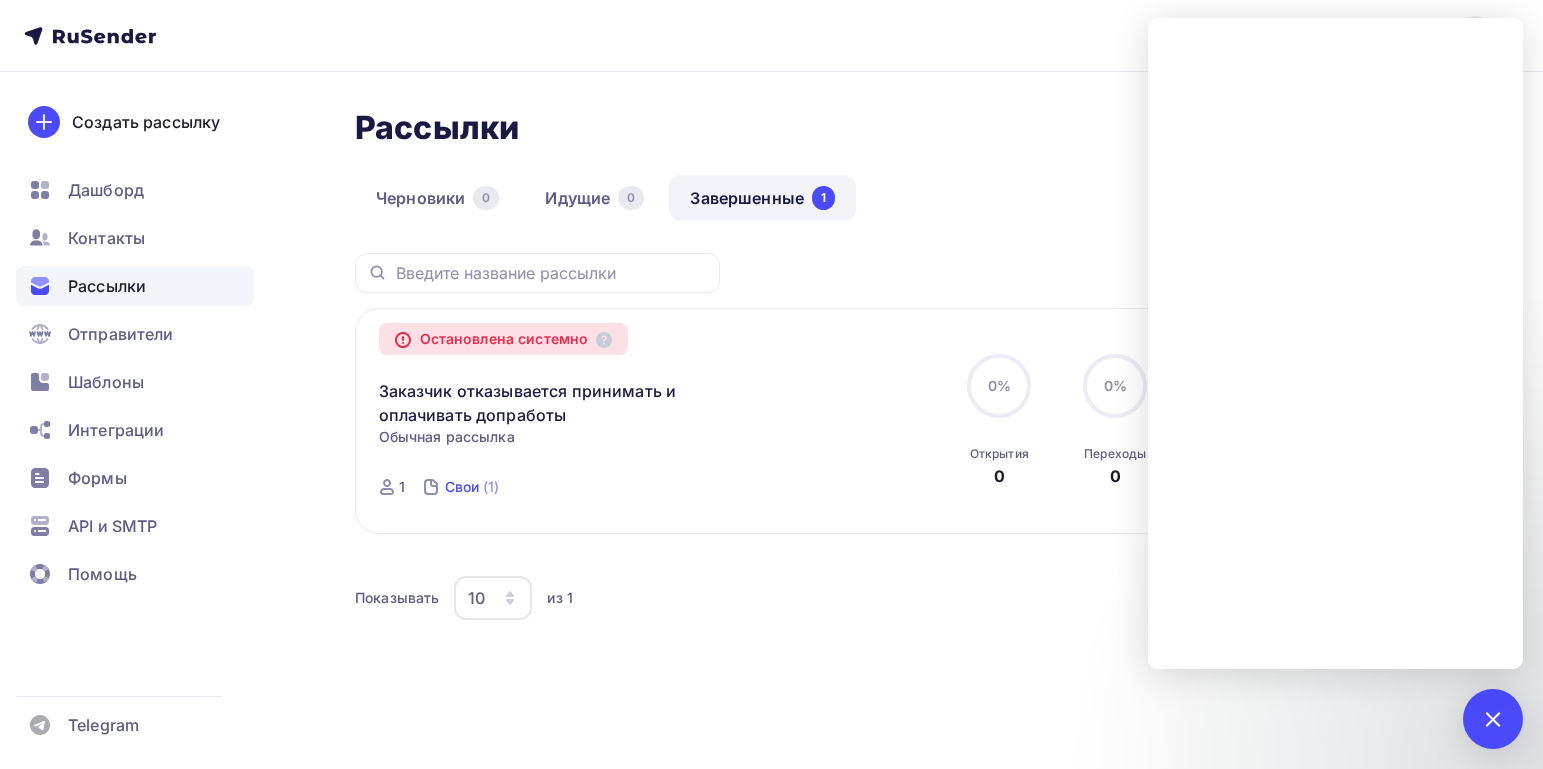 click on "Свои" at bounding box center [462, 487] 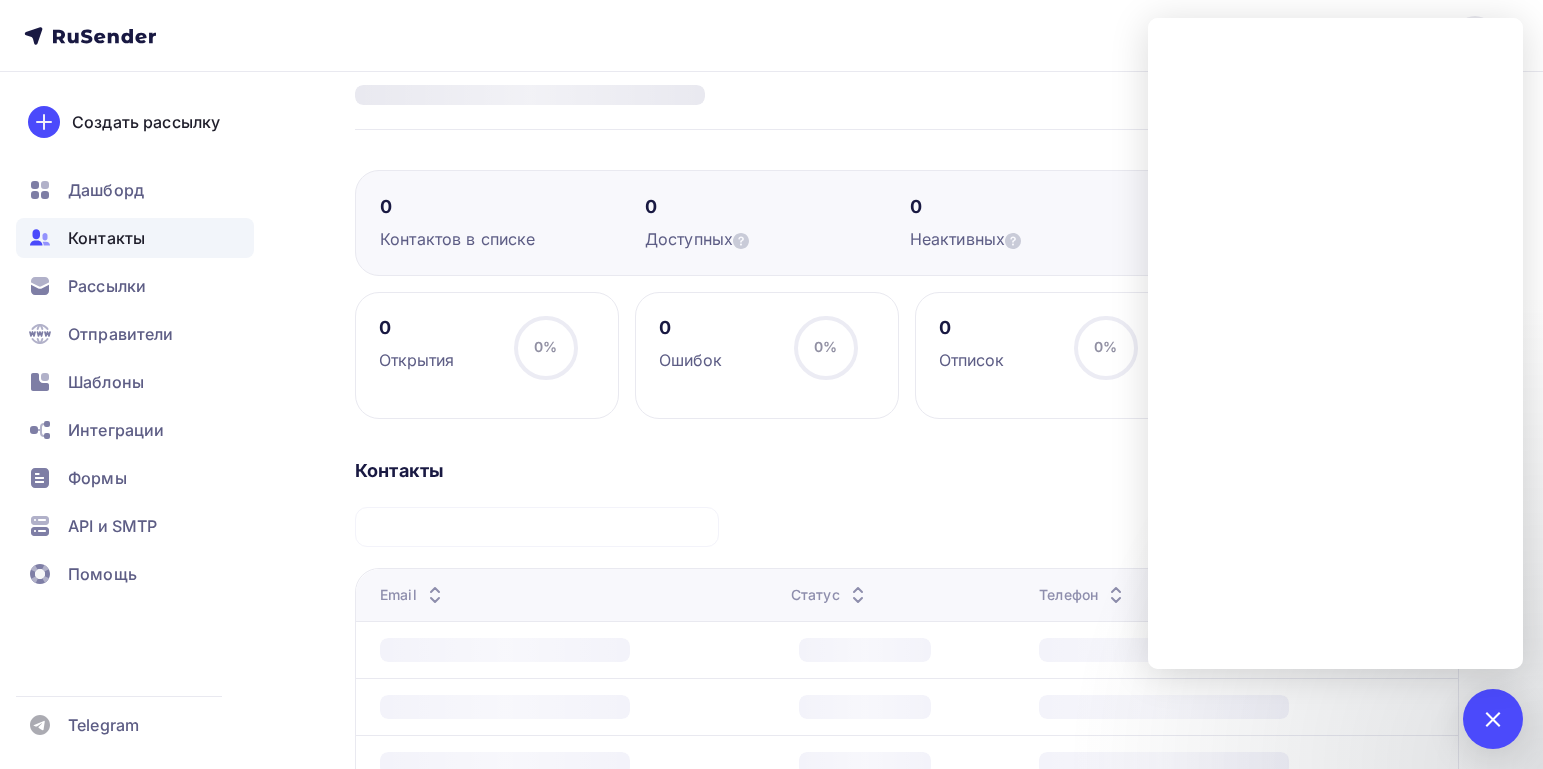 scroll, scrollTop: 205, scrollLeft: 0, axis: vertical 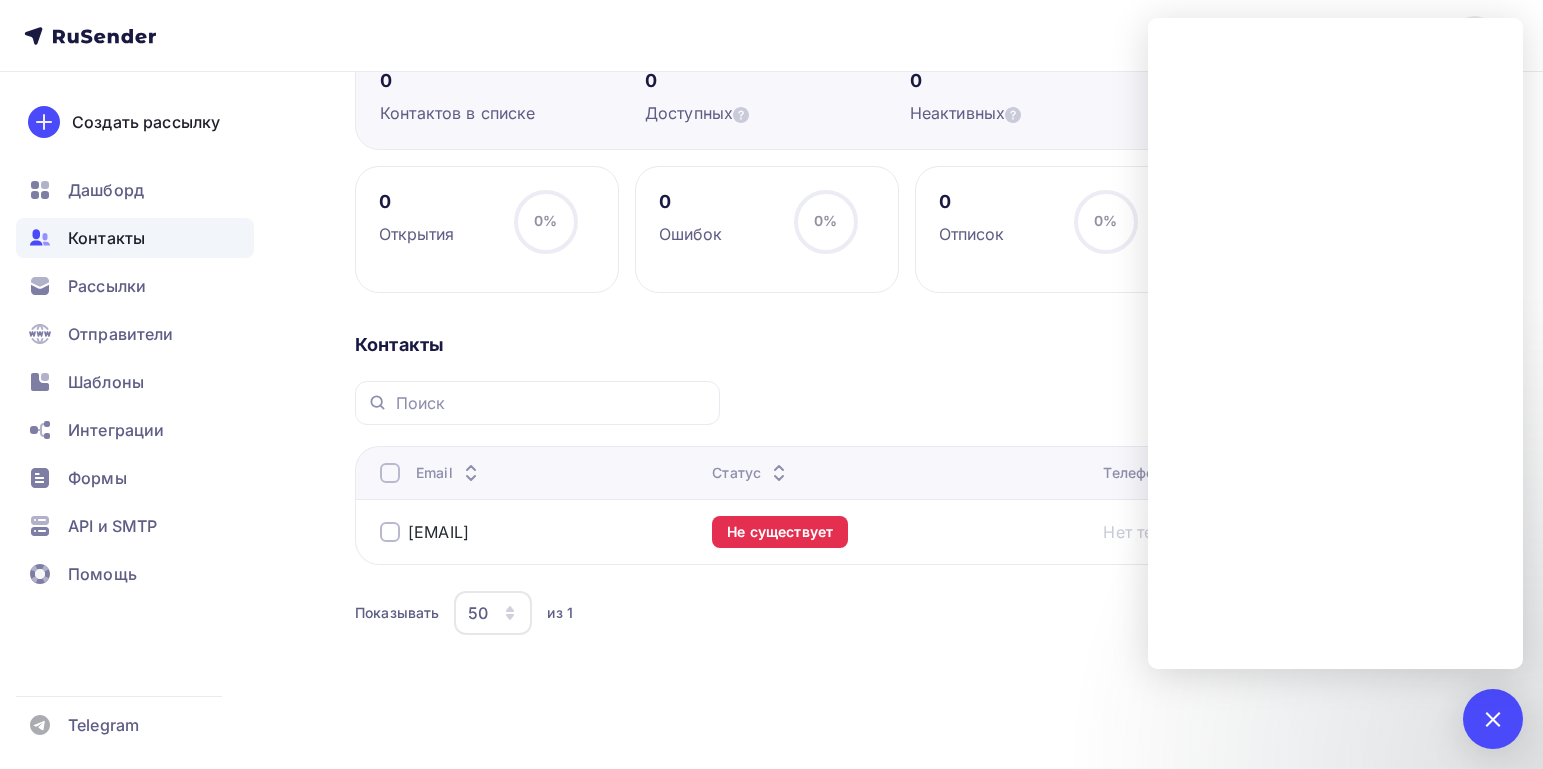 click on "Контакты" at bounding box center (106, 238) 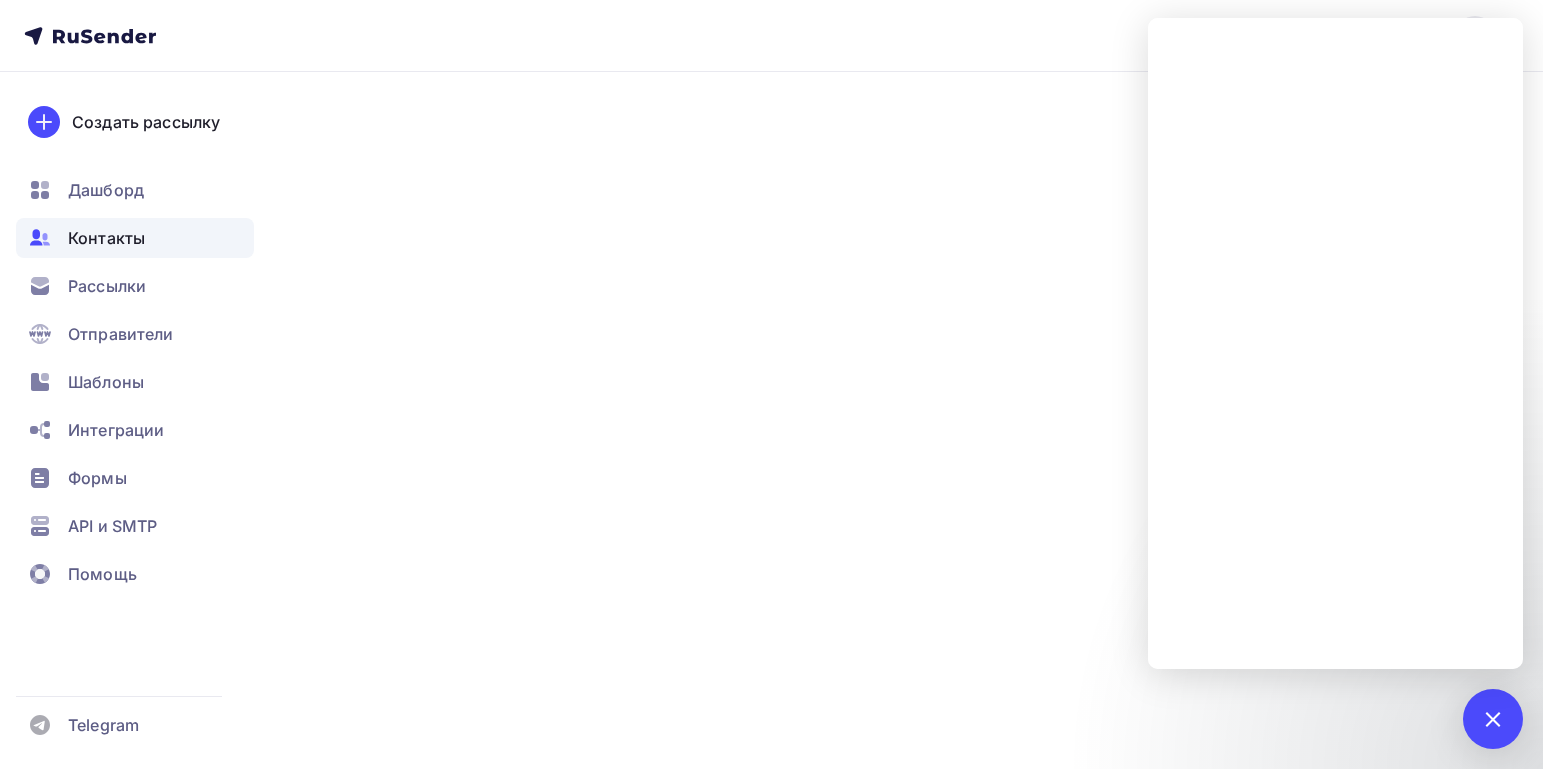 scroll, scrollTop: 0, scrollLeft: 0, axis: both 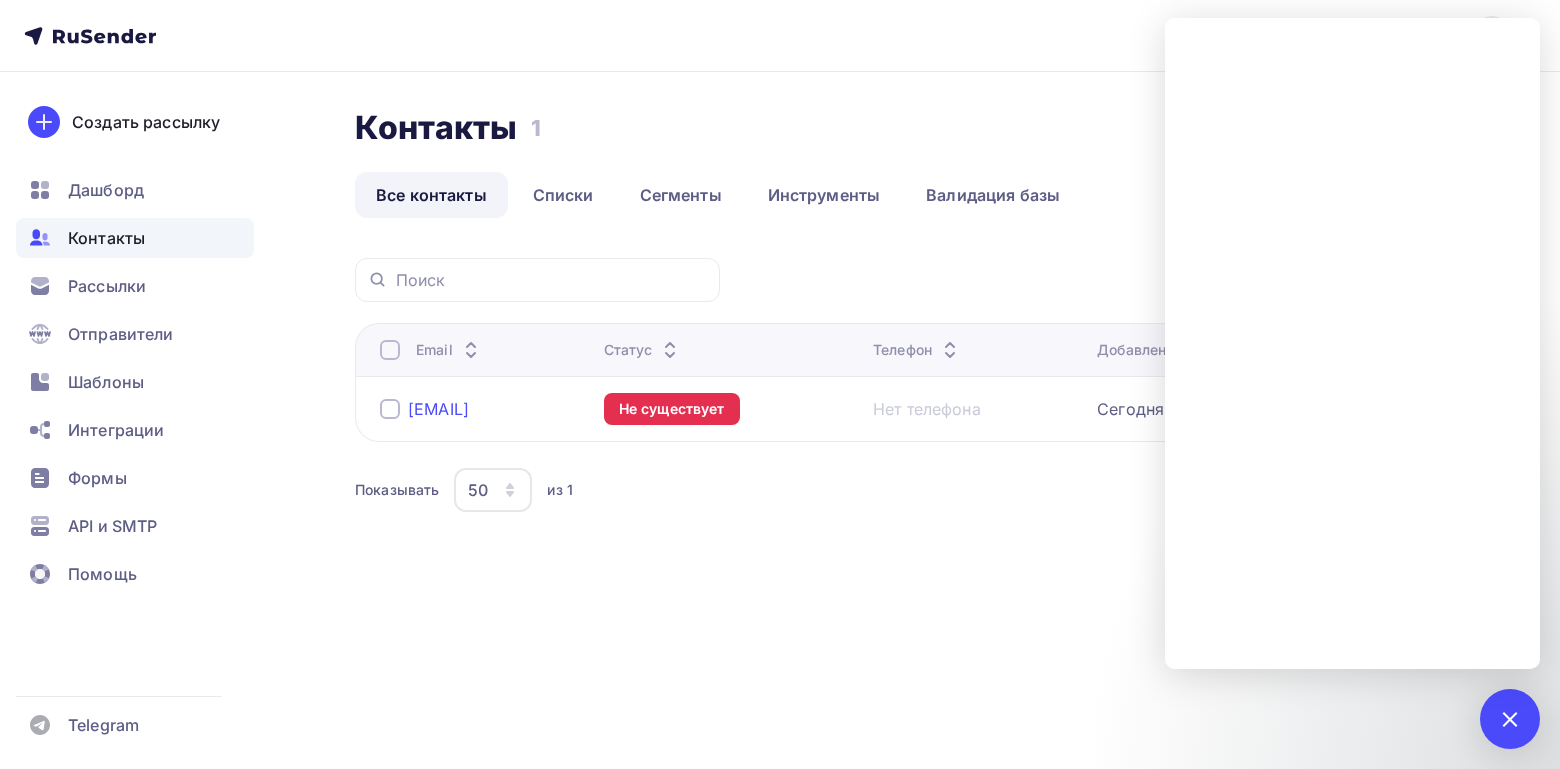 click on "a3515@yandex.ru" at bounding box center [438, 409] 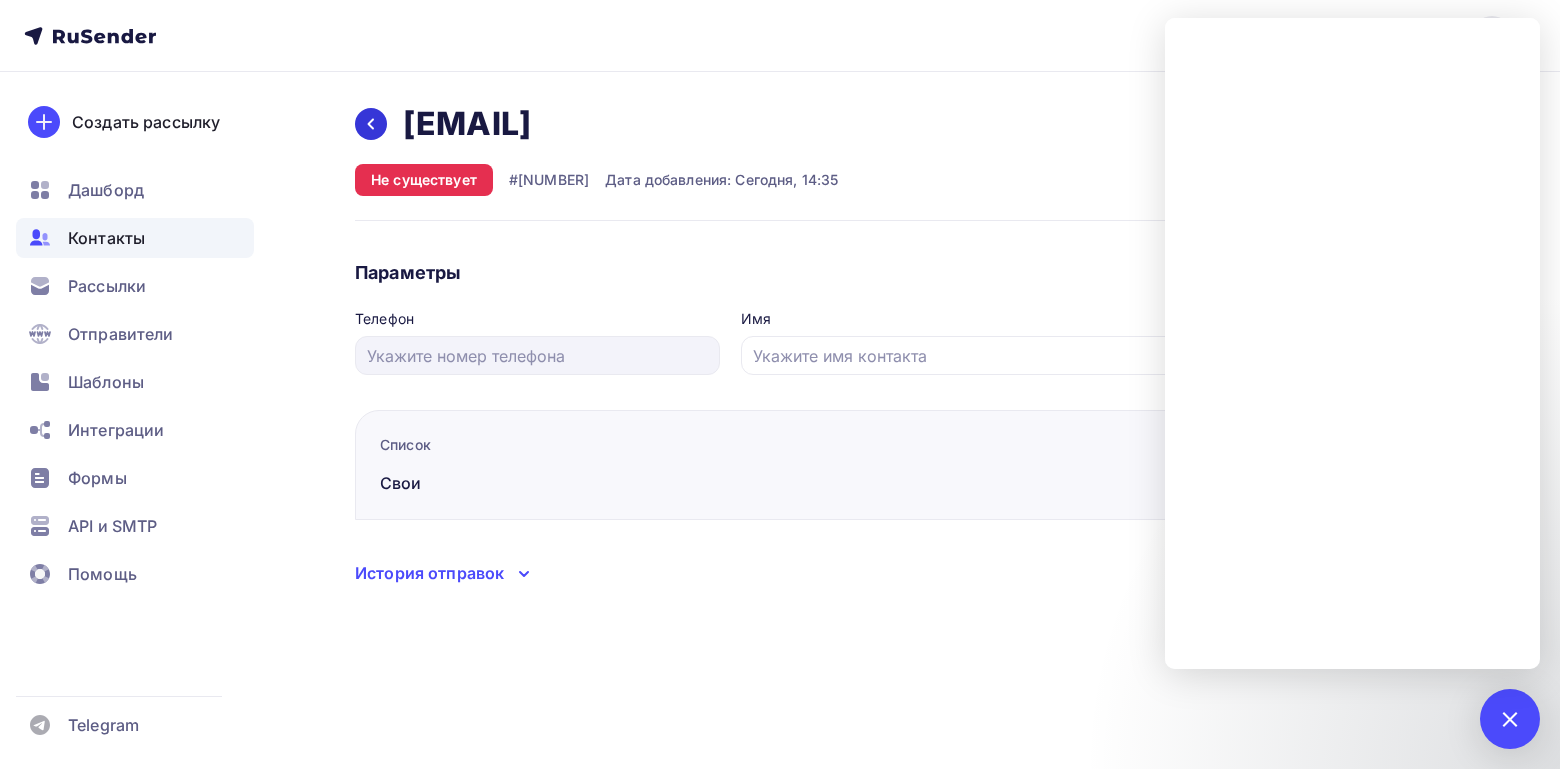 click at bounding box center [371, 124] 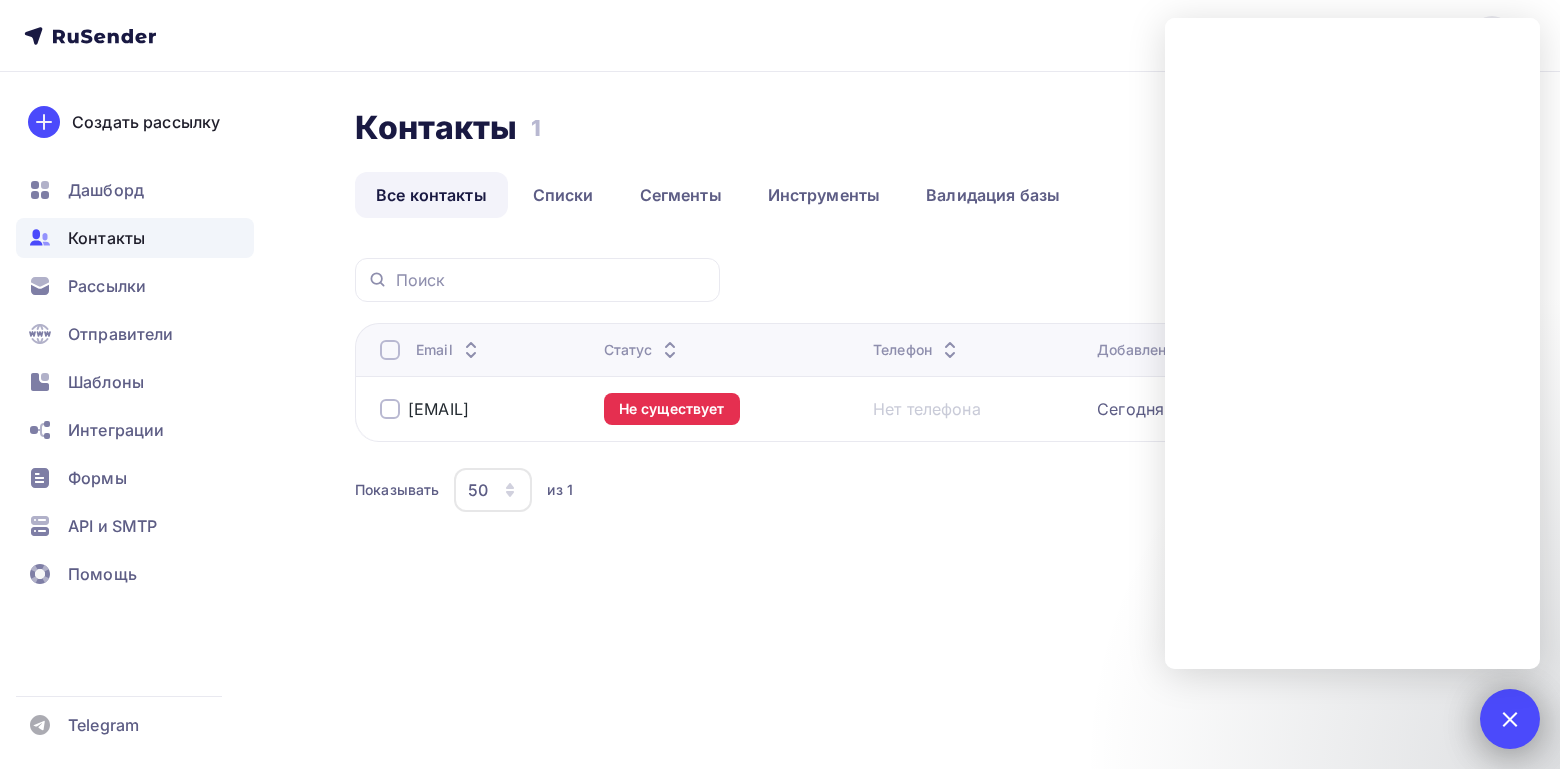click at bounding box center (1509, 718) 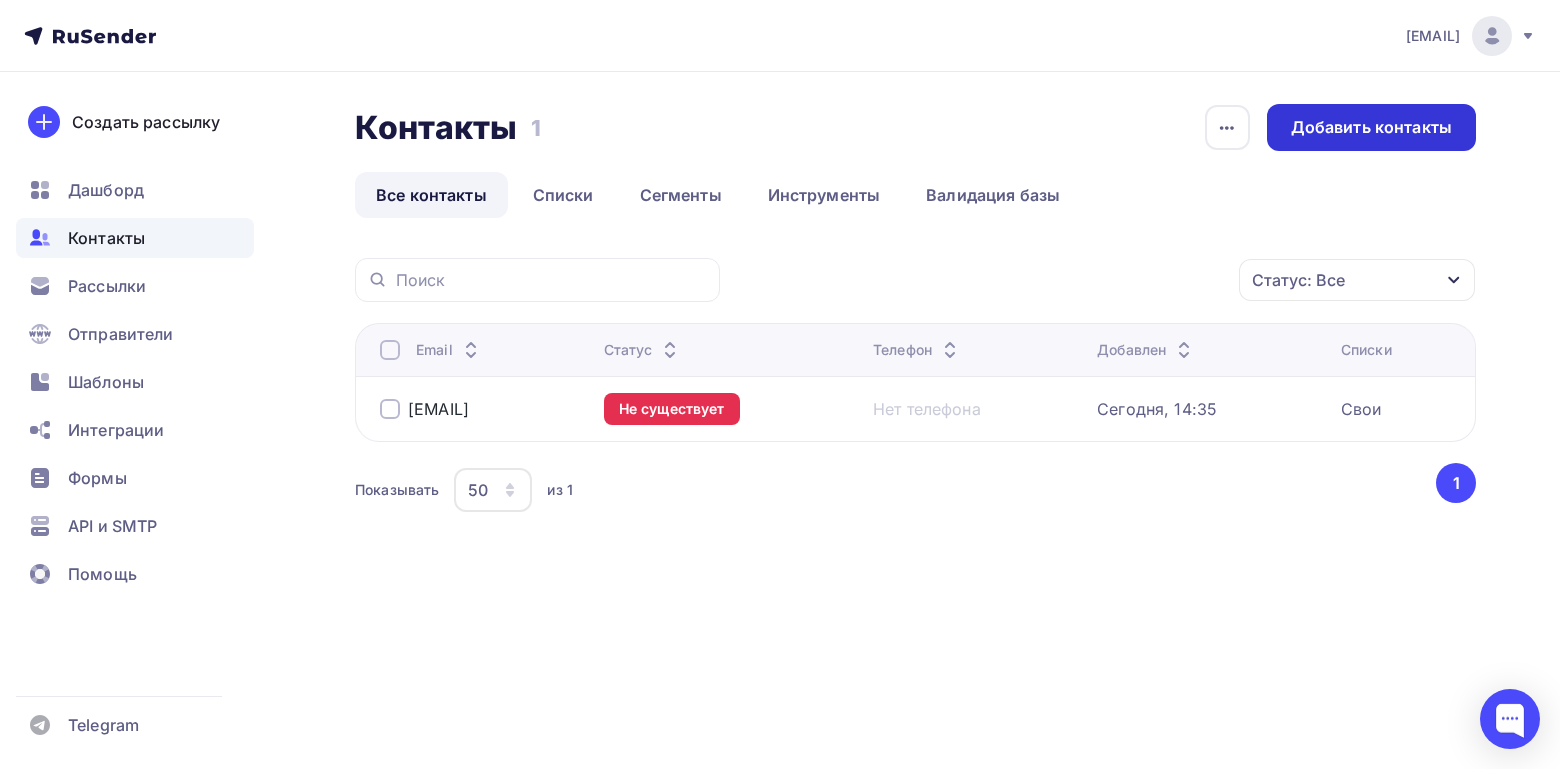 click on "Добавить контакты" at bounding box center [1371, 127] 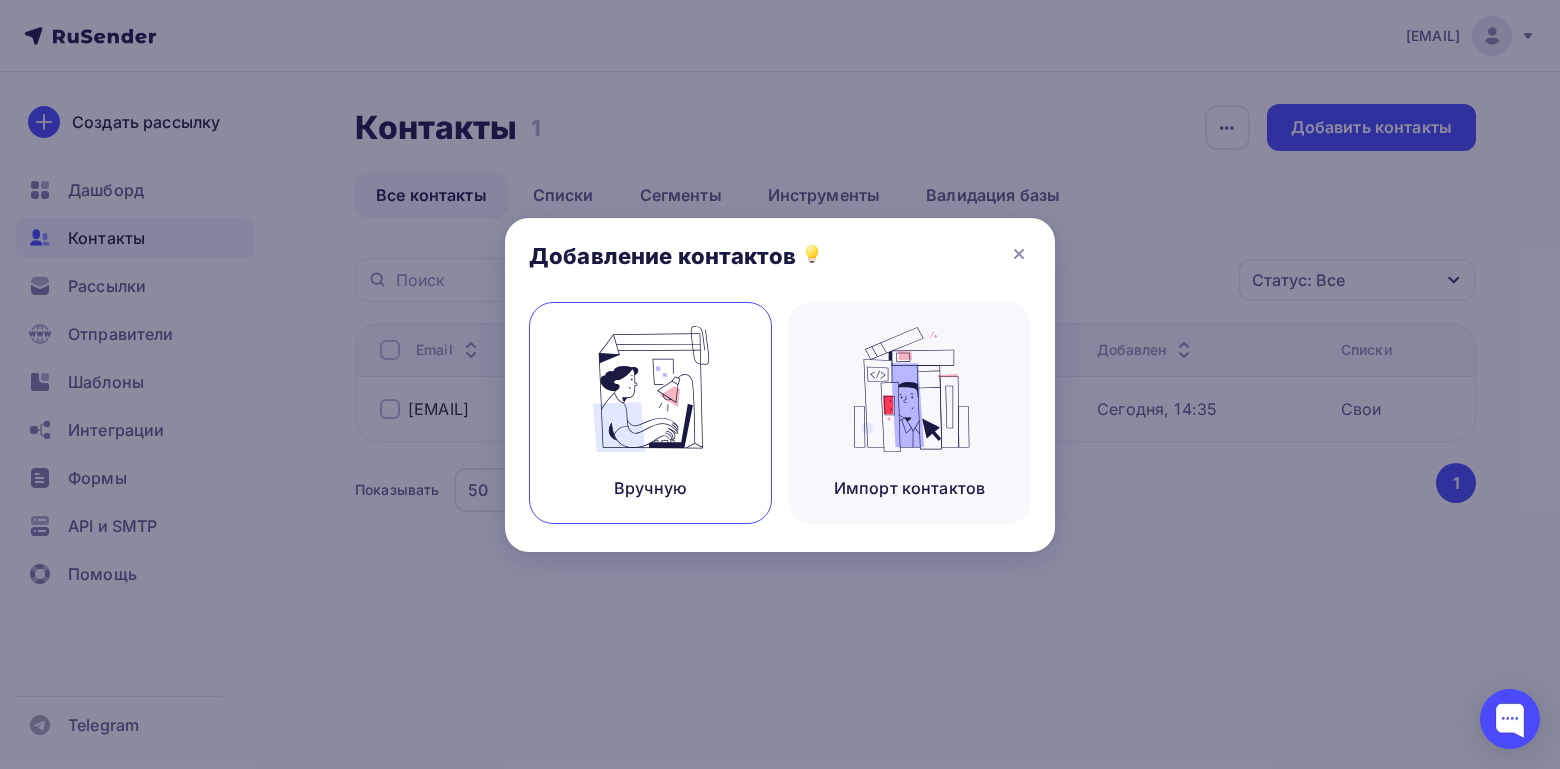 click on "Вручную" at bounding box center (650, 413) 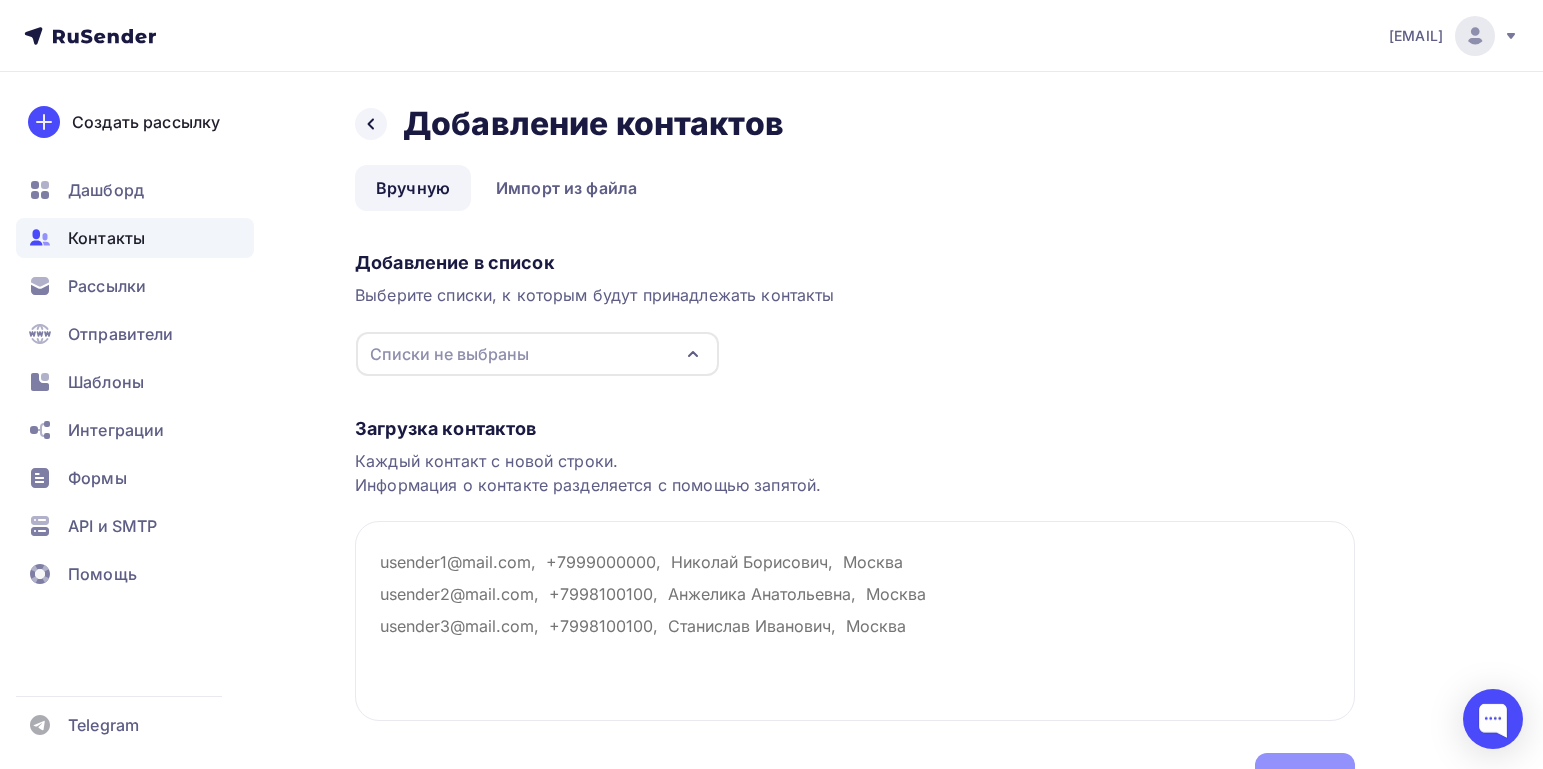 click on "Списки не выбраны" at bounding box center (449, 354) 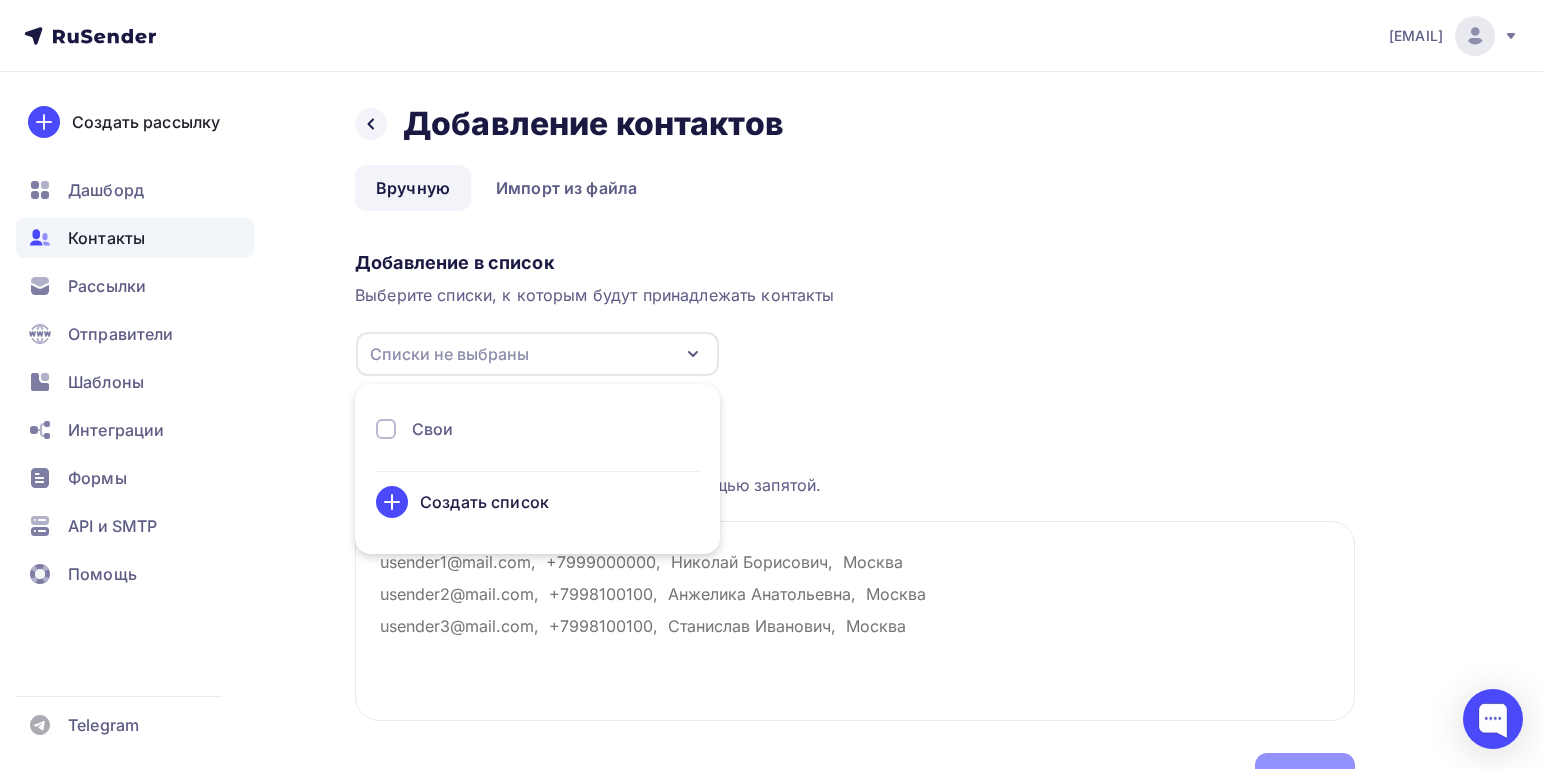 click on "Свои" at bounding box center (433, 429) 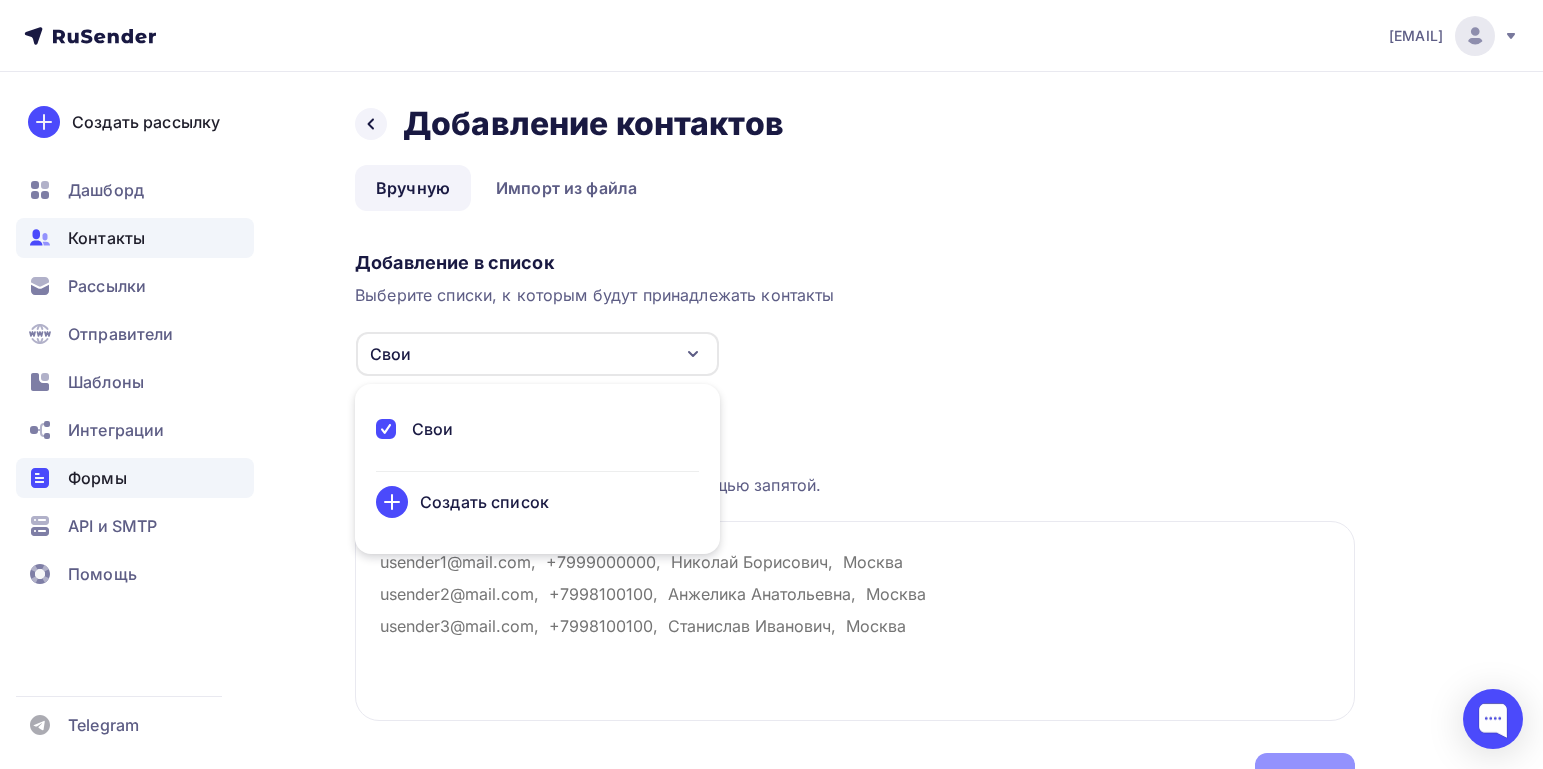 click on "Формы" at bounding box center [135, 478] 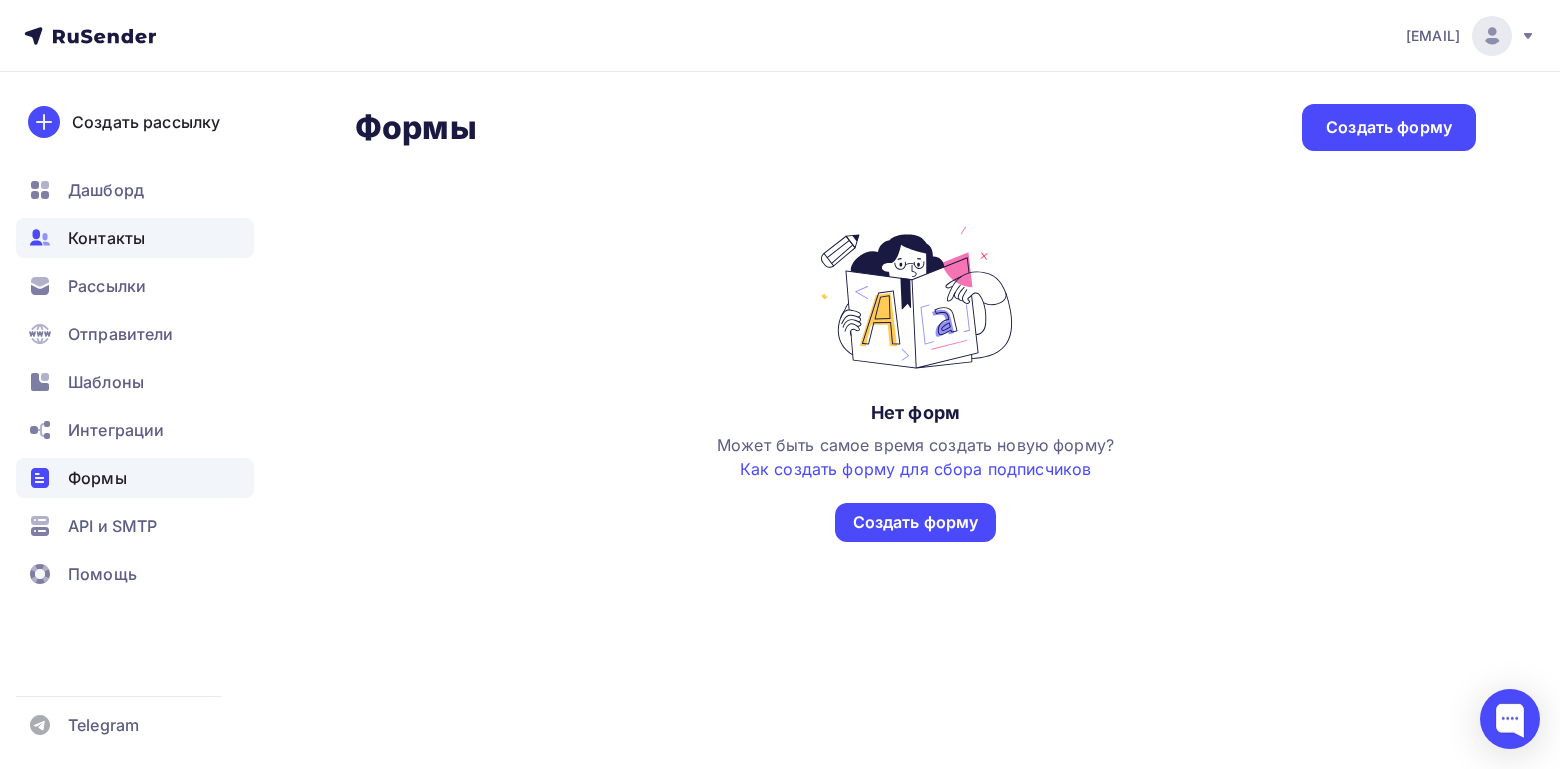 click on "Контакты" at bounding box center [106, 238] 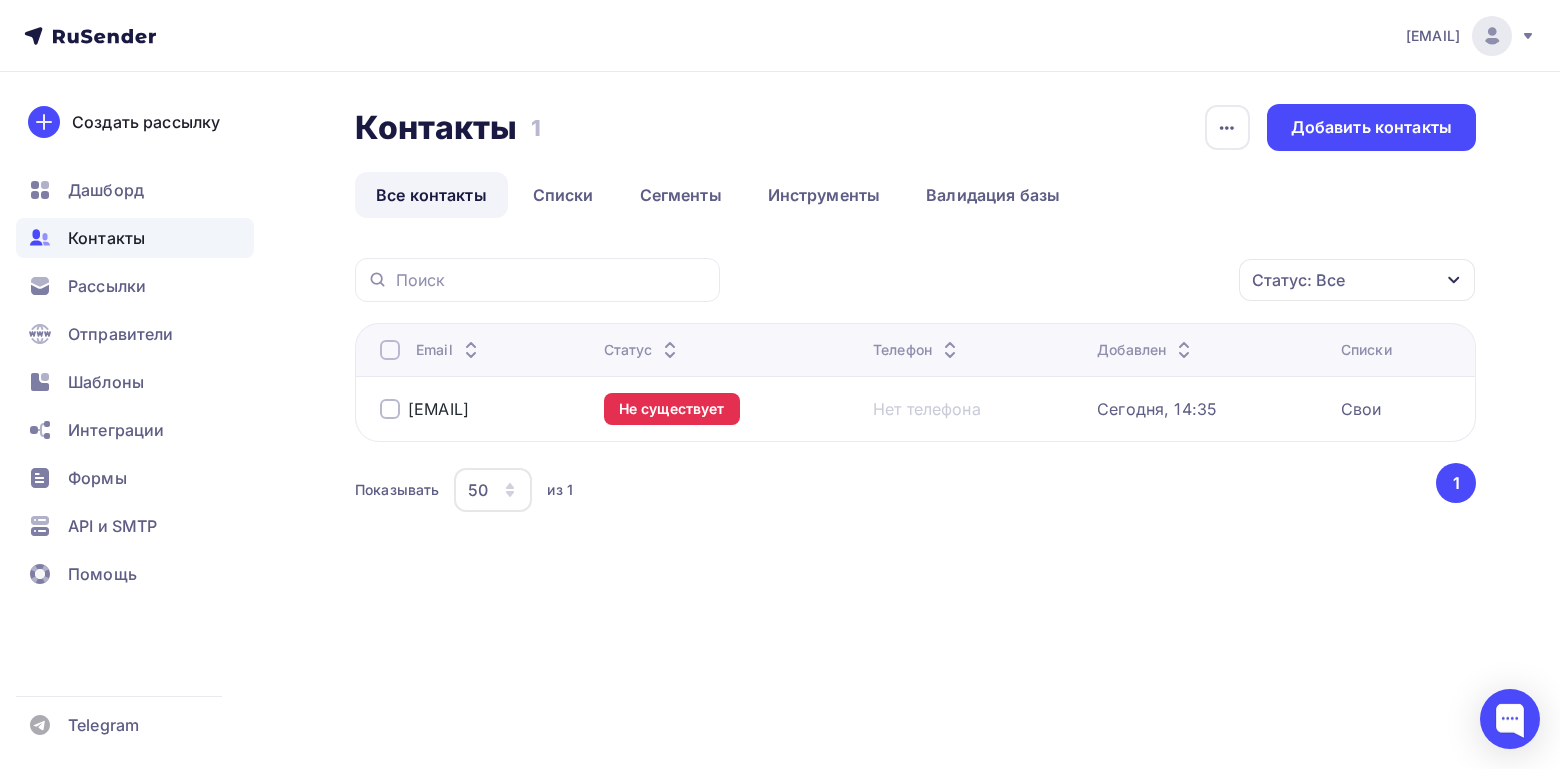 click on "Свои" at bounding box center (1361, 409) 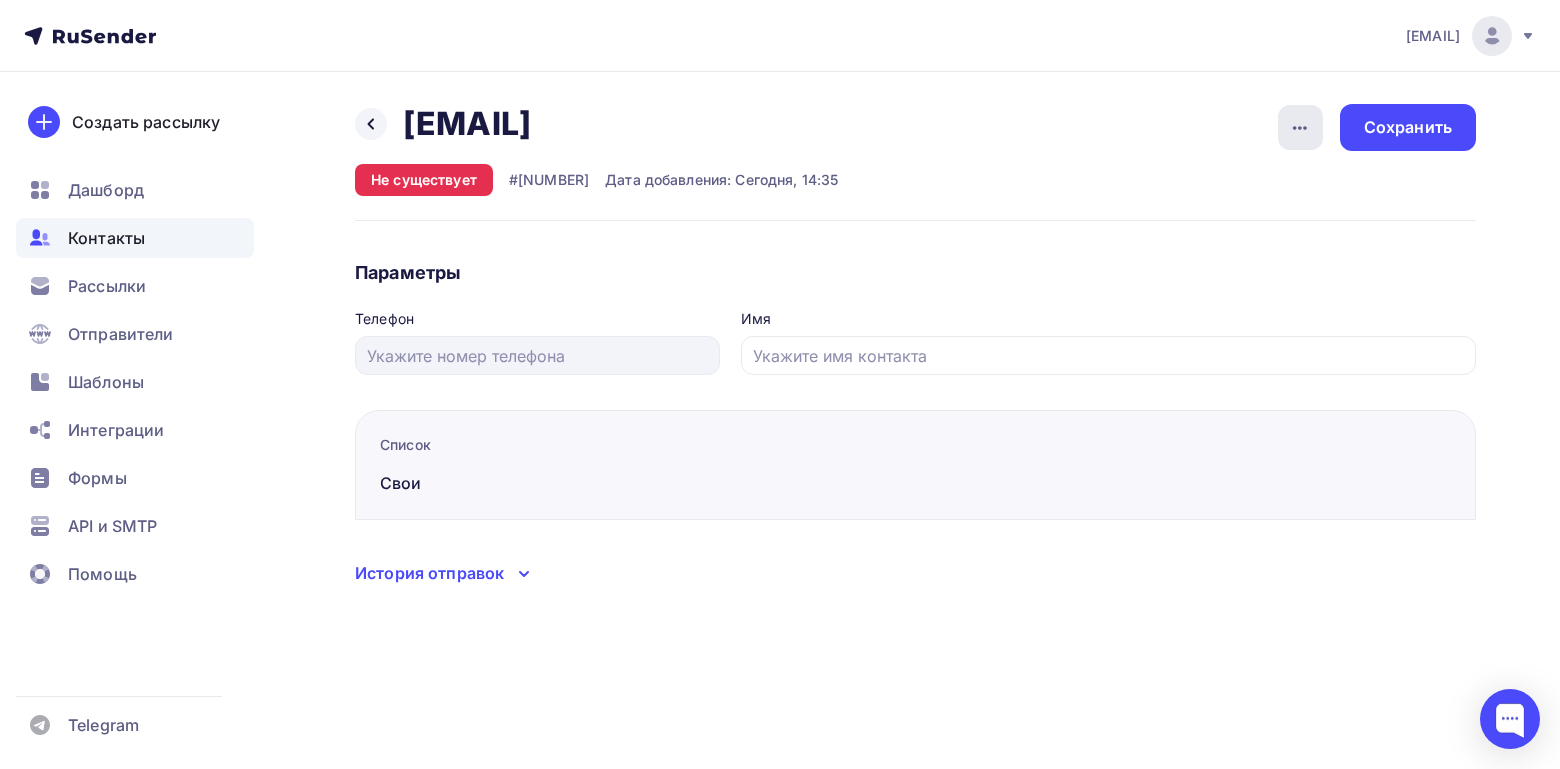 click 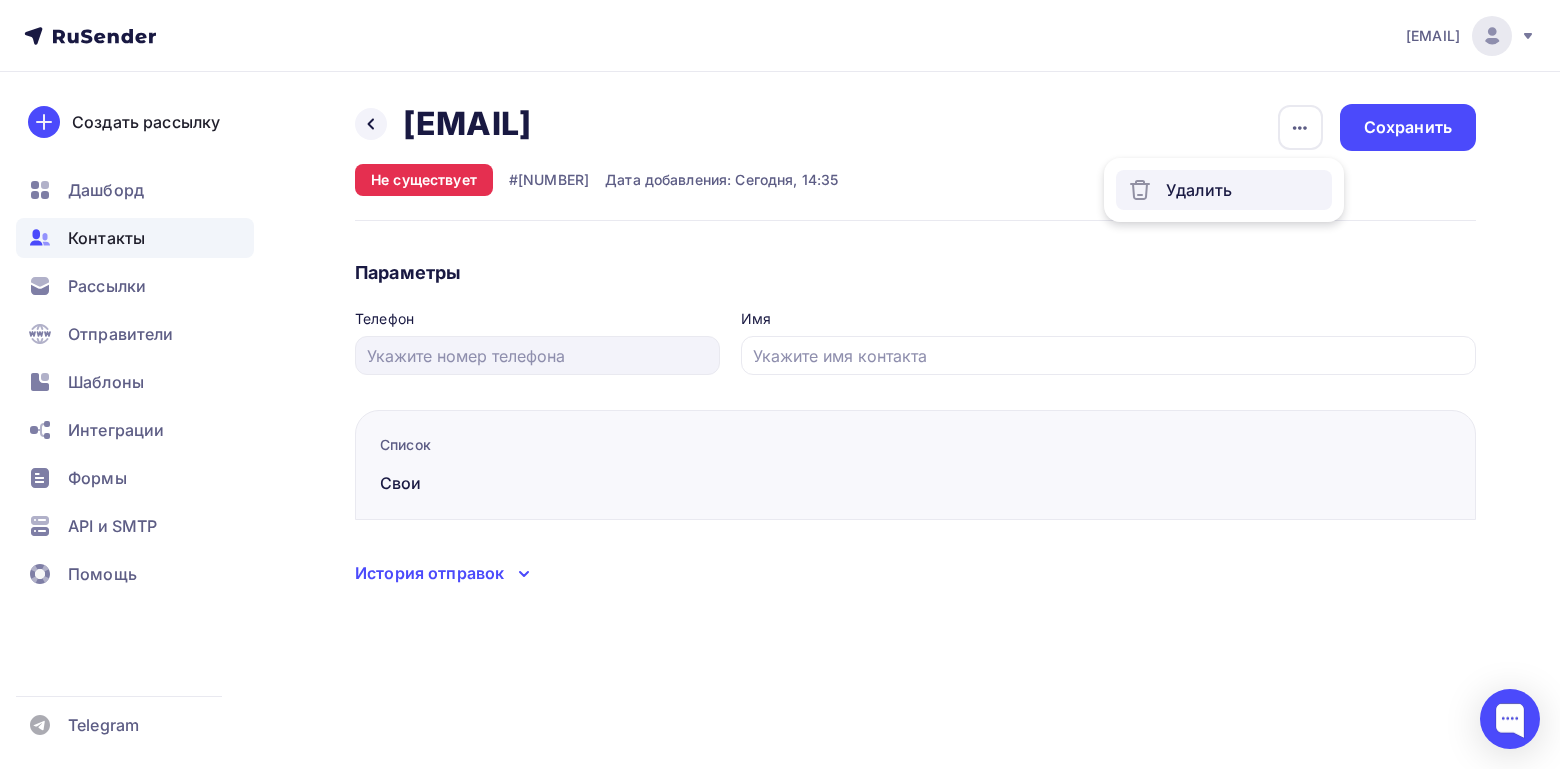click on "Удалить" at bounding box center (1224, 190) 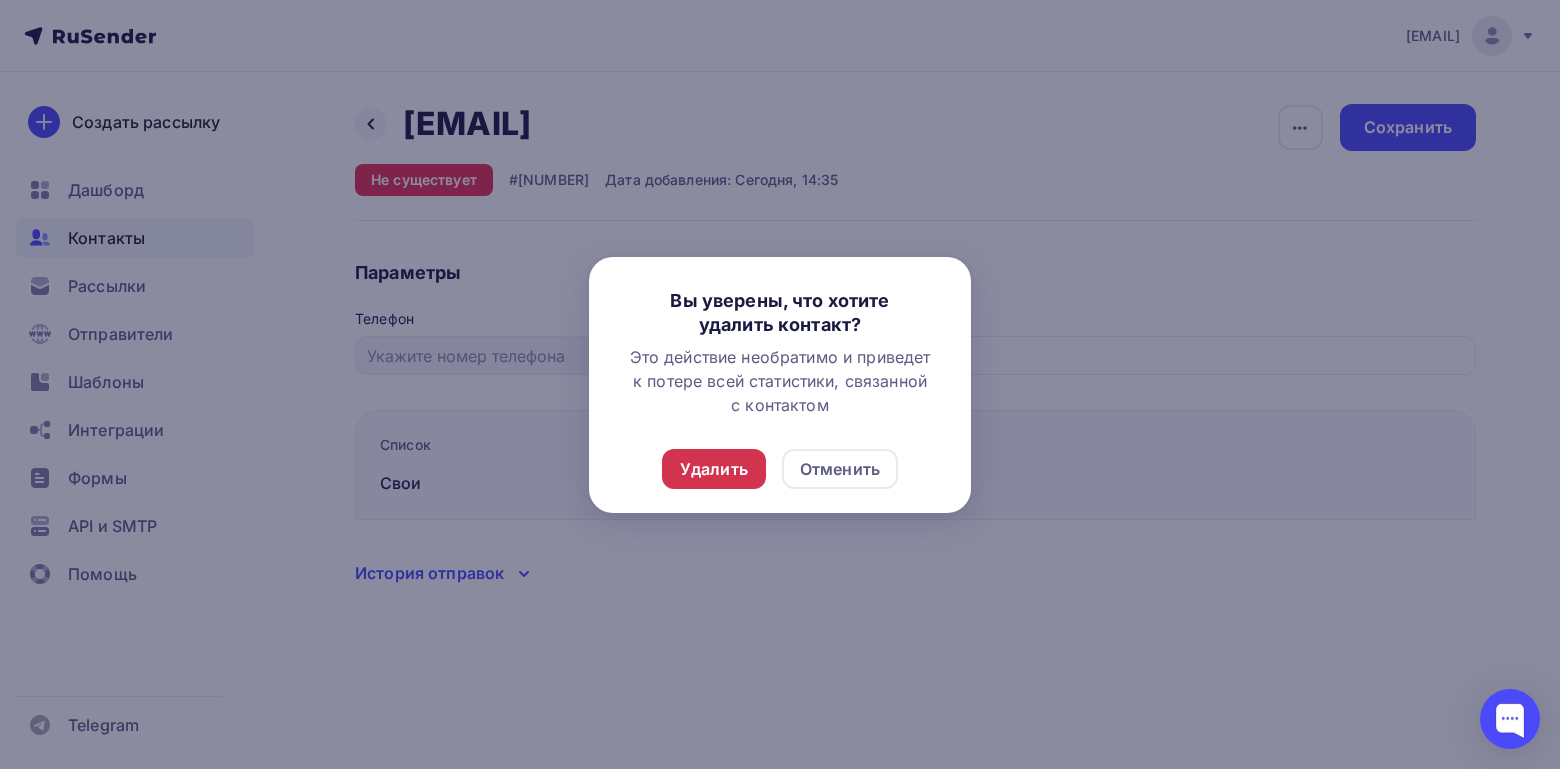 click on "Удалить" at bounding box center [714, 469] 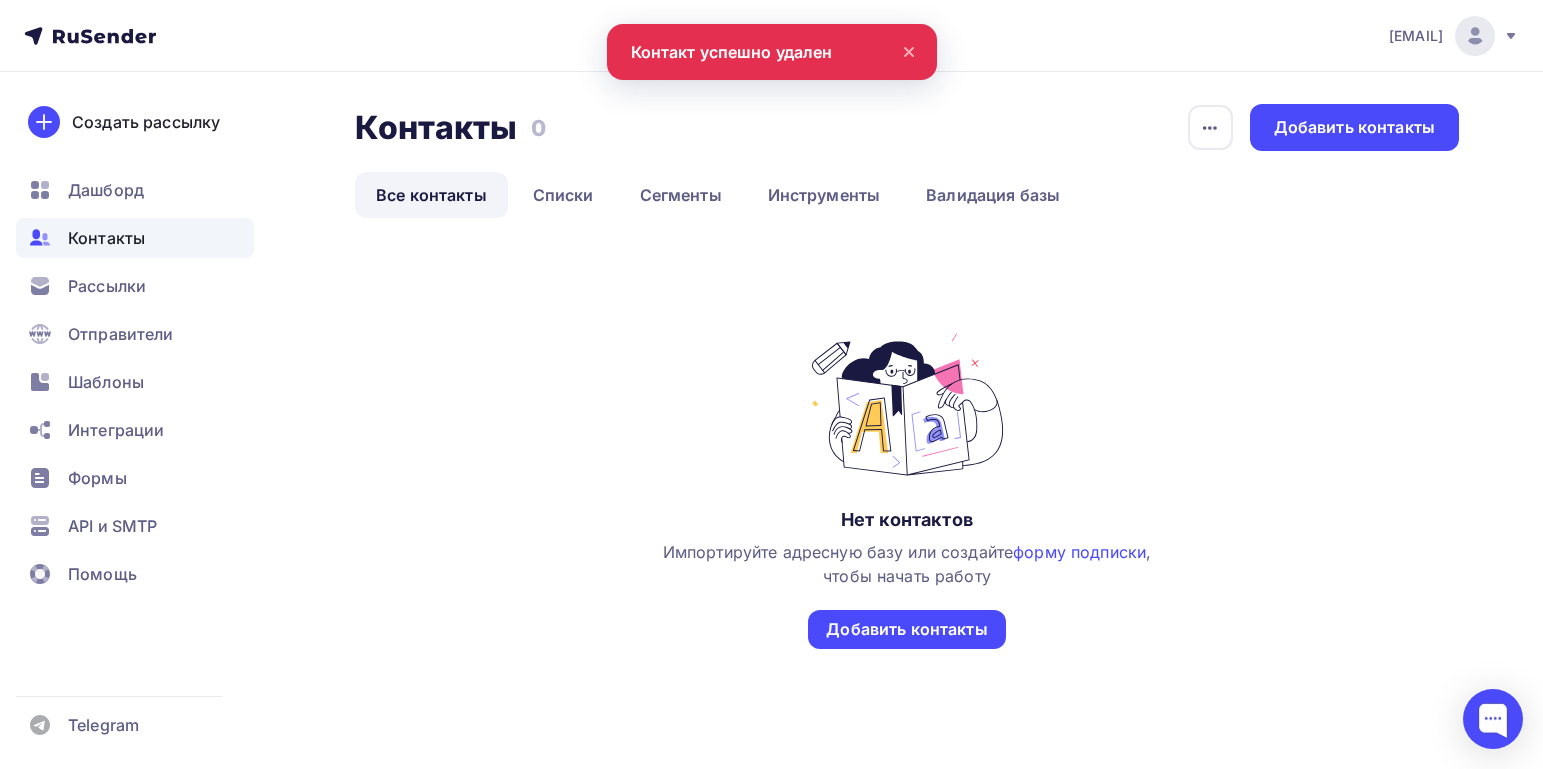 click on "Контакты" at bounding box center [135, 238] 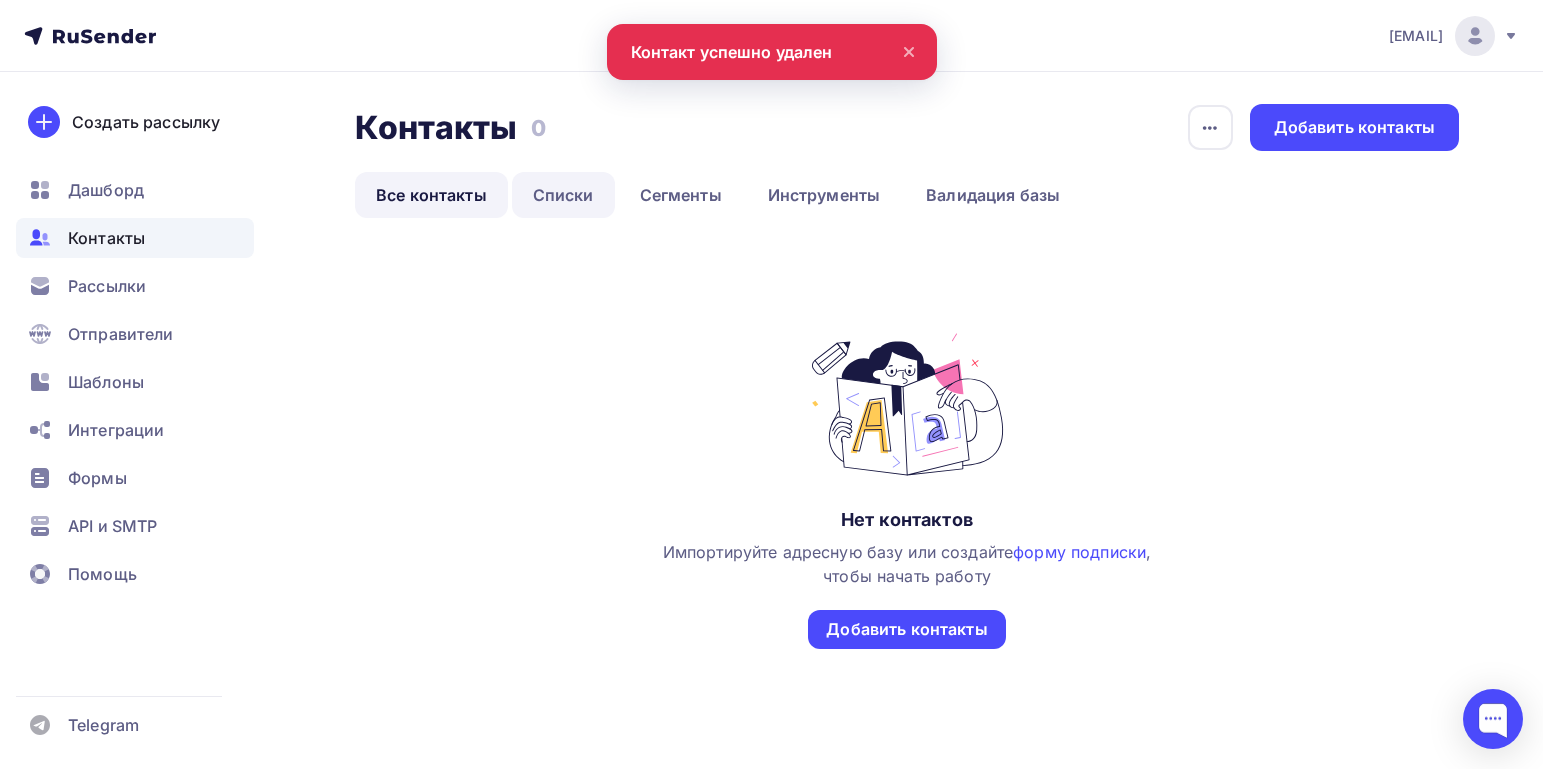 click on "Списки" at bounding box center (563, 195) 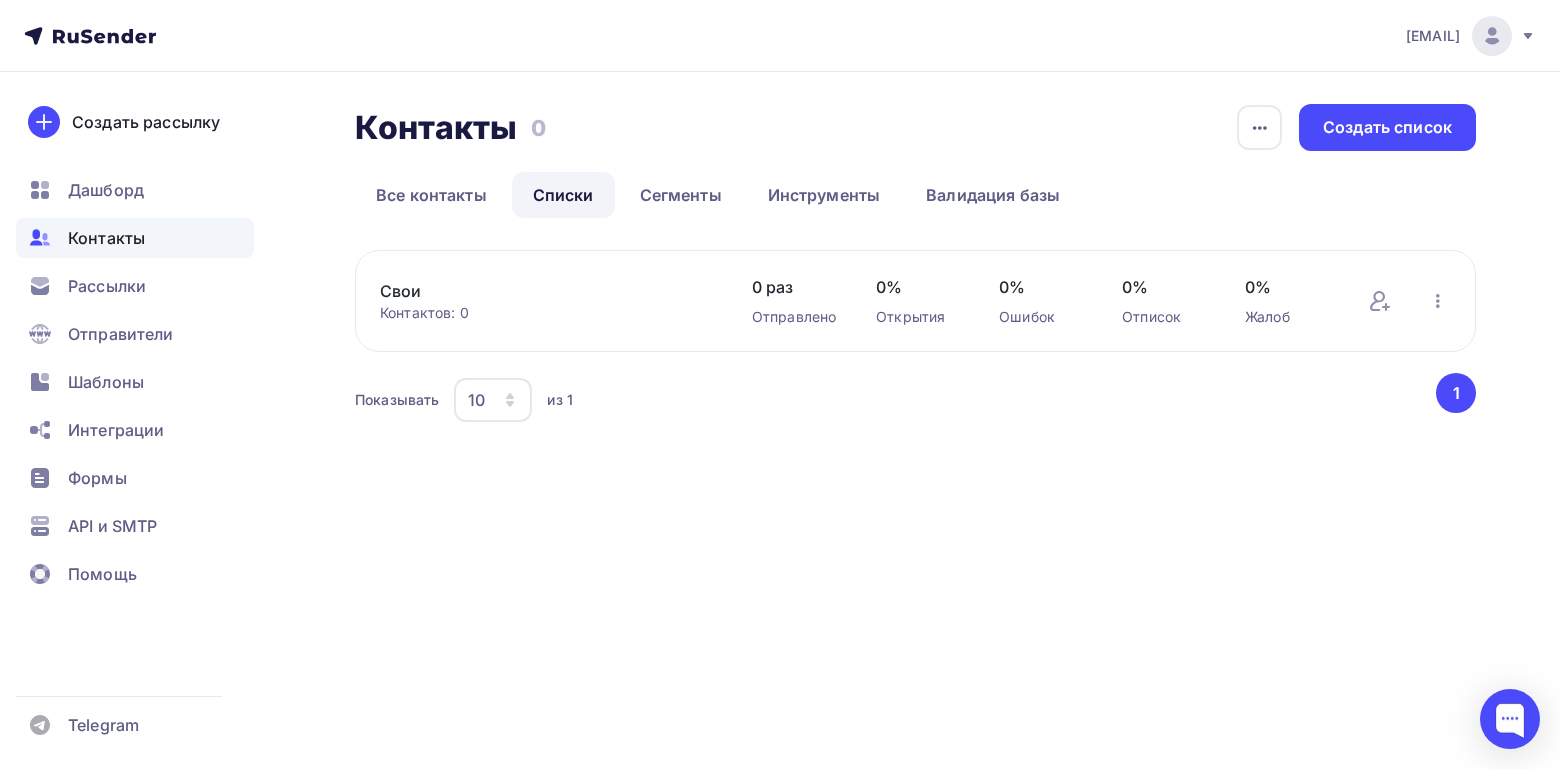 click on "Свои" at bounding box center [546, 291] 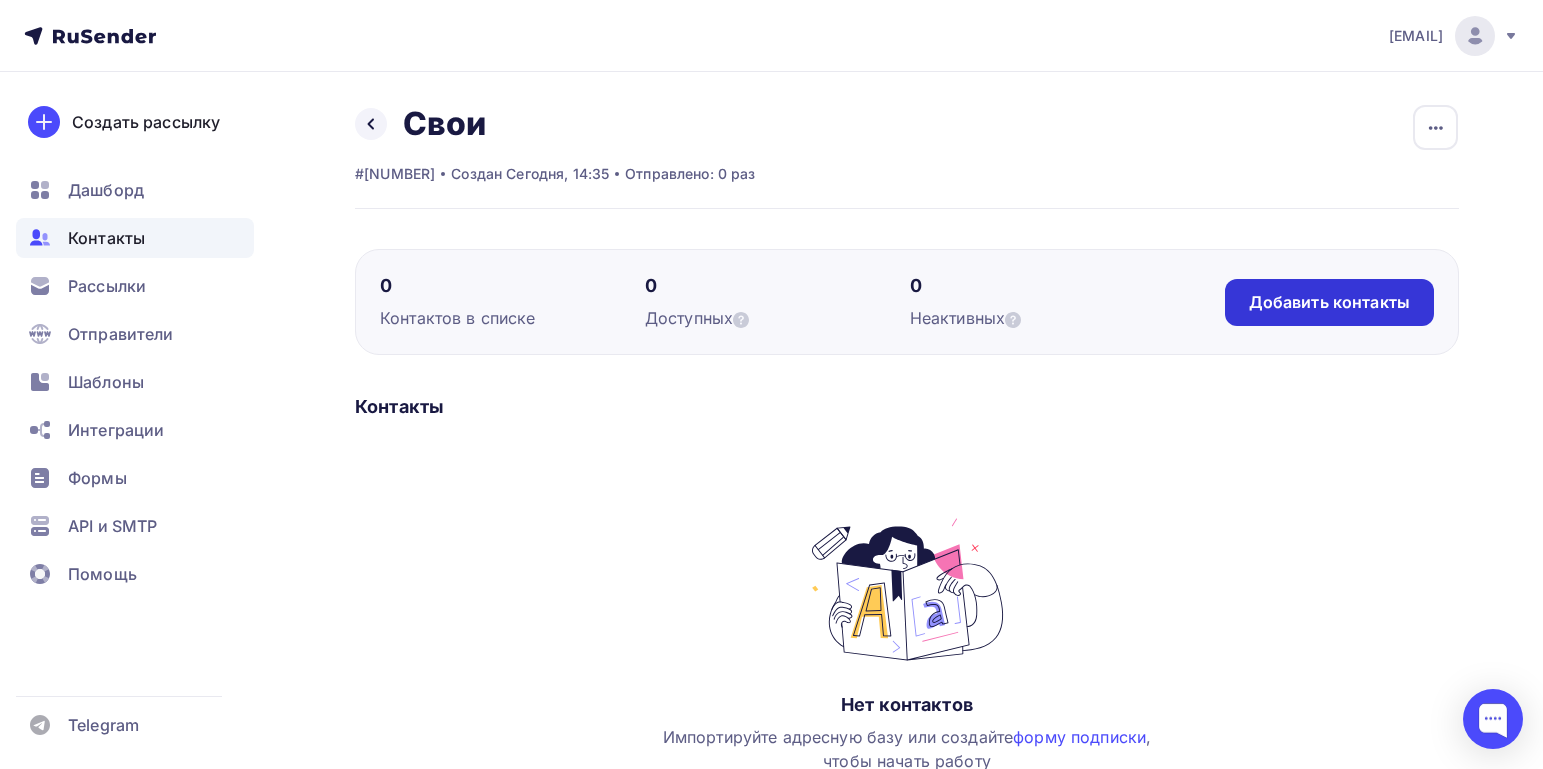 click on "Добавить контакты" at bounding box center (1329, 302) 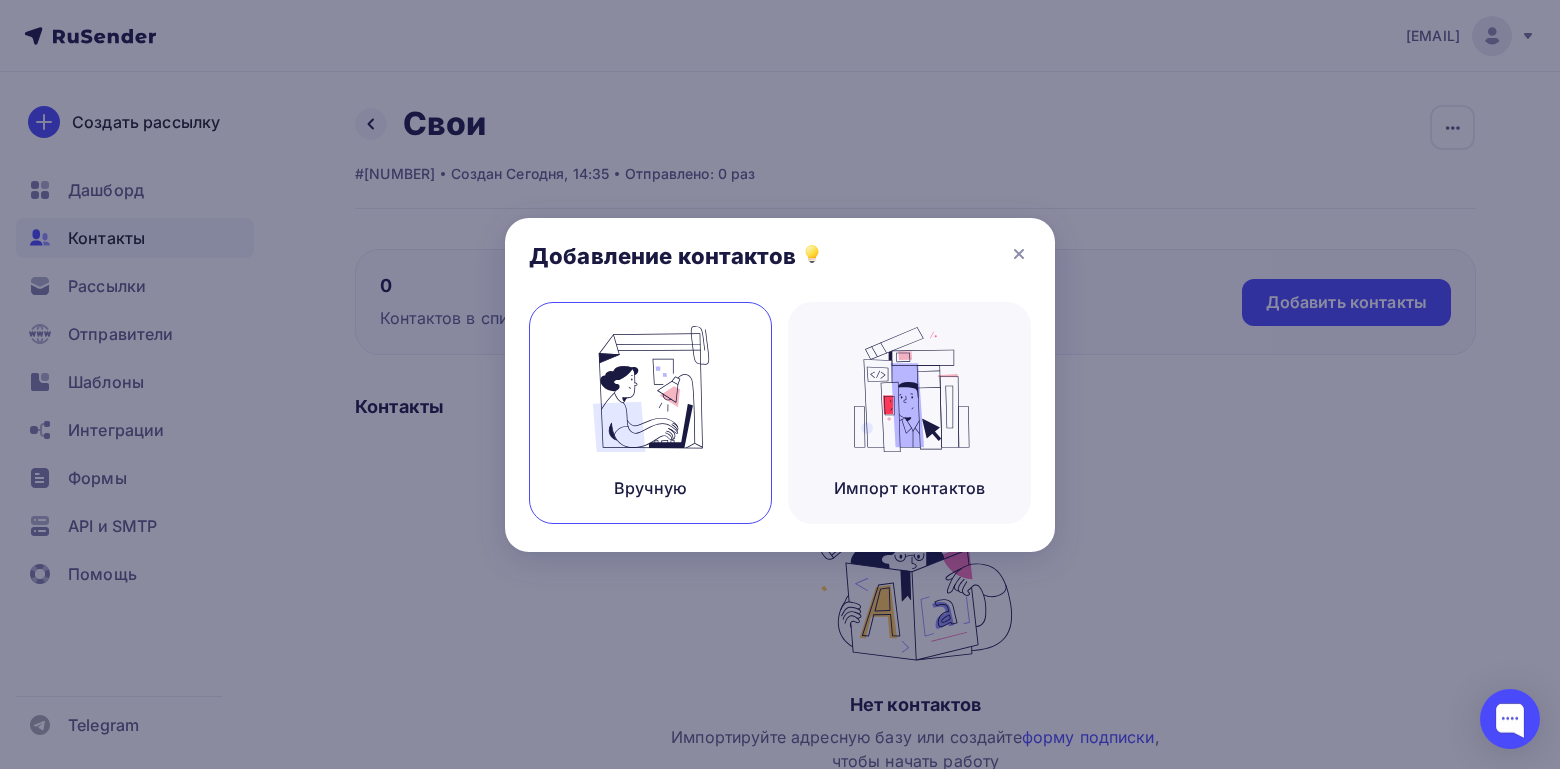 click at bounding box center [651, 389] 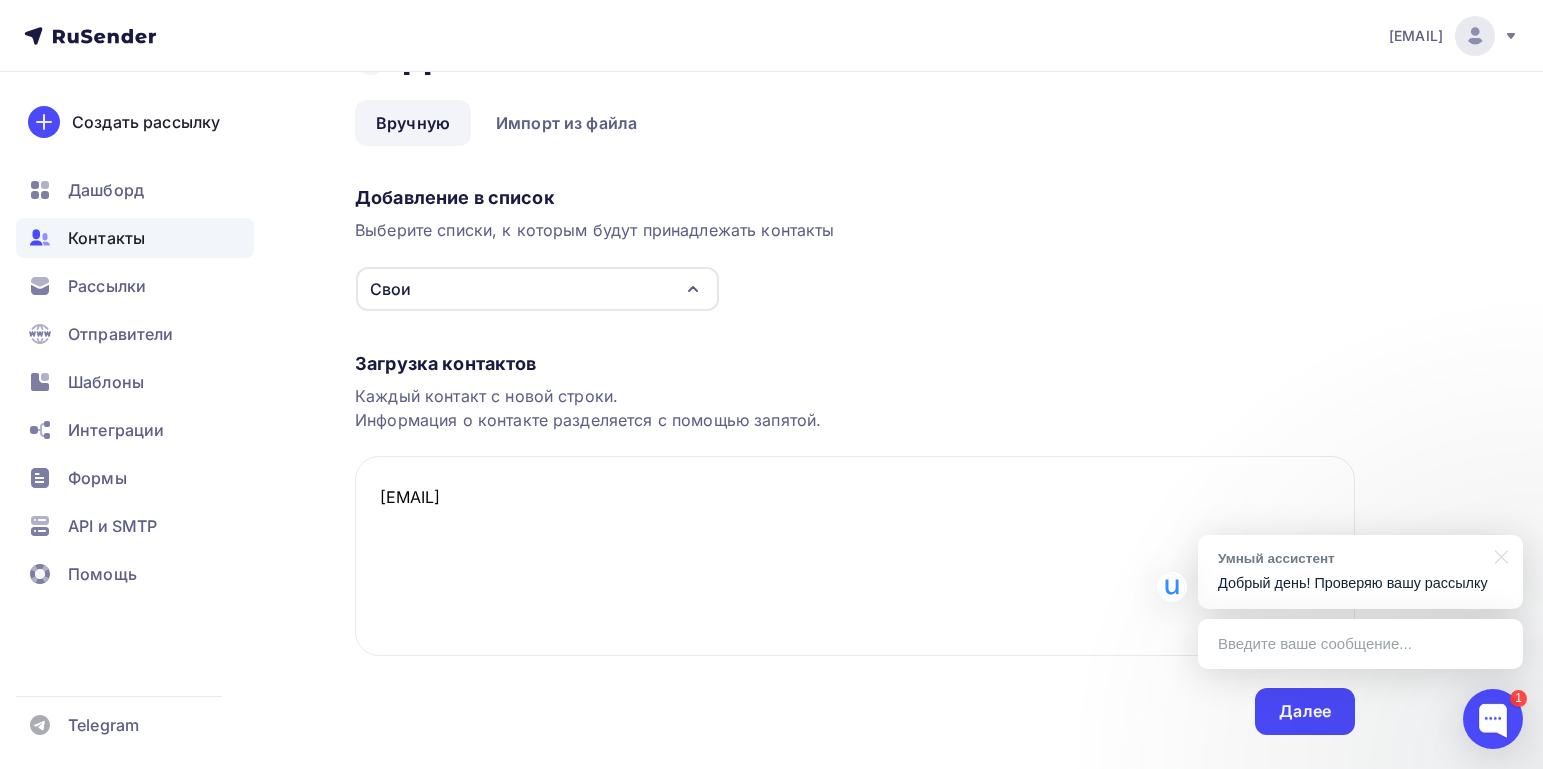 scroll, scrollTop: 100, scrollLeft: 0, axis: vertical 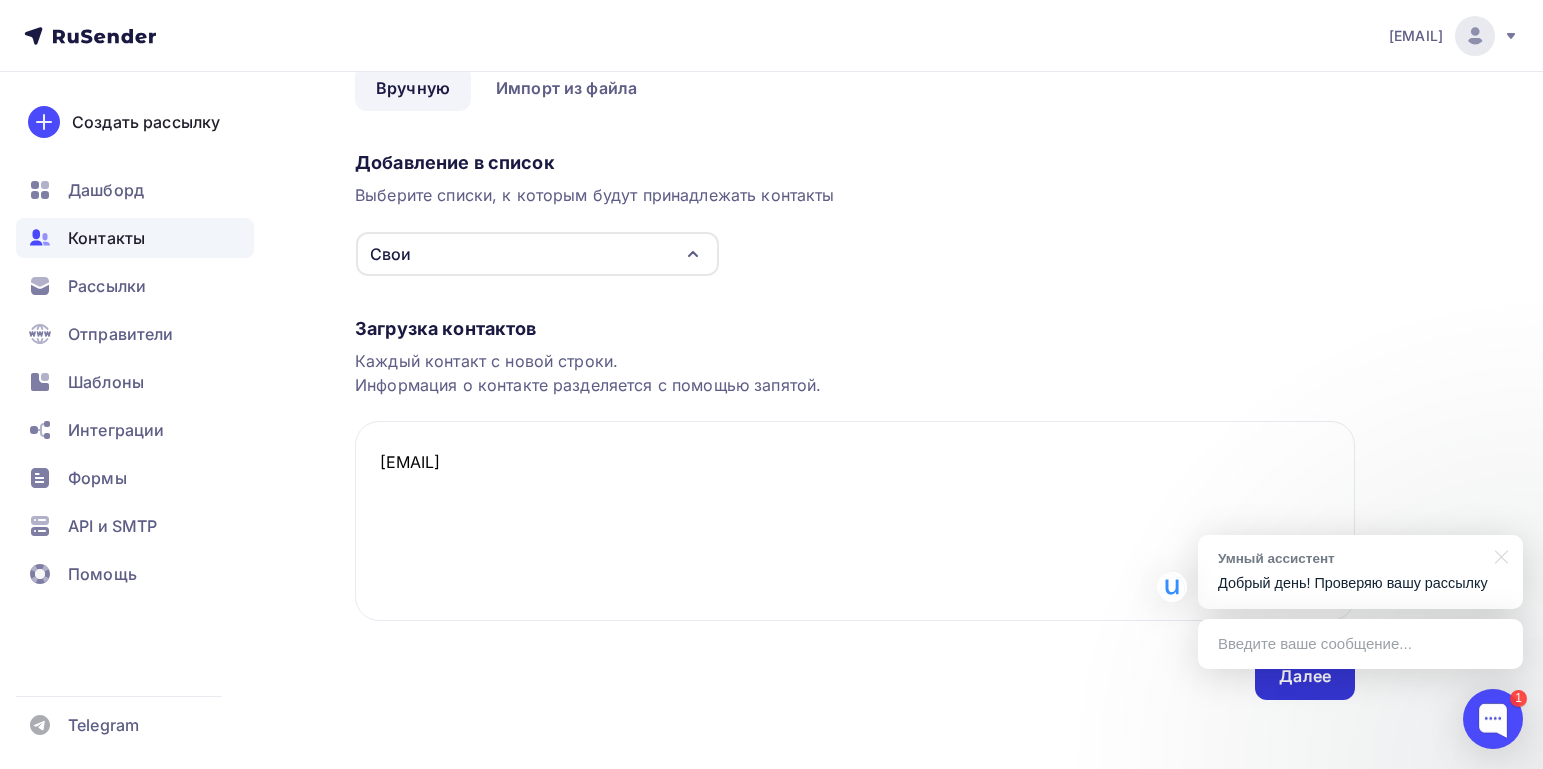 type on "a3516@yandex.ru" 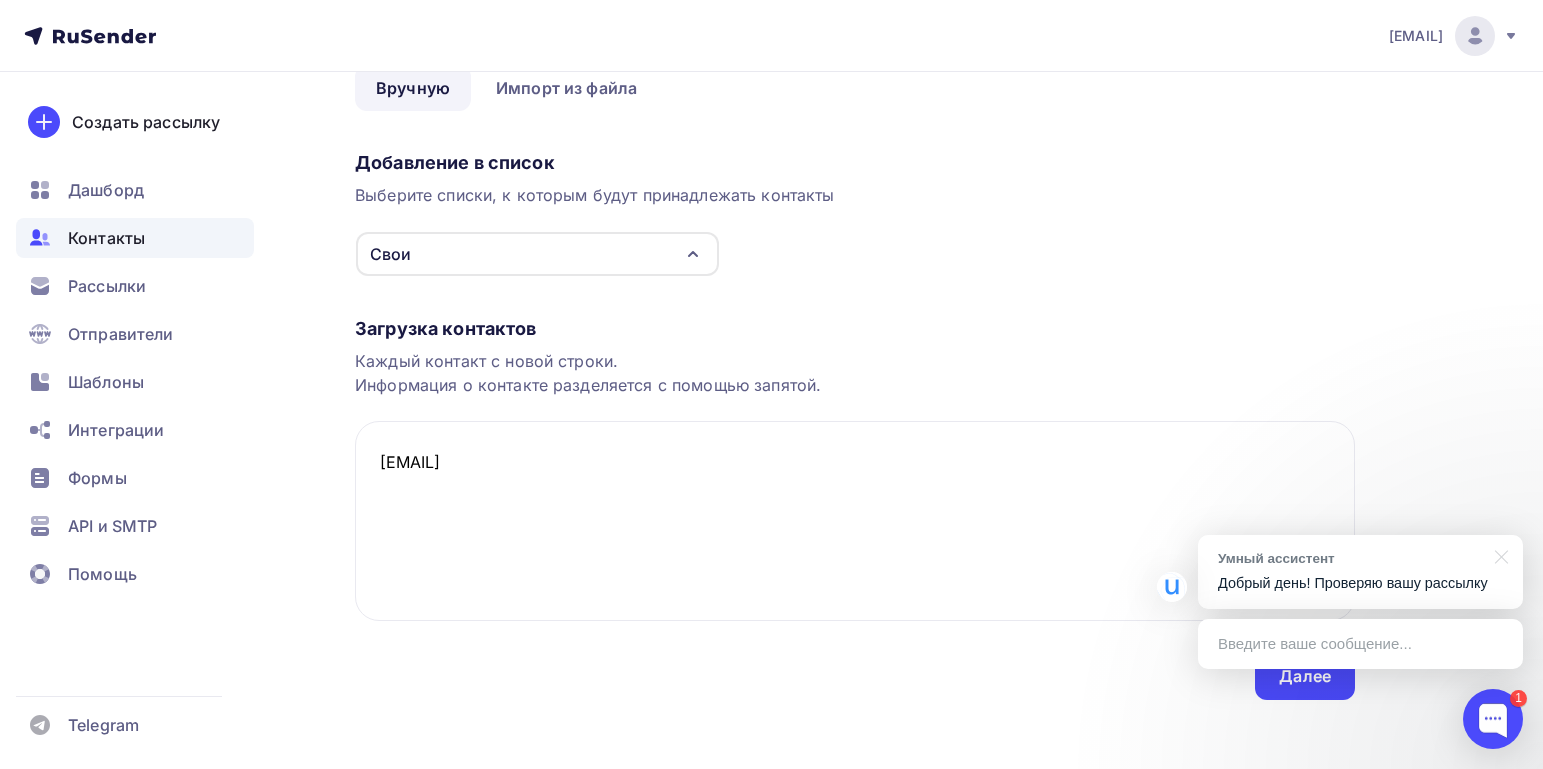 scroll, scrollTop: 0, scrollLeft: 0, axis: both 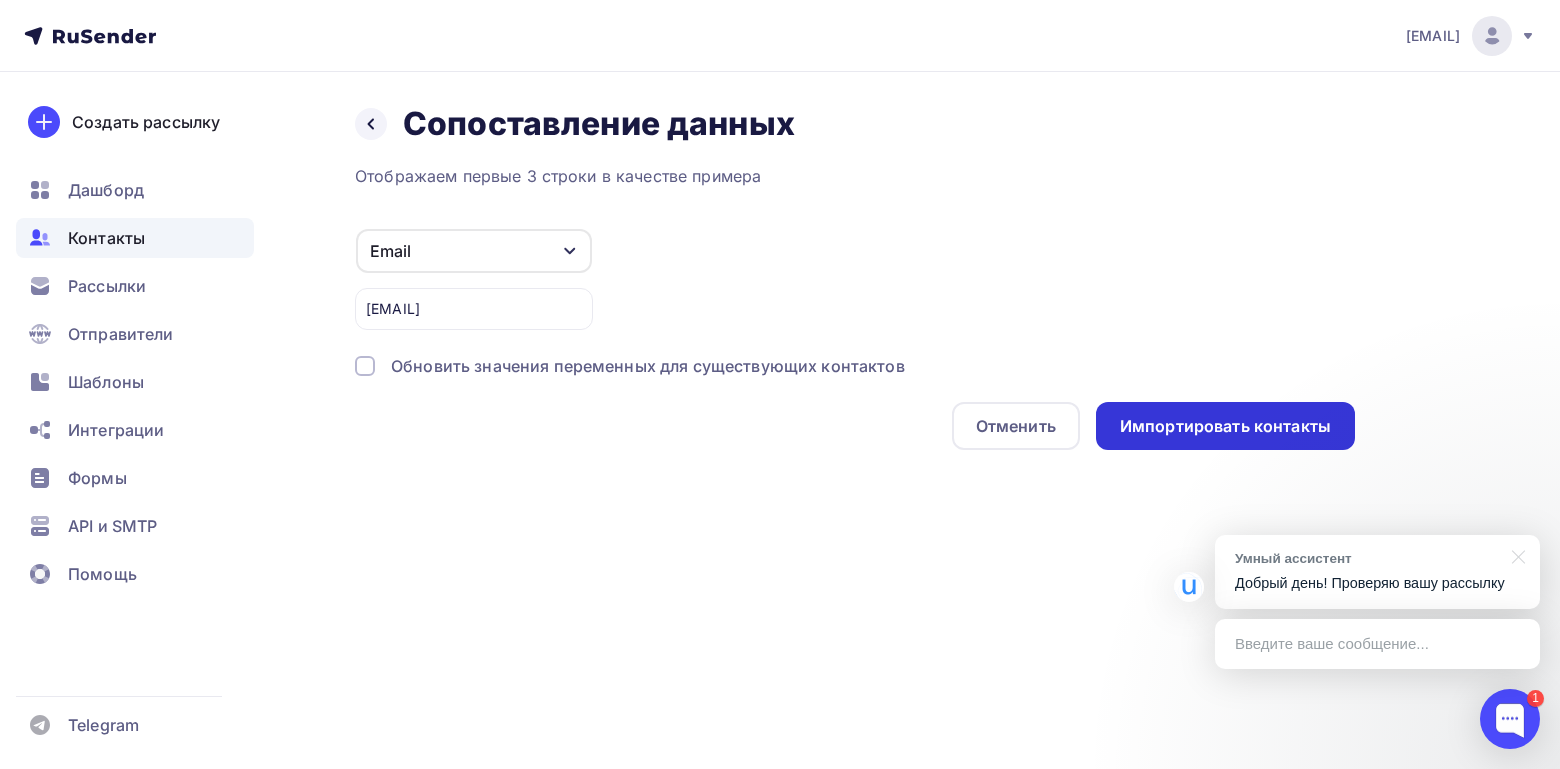 click on "Импортировать контакты" at bounding box center [1225, 426] 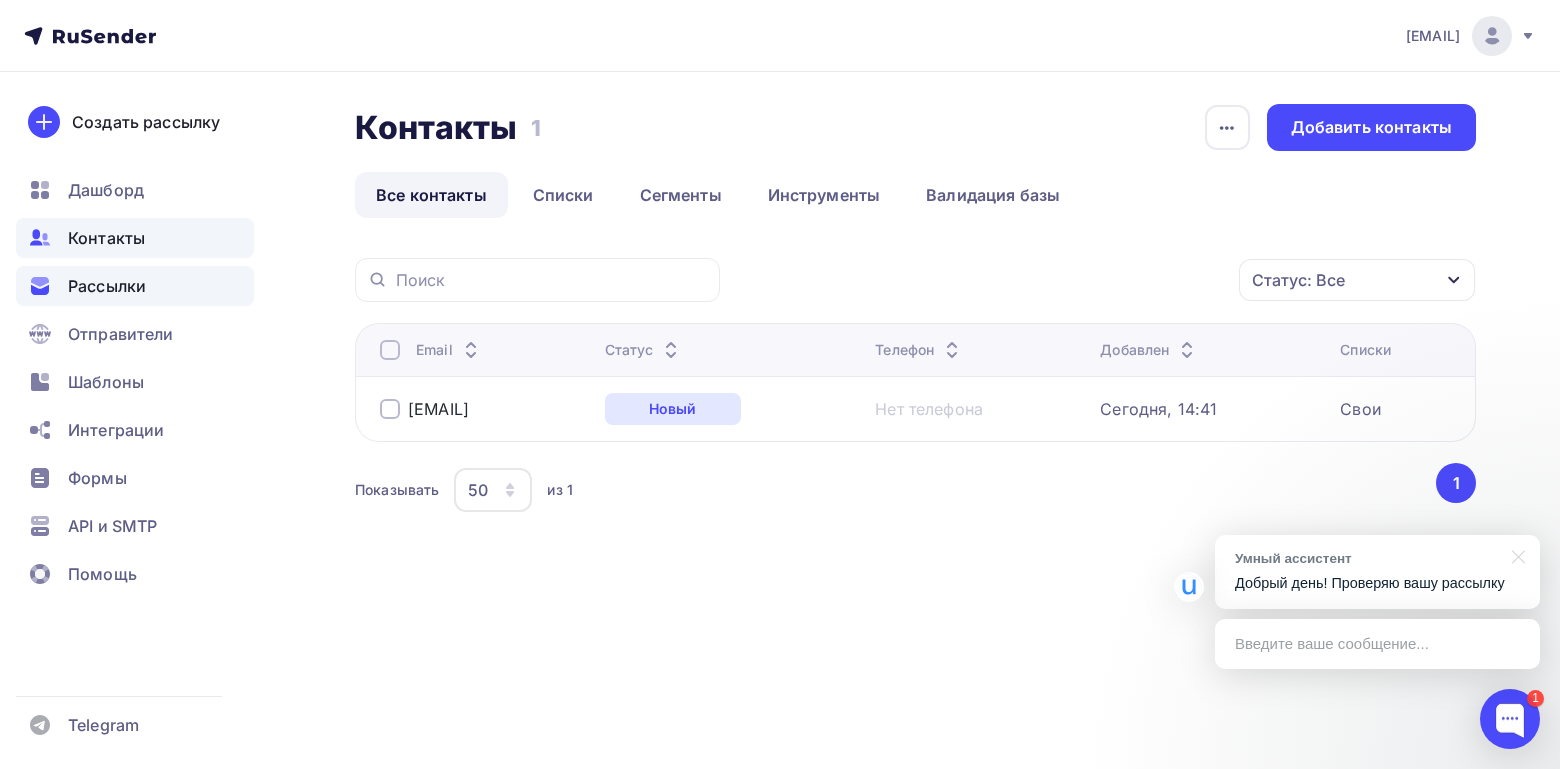 click on "Рассылки" at bounding box center [107, 286] 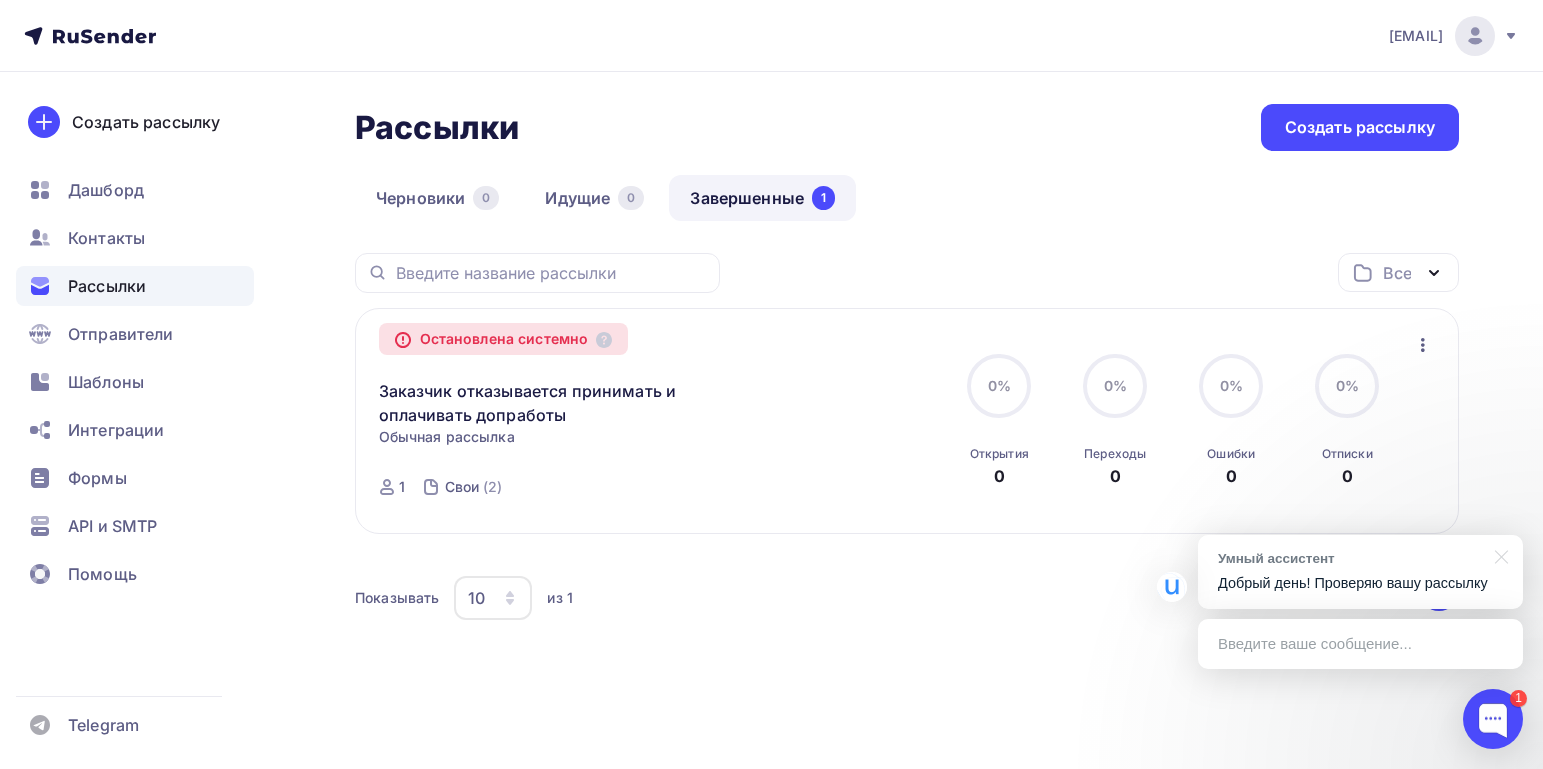 click 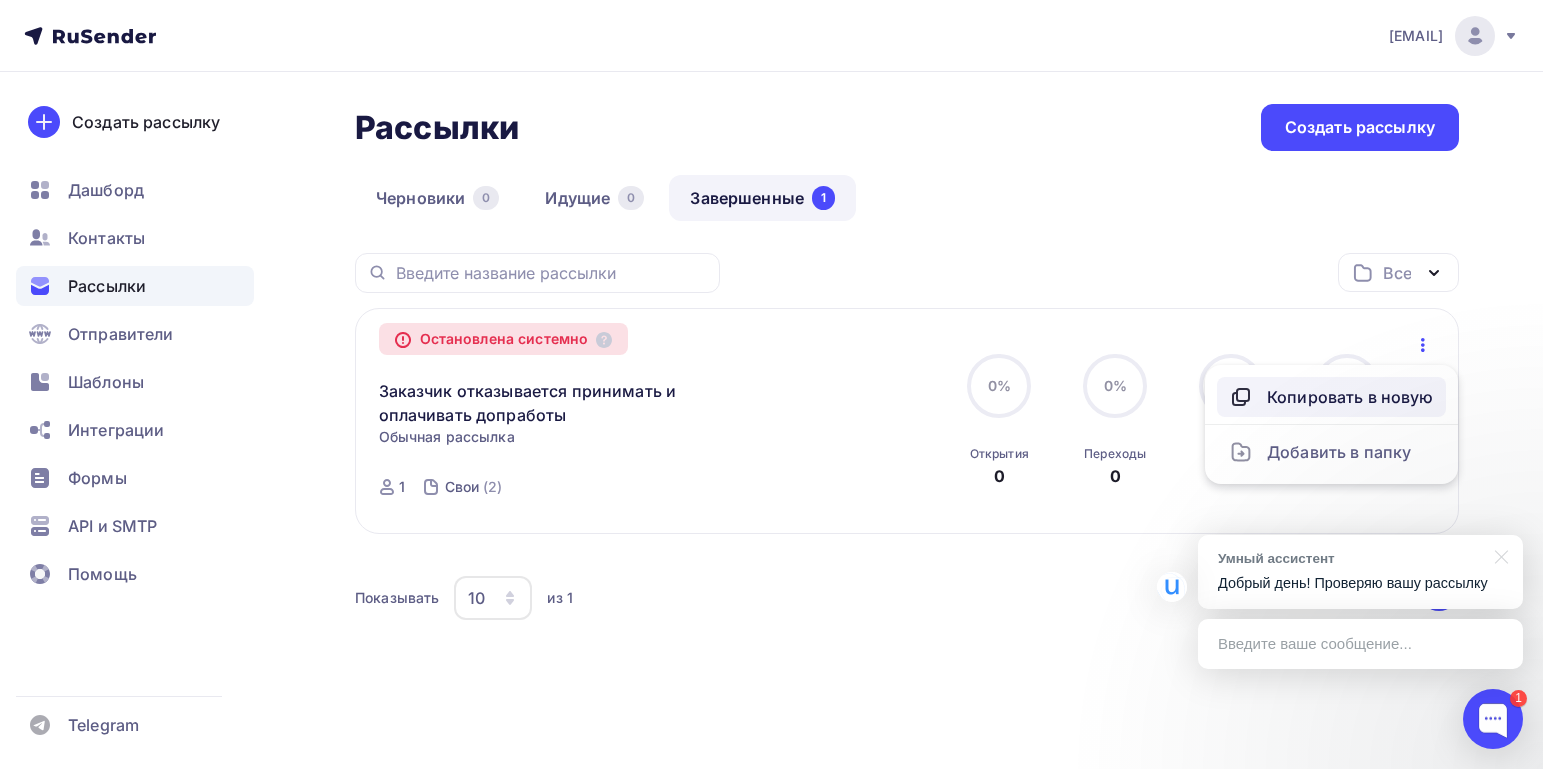 click on "Копировать в новую" at bounding box center [1331, 397] 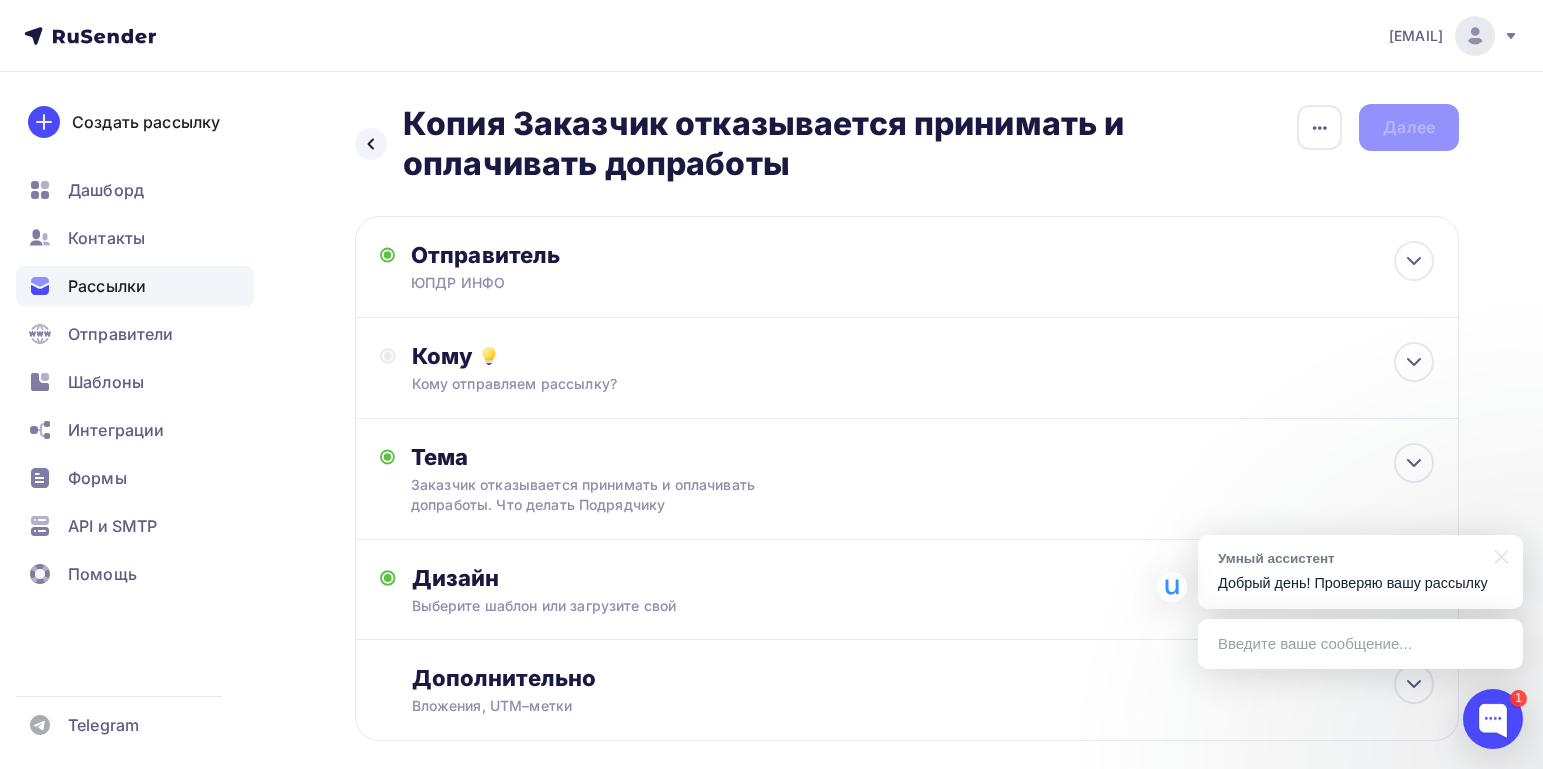 click on "Введите ваше сообщение..." at bounding box center [1360, 644] 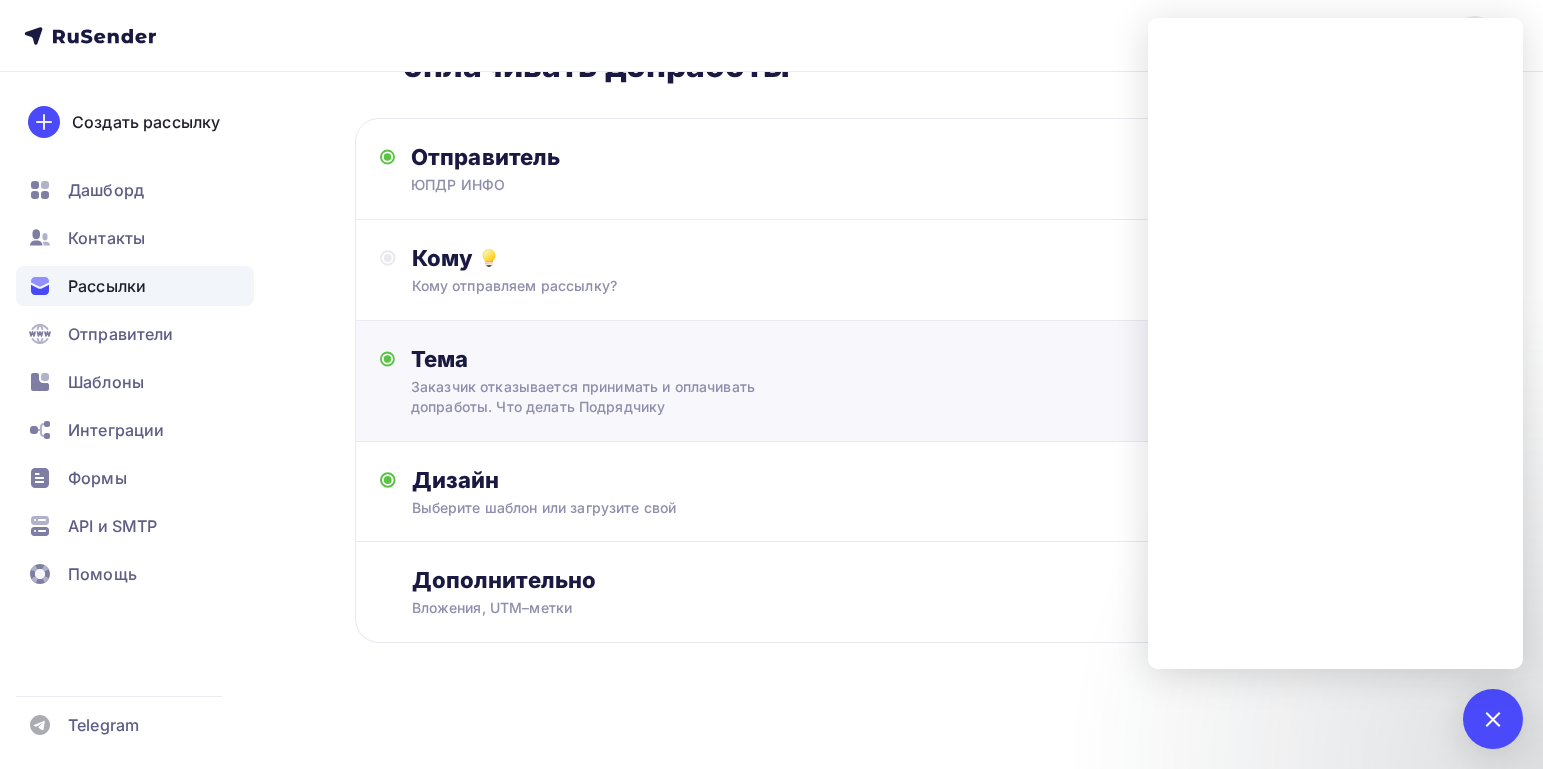 scroll, scrollTop: 101, scrollLeft: 0, axis: vertical 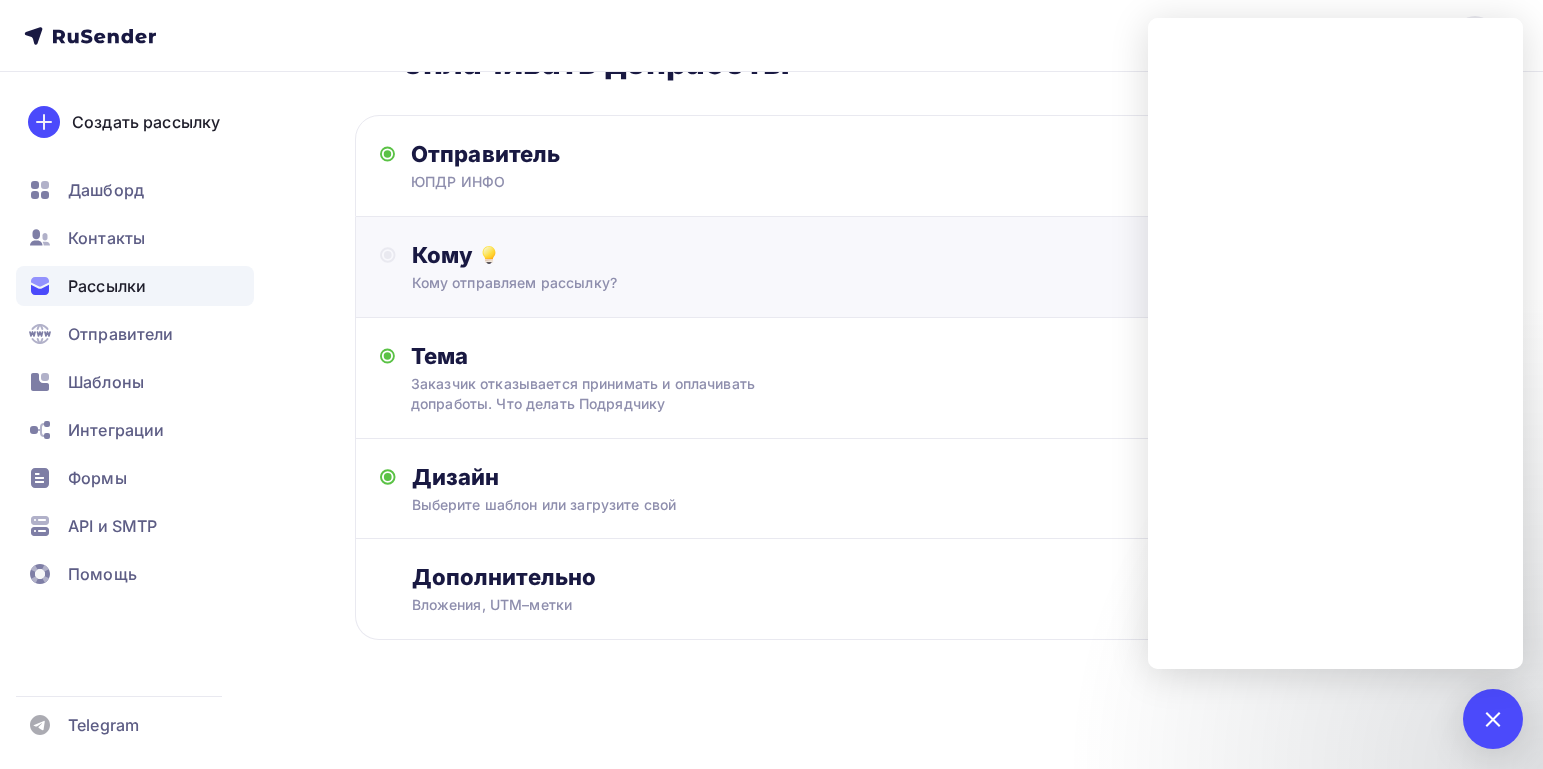click on "Кому" at bounding box center [923, 255] 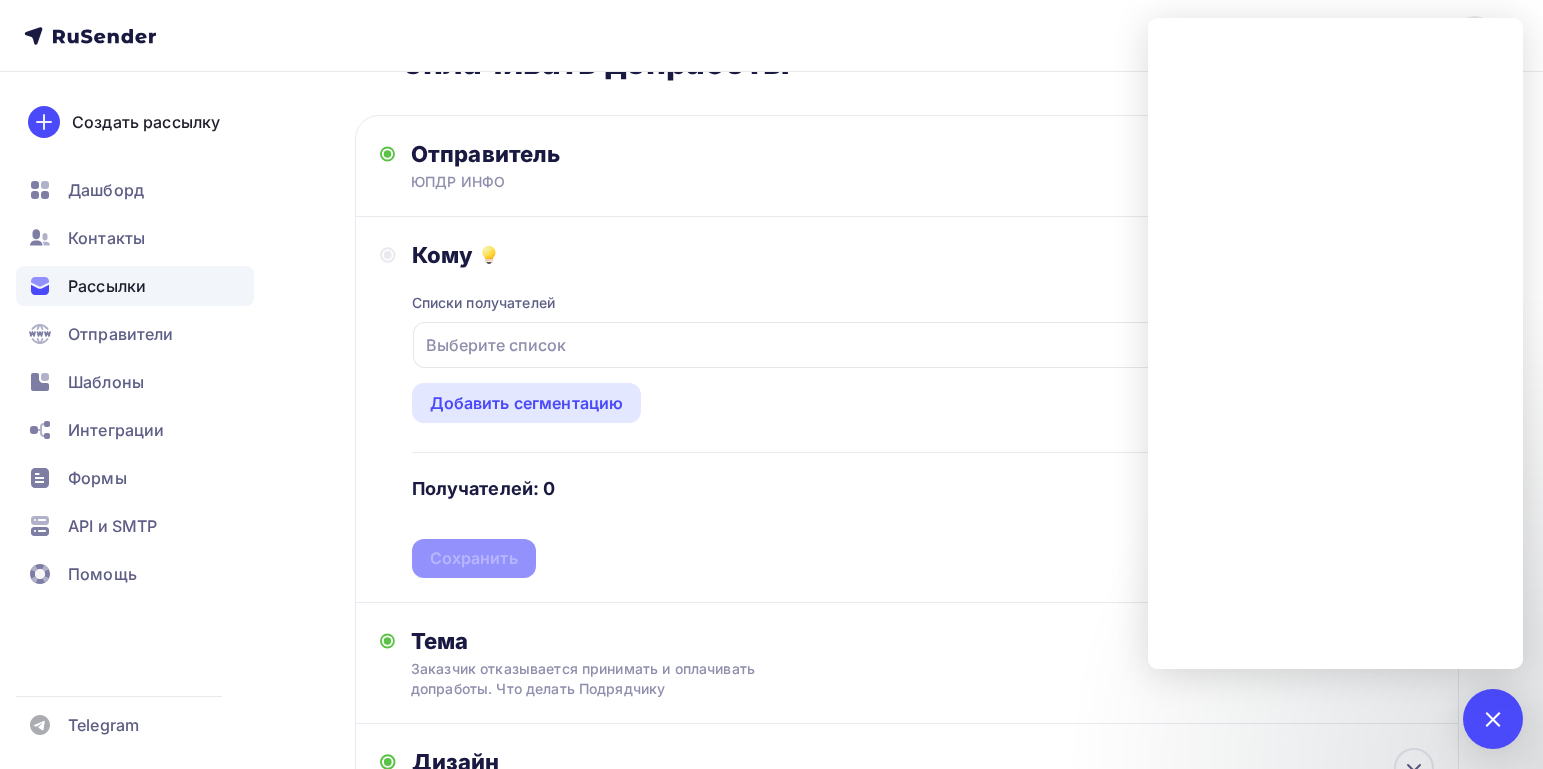click on "Выберите список" at bounding box center [496, 345] 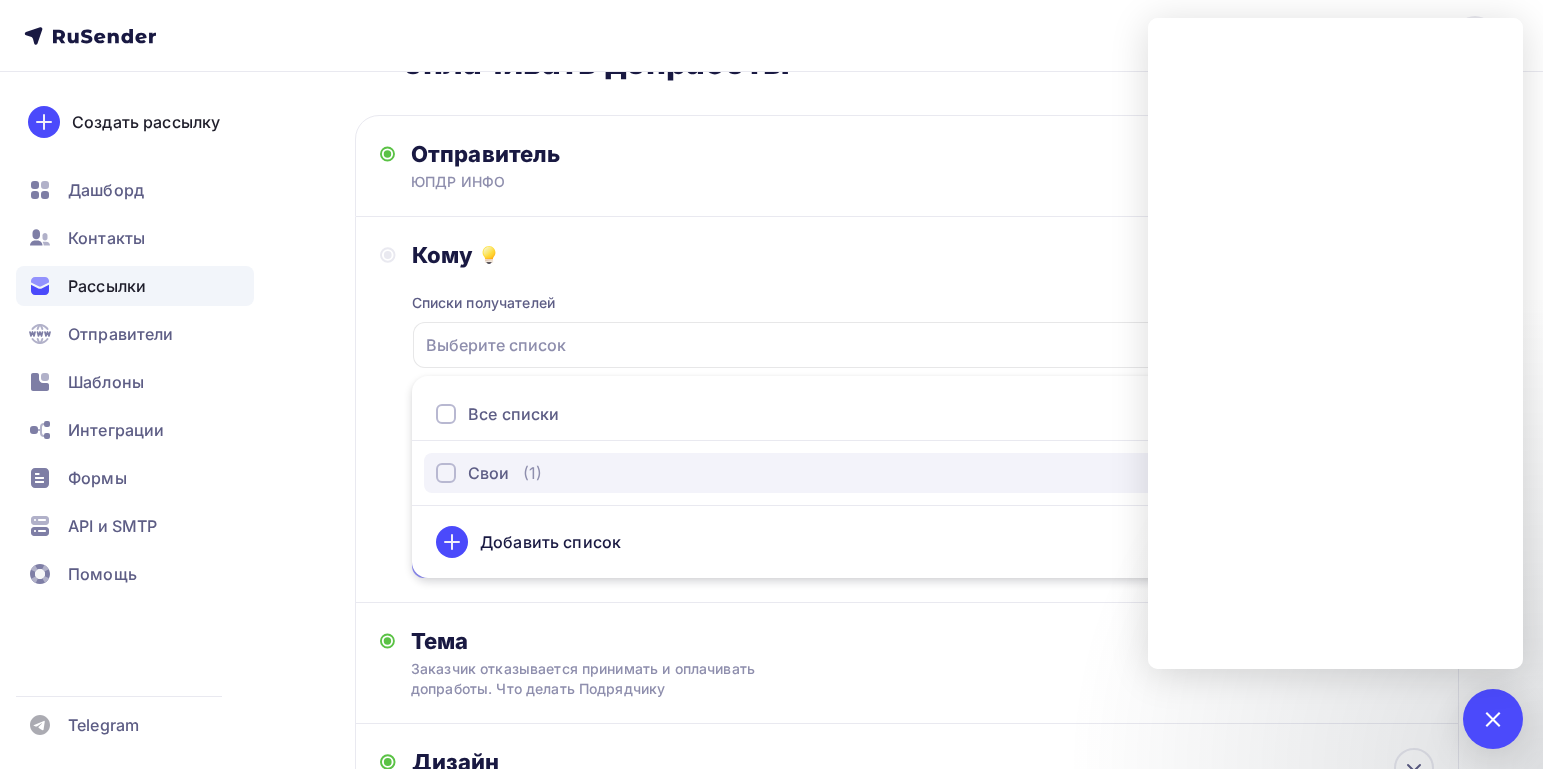 click on "Свои" at bounding box center (488, 473) 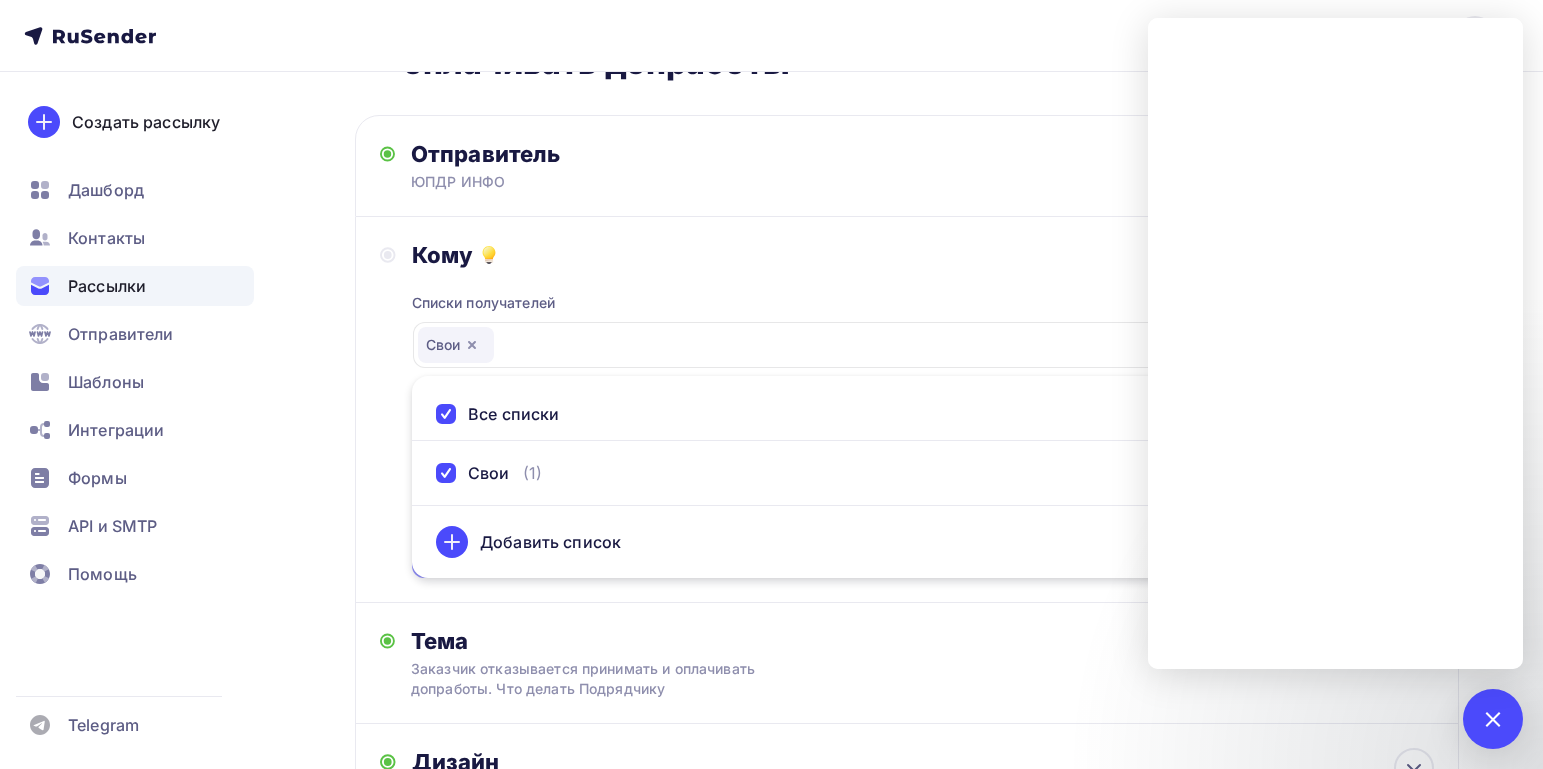 click on "Создать рассылку
Дашборд
Контакты
Рассылки
Отправители
Шаблоны
Интеграции
Формы
API и SMTP
Помощь
Telegram" at bounding box center (135, 420) 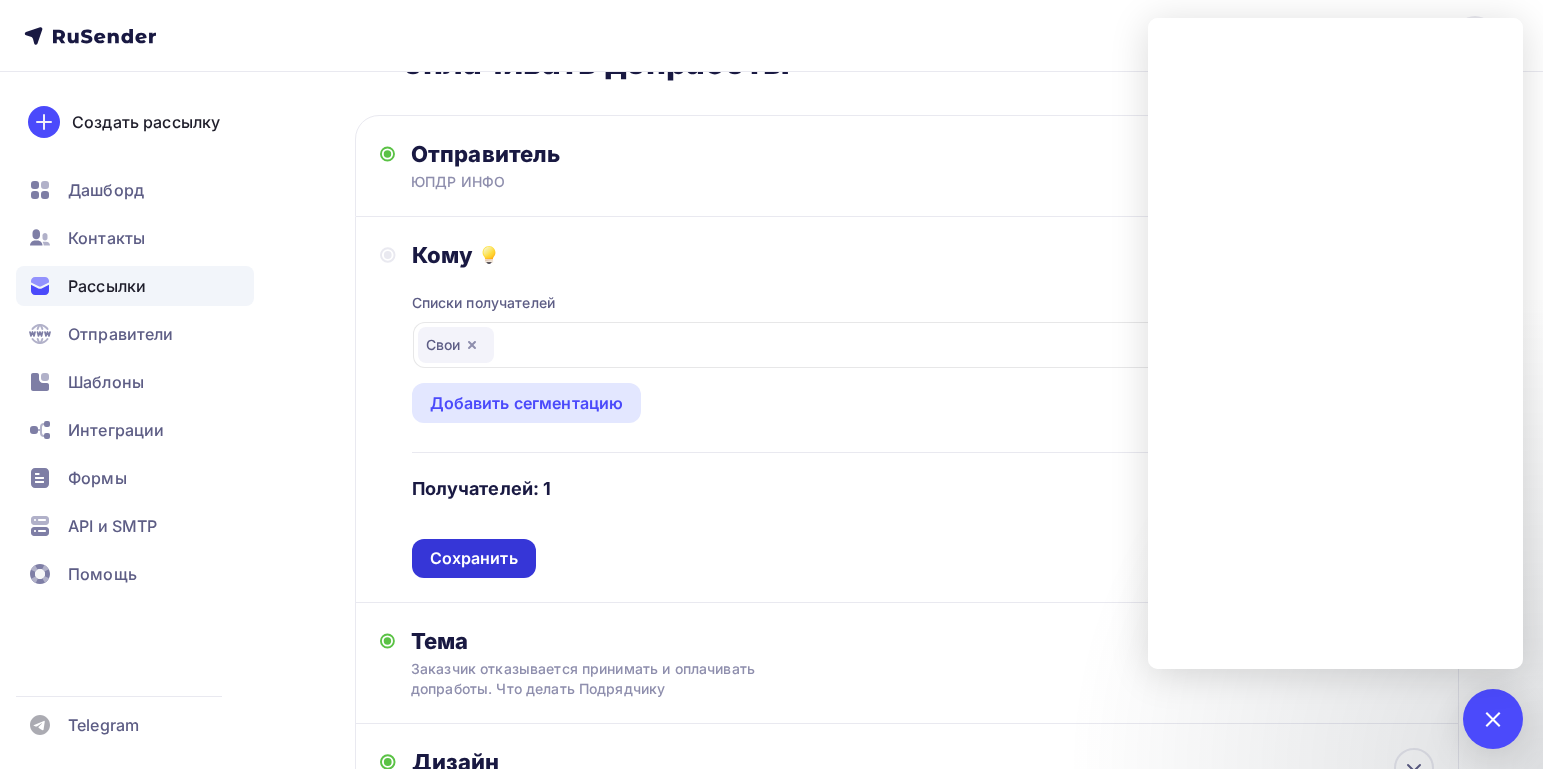 click on "Сохранить" at bounding box center [474, 558] 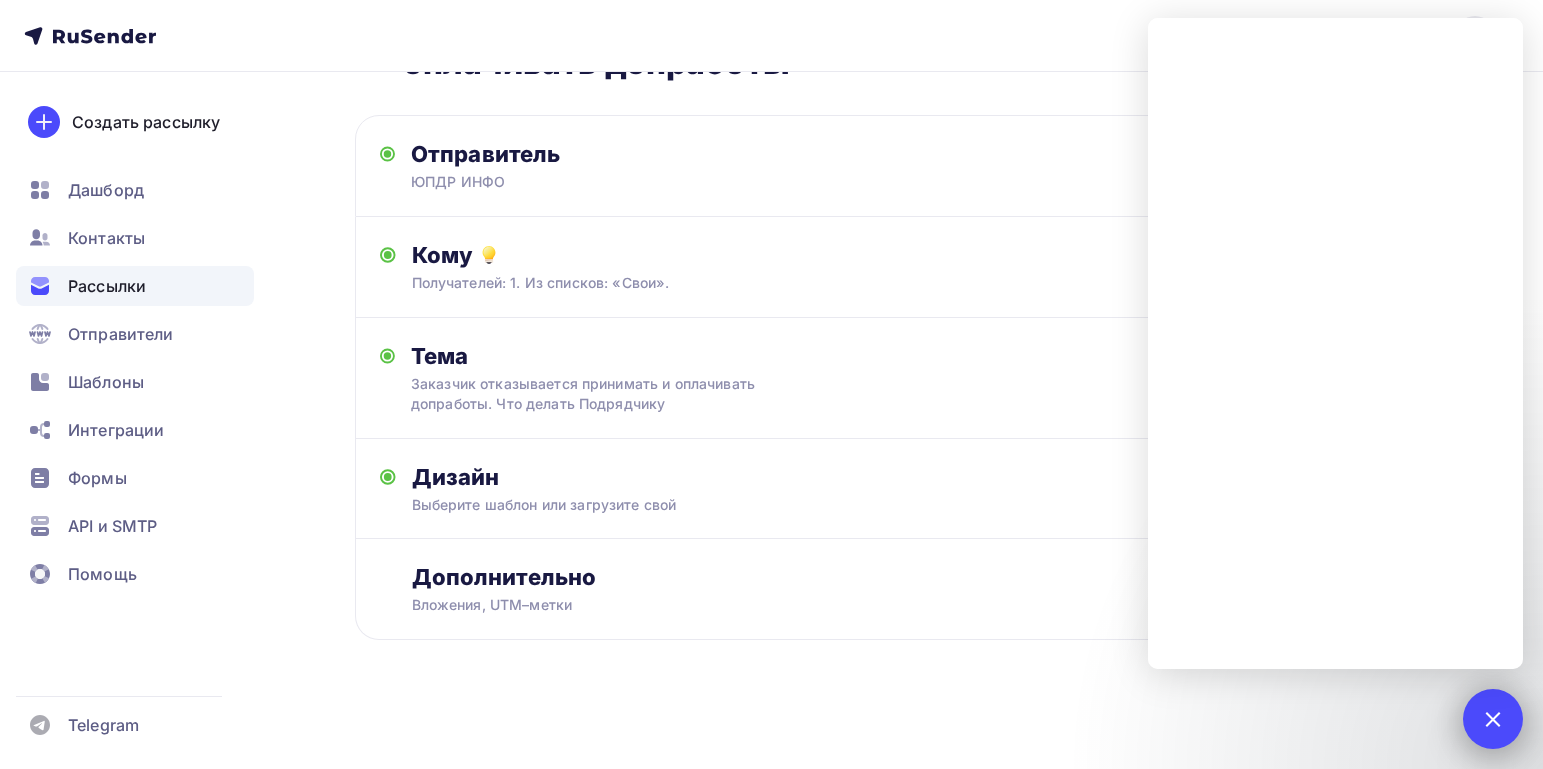 click on "1" at bounding box center [1493, 719] 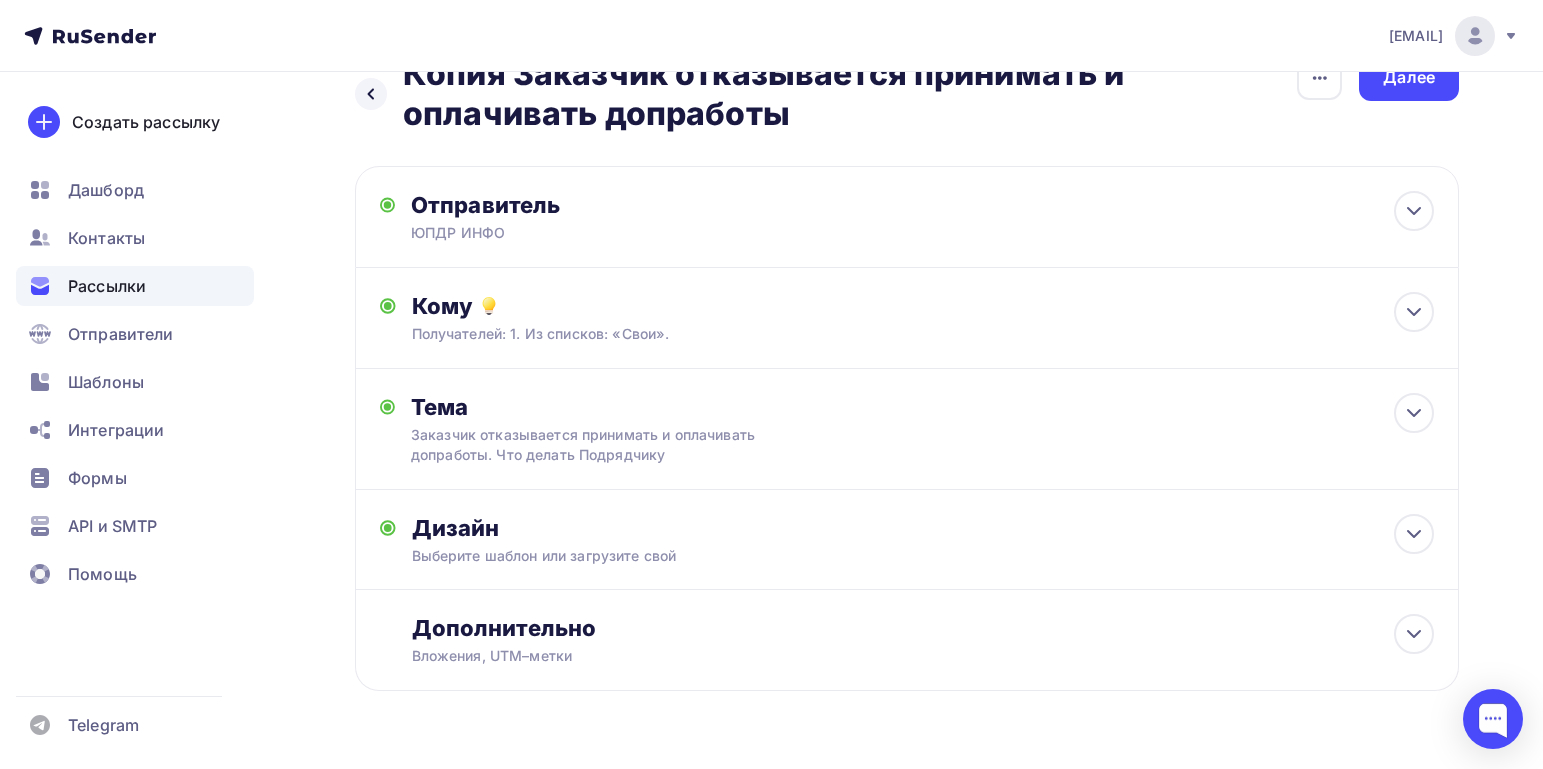 scroll, scrollTop: 0, scrollLeft: 0, axis: both 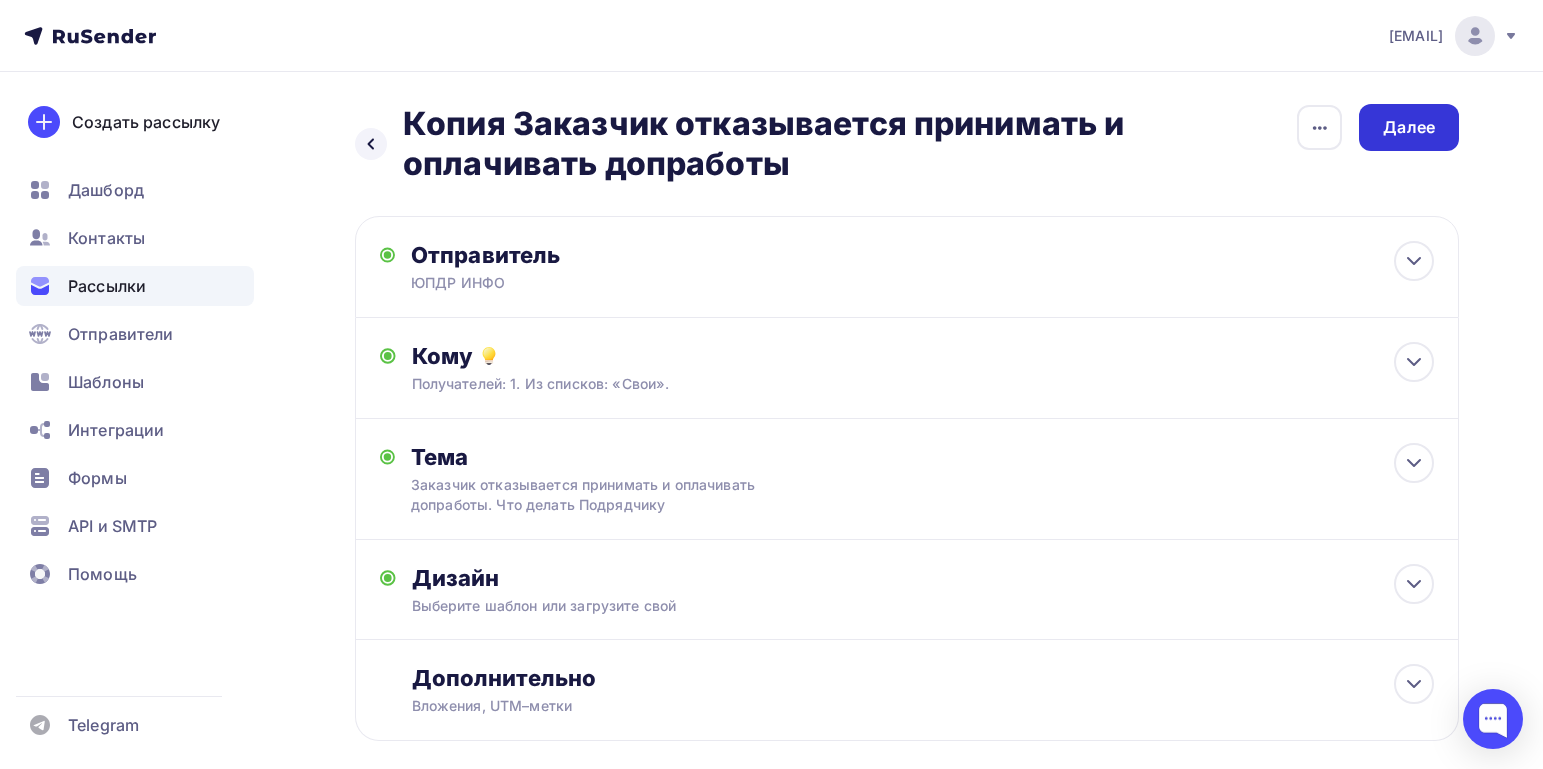 click on "Далее" at bounding box center [1409, 127] 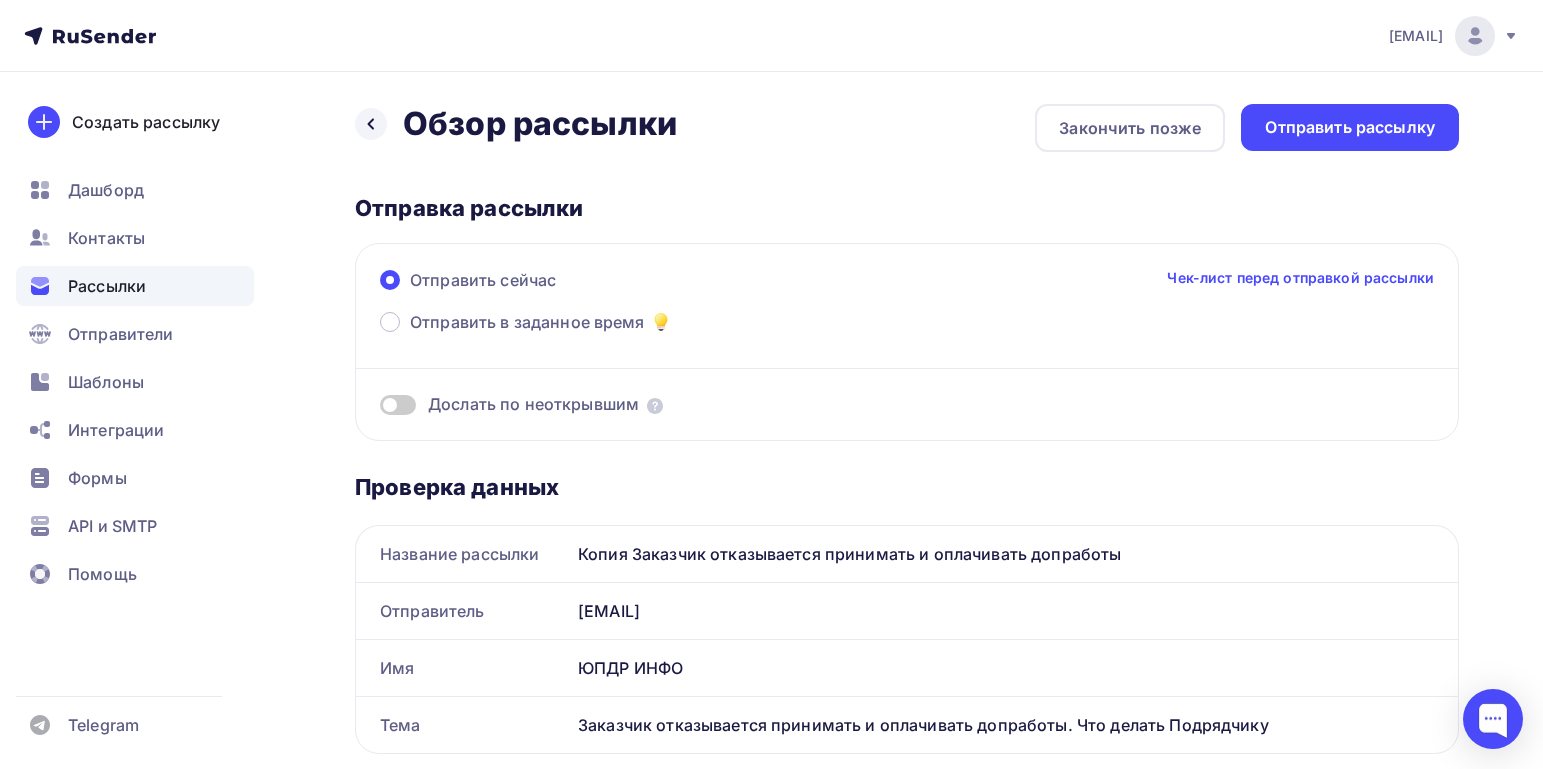 scroll, scrollTop: 0, scrollLeft: 0, axis: both 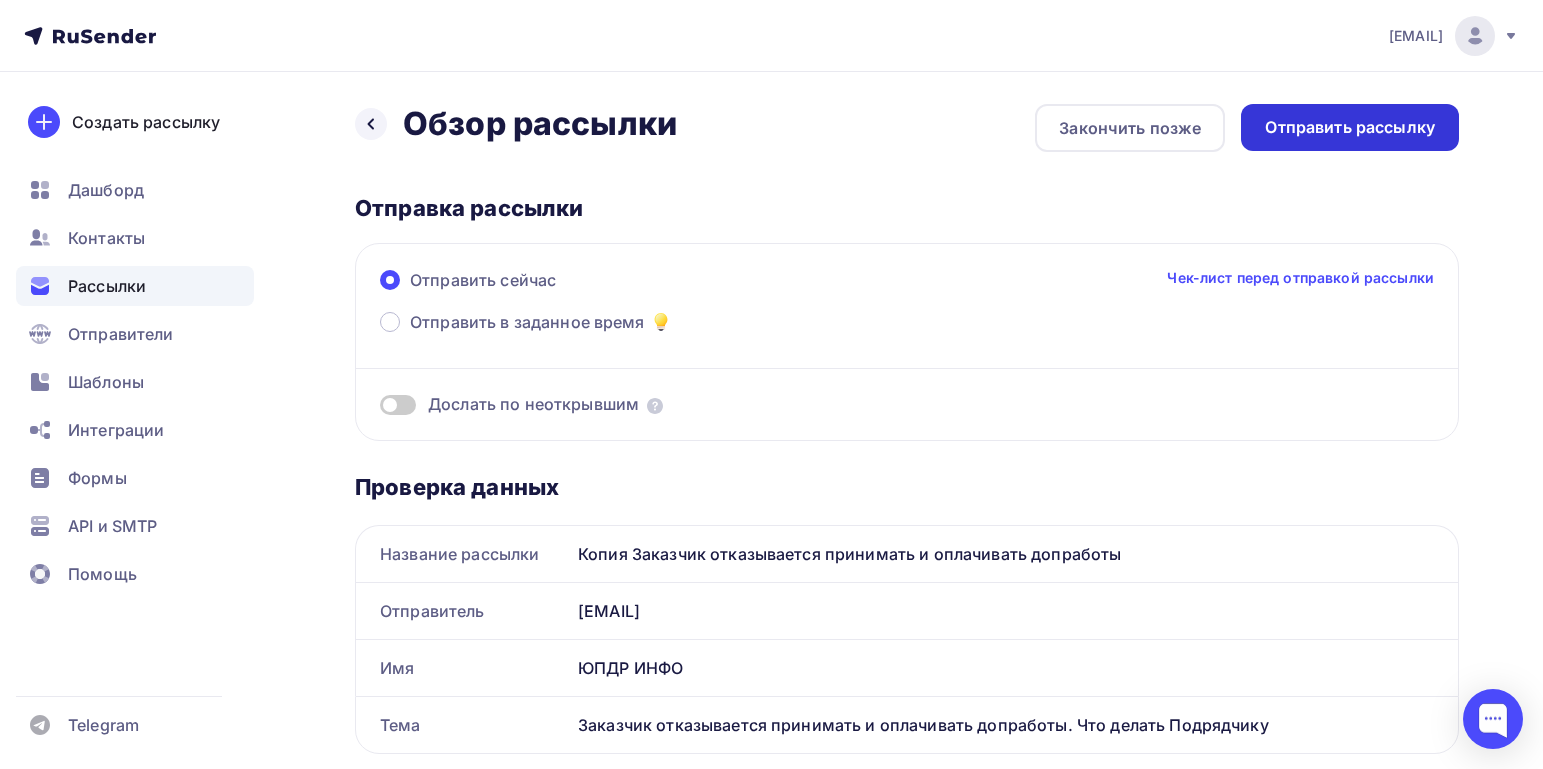 click on "Отправить рассылку" at bounding box center [1350, 127] 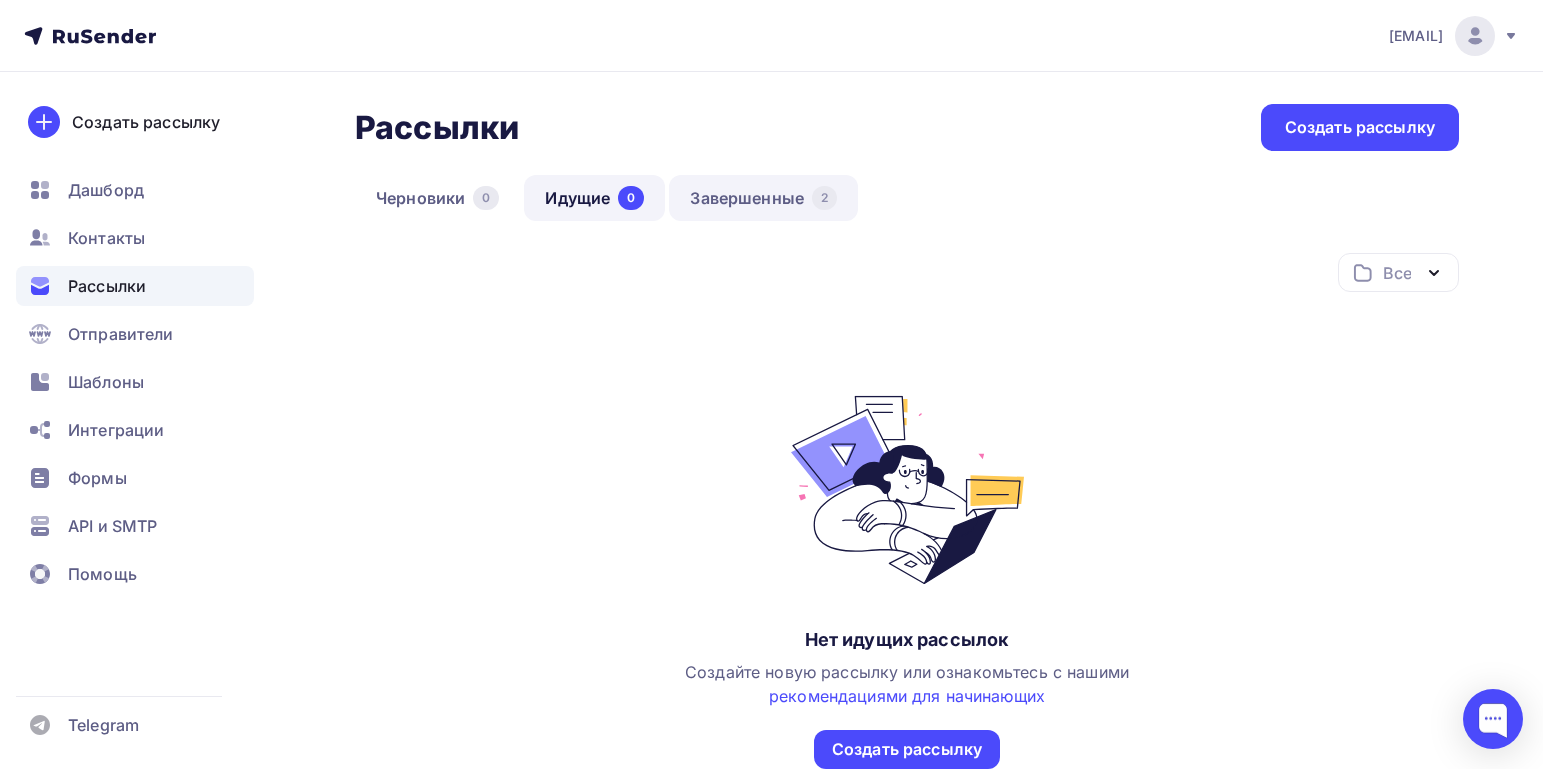 click on "Завершенные
2" at bounding box center (763, 198) 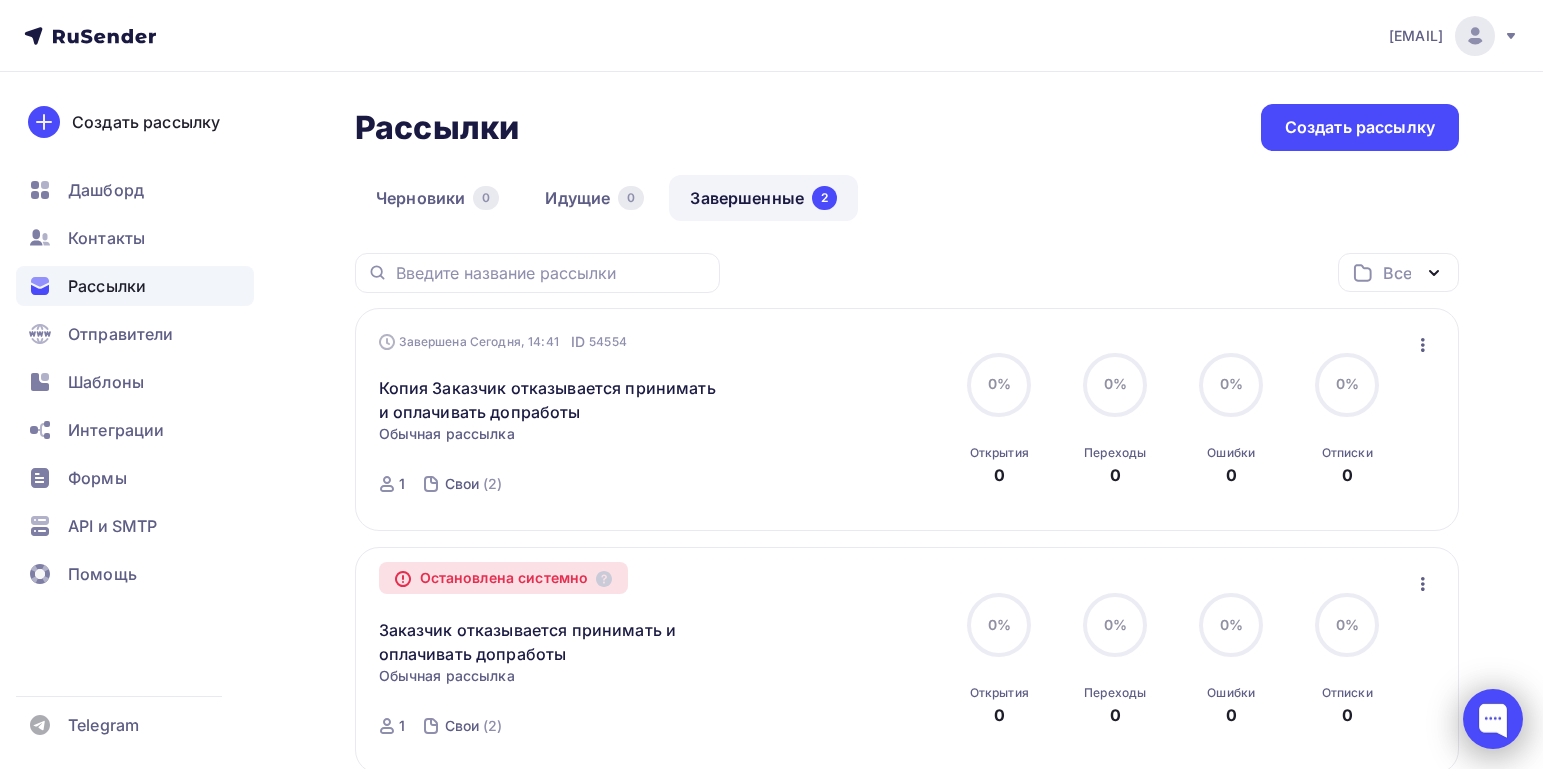 click at bounding box center [1493, 719] 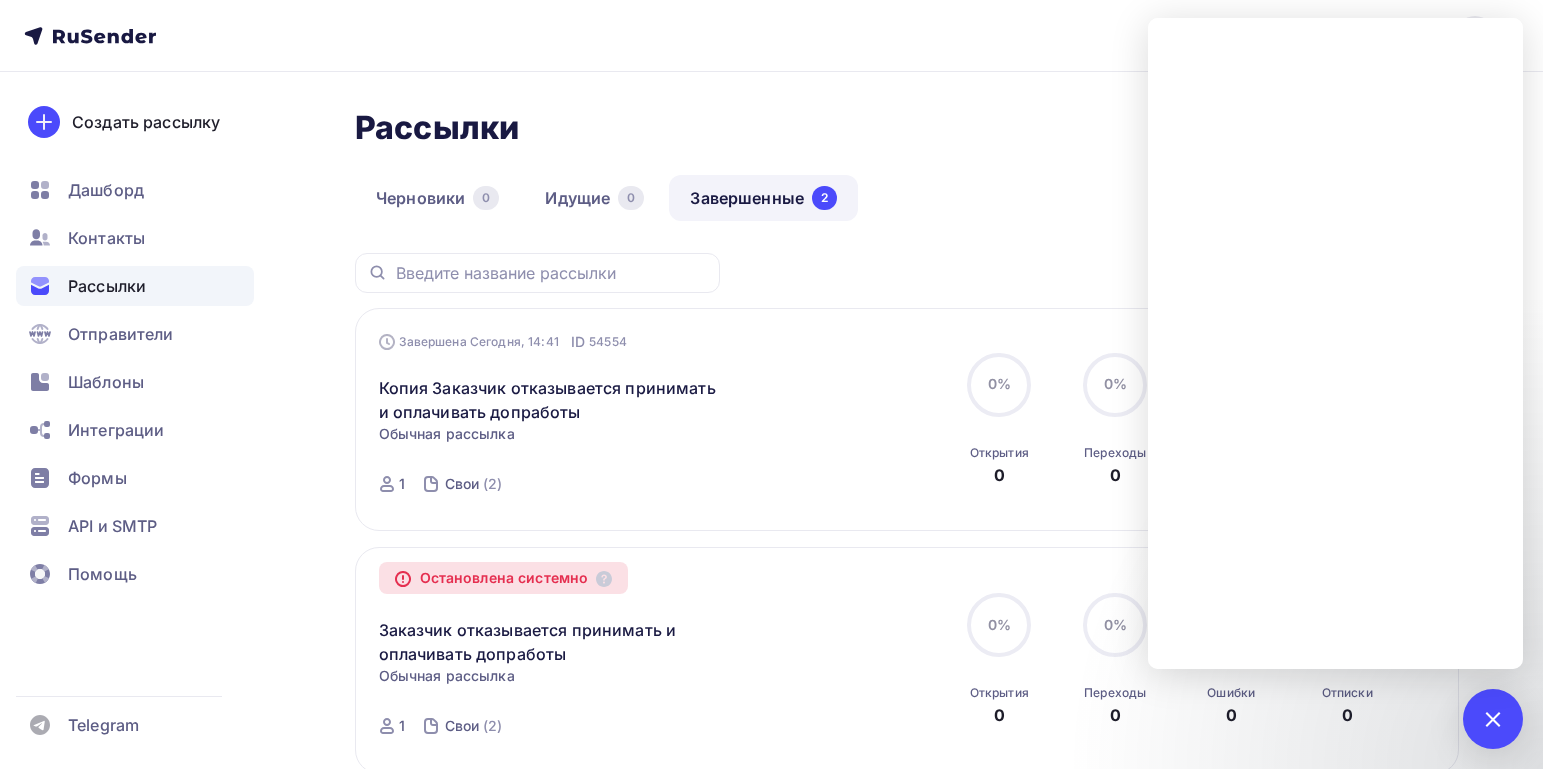 click on "Завершена
Сегодня, 14:41
ID   54554             Копия Заказчик отказывается принимать и оплачивать допработы
Статистика
Обзор рассылки
Копировать в новую
Добавить в папку
Обычная рассылка
Завершена
Сегодня, 14:41
ID   54554    Завершена
1
Свои   (2)" at bounding box center (607, 420) 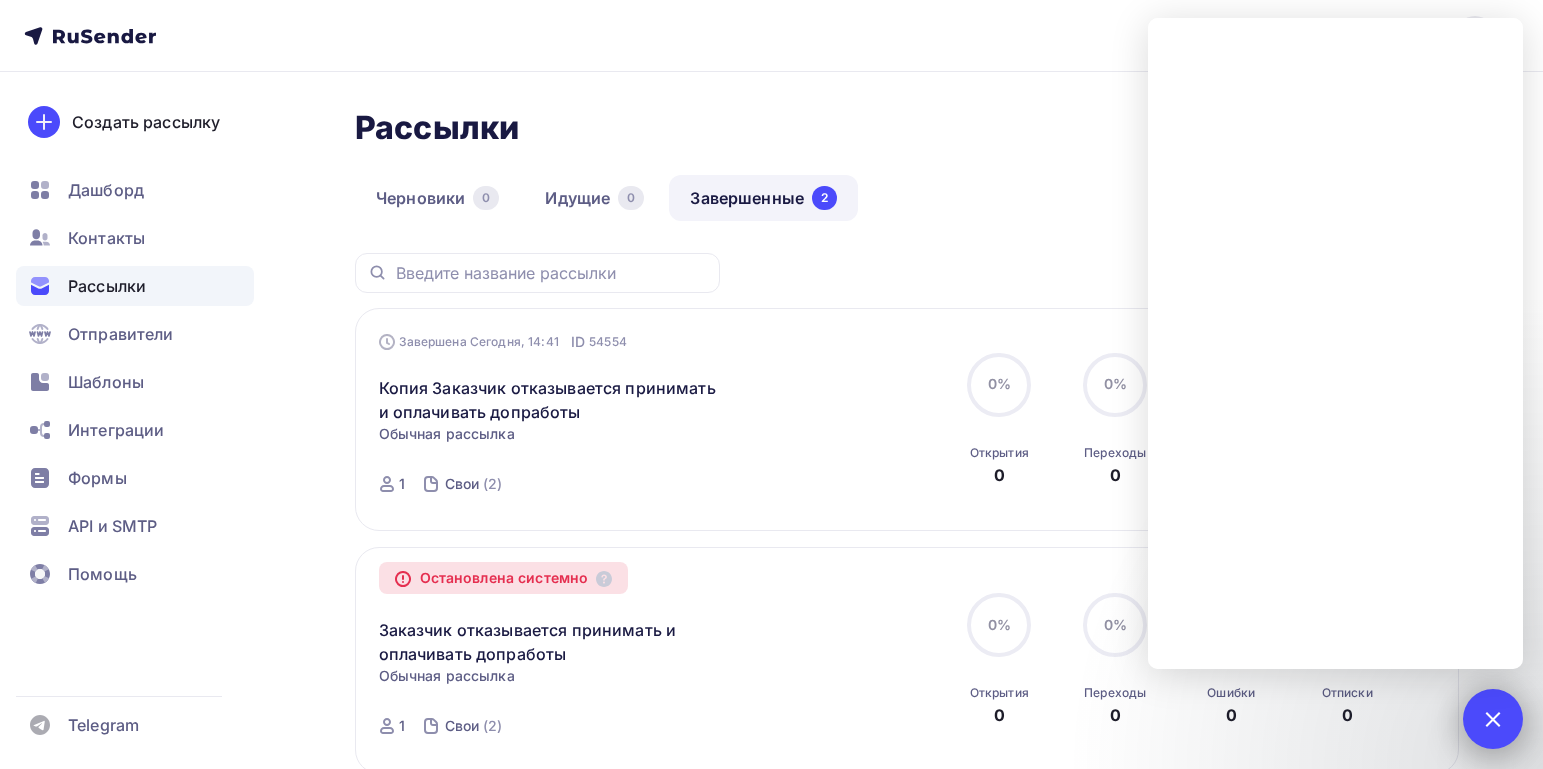 click at bounding box center [1492, 718] 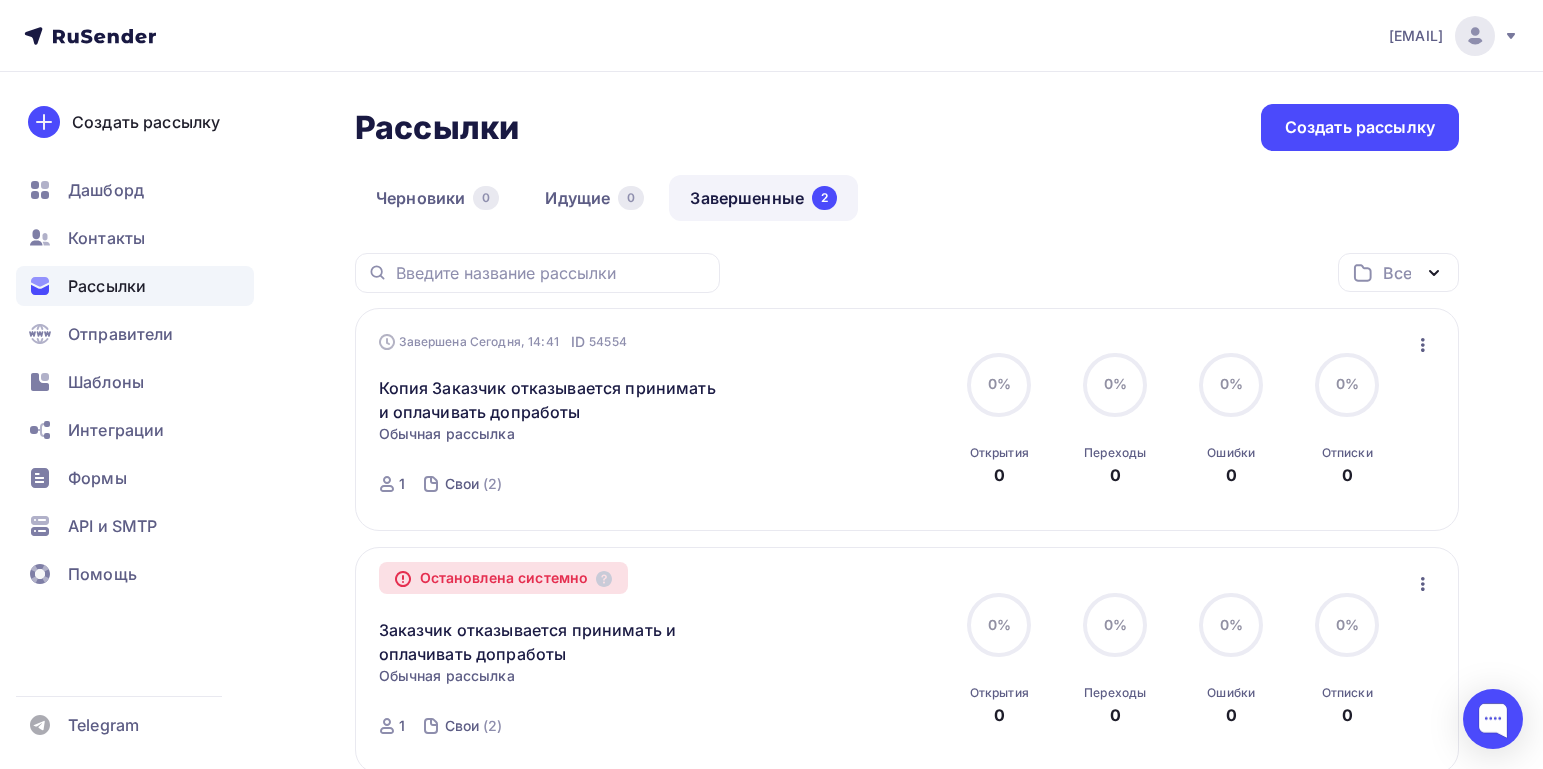 click 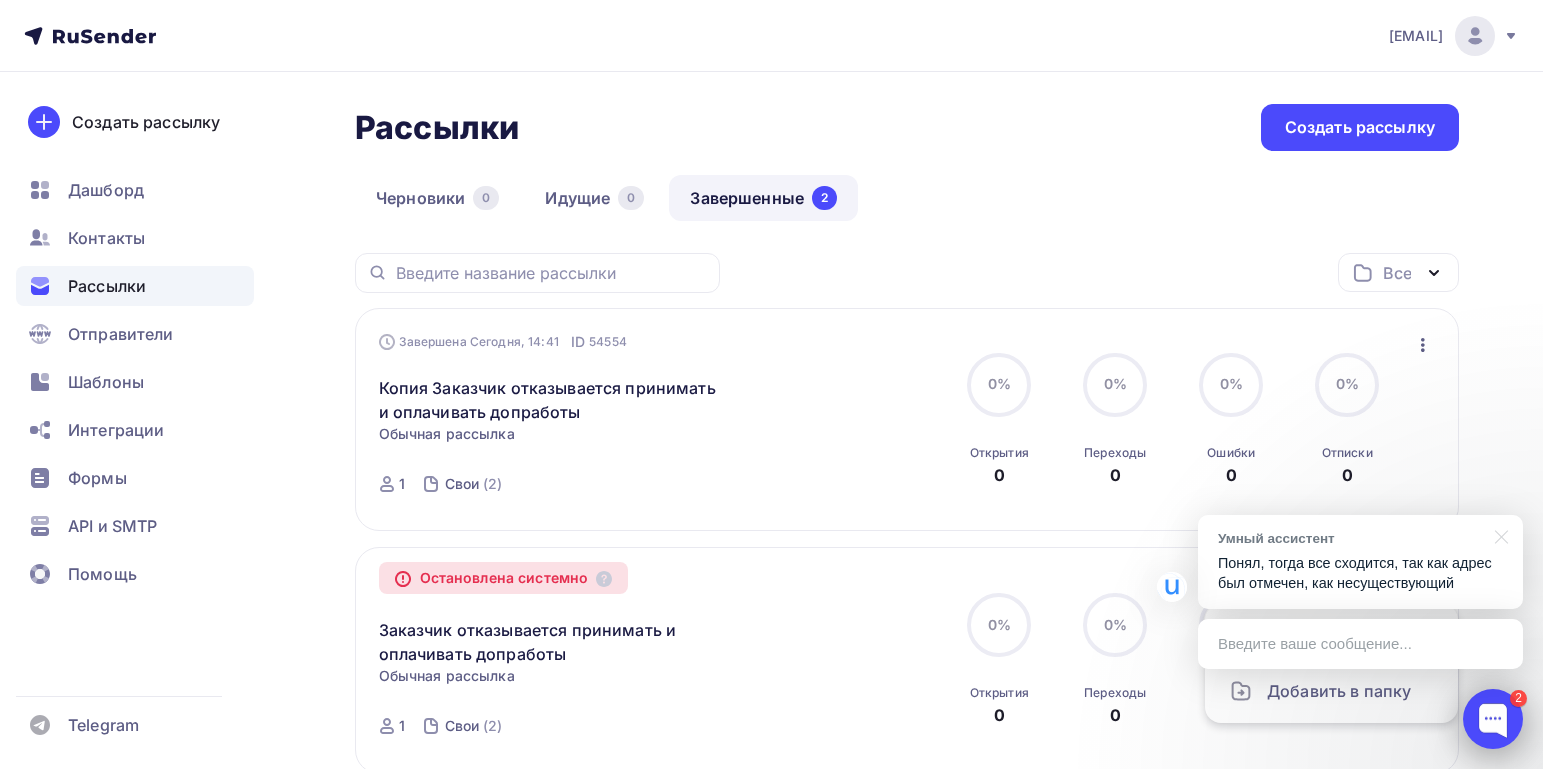 click at bounding box center (1493, 719) 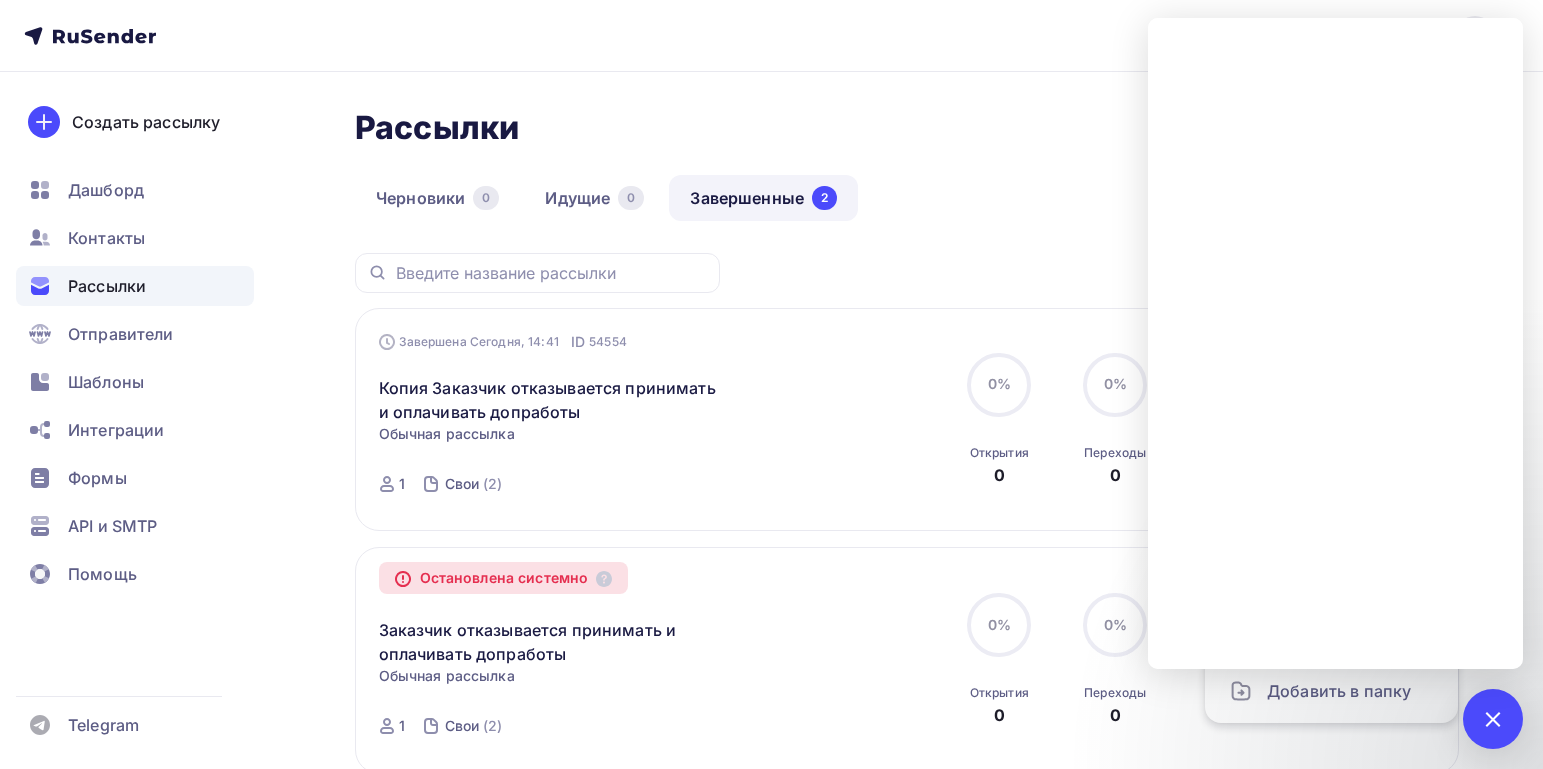 click on "Завершена
Сегодня, 14:41
ID   54554             Копия Заказчик отказывается принимать и оплачивать допработы
Статистика
Обзор рассылки
Копировать в новую
Добавить в папку
Обычная рассылка
Завершена
Сегодня, 14:41
ID   54554    Завершена
1
Свои   (2)" at bounding box center [607, 420] 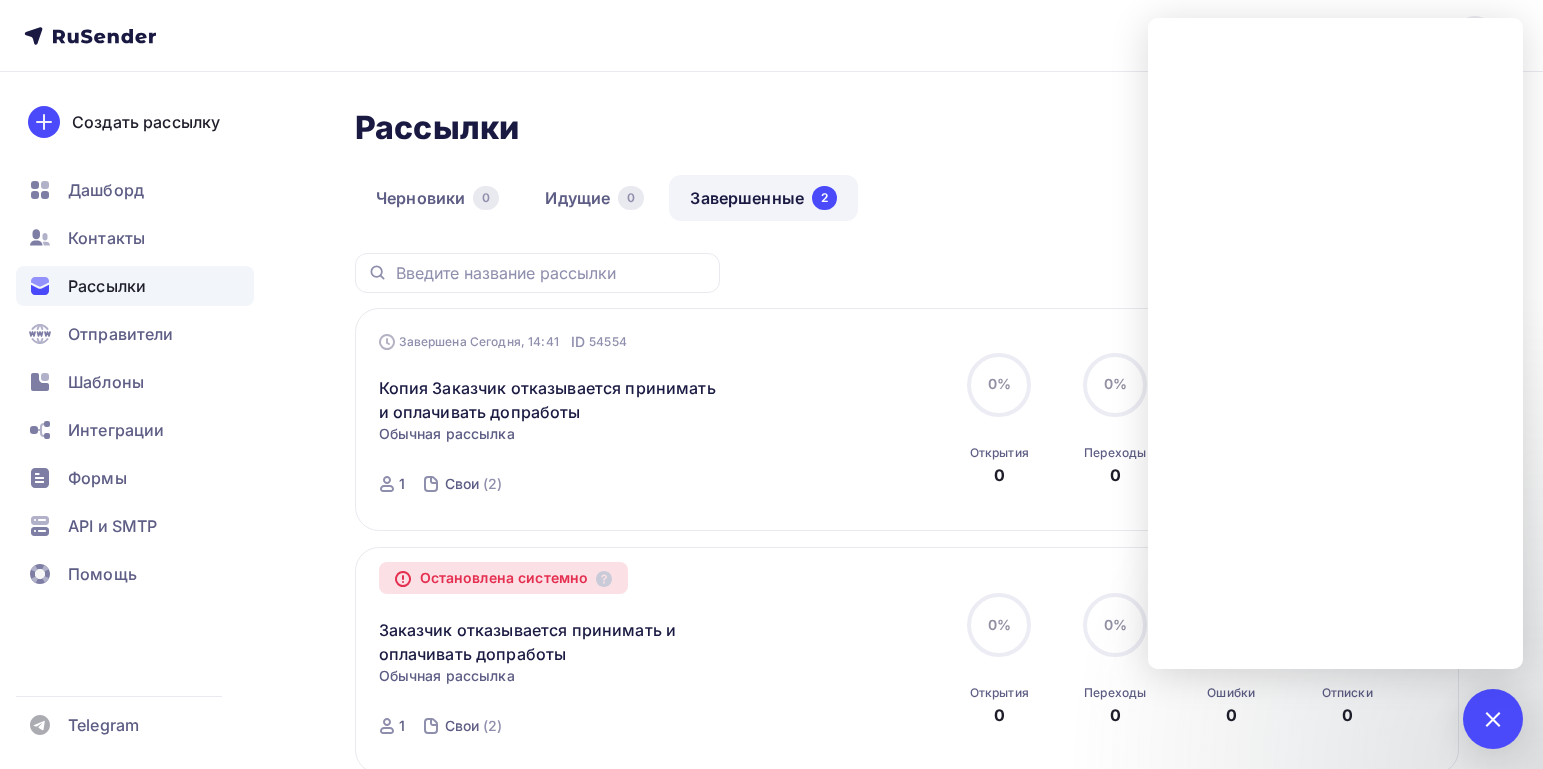click on "Копия Заказчик отказывается принимать и оплачивать допработы
Статистика
Обзор рассылки
Копировать в новую
Добавить в папку" at bounding box center [607, 388] 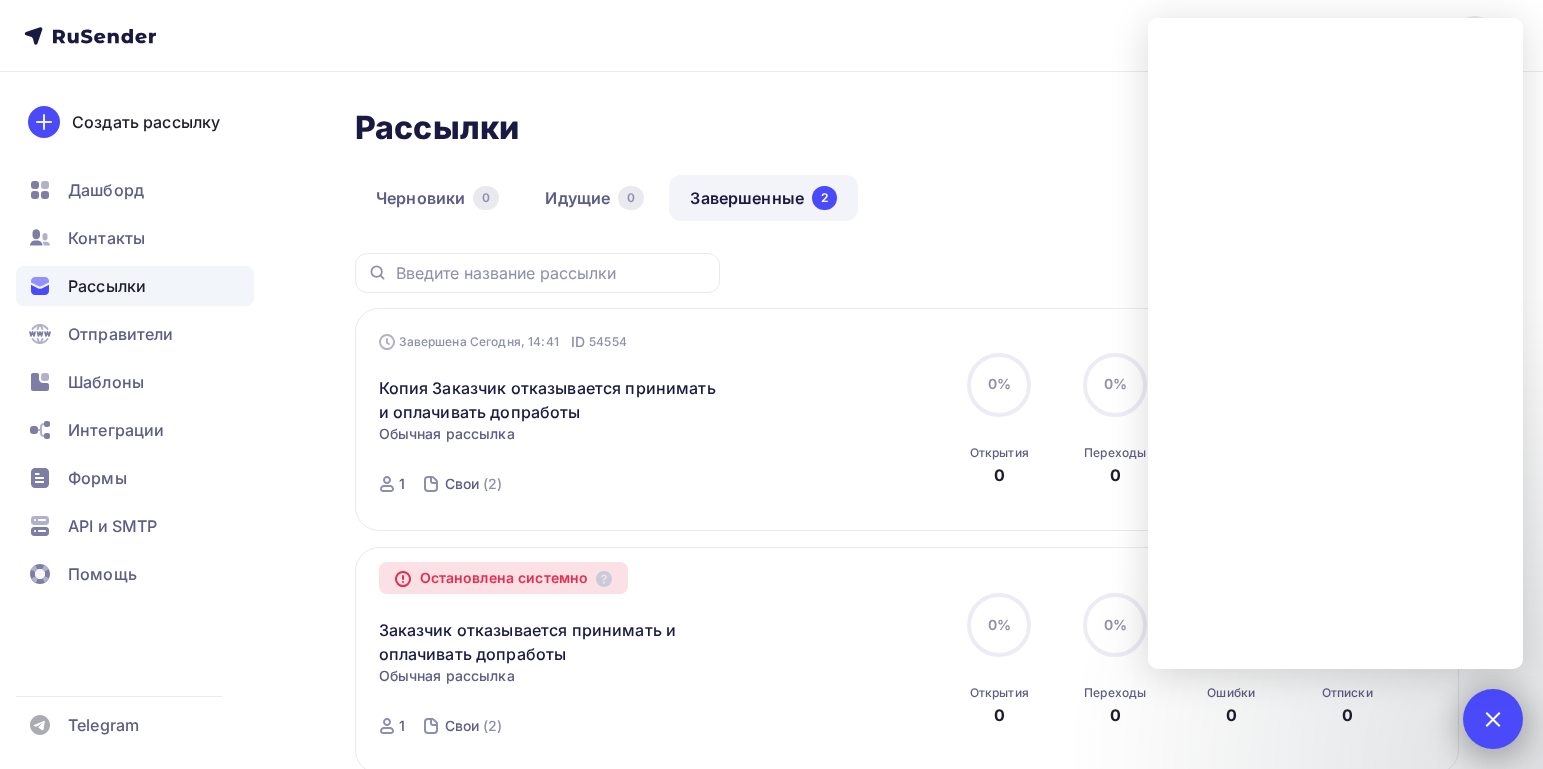 click at bounding box center (1492, 718) 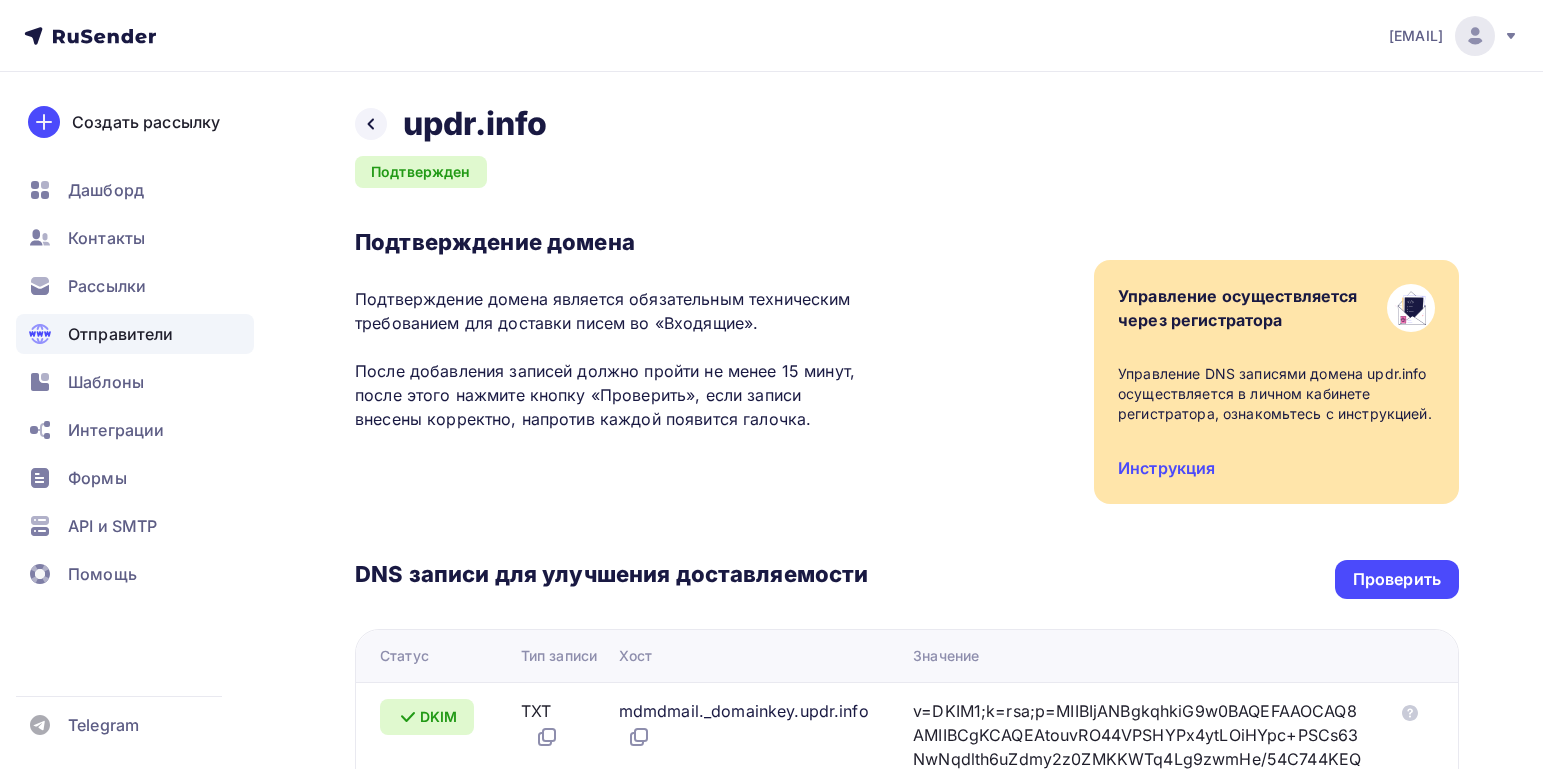 scroll, scrollTop: 0, scrollLeft: 0, axis: both 